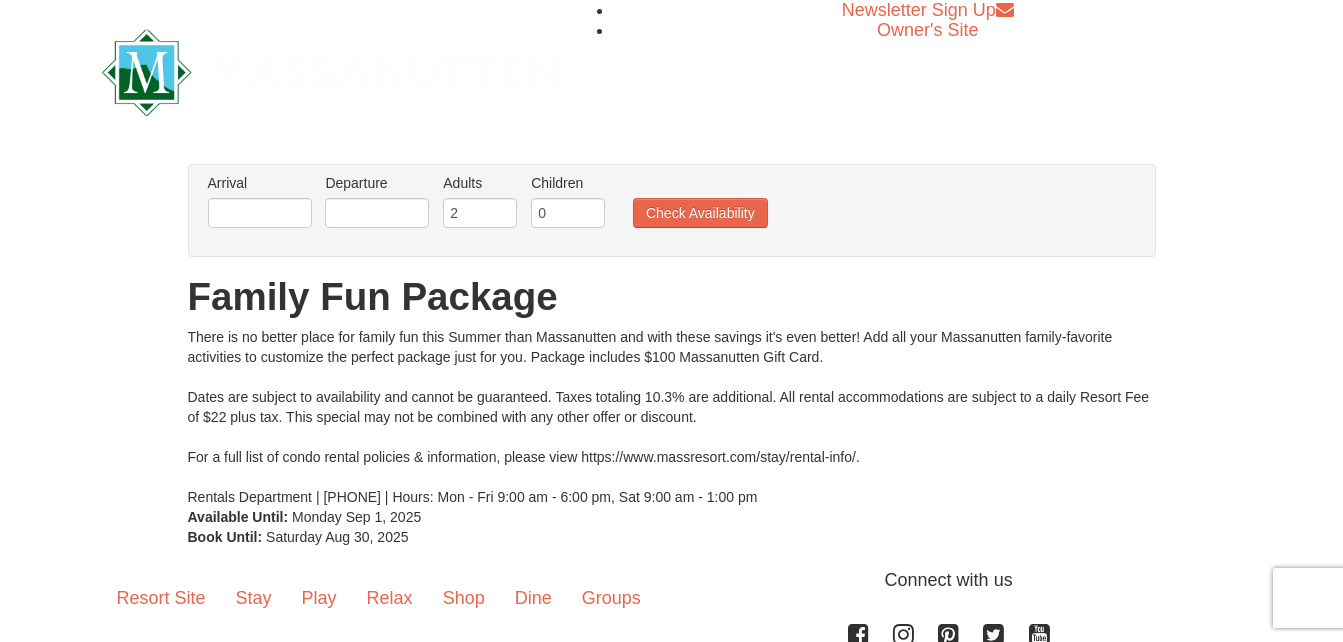 scroll, scrollTop: 0, scrollLeft: 0, axis: both 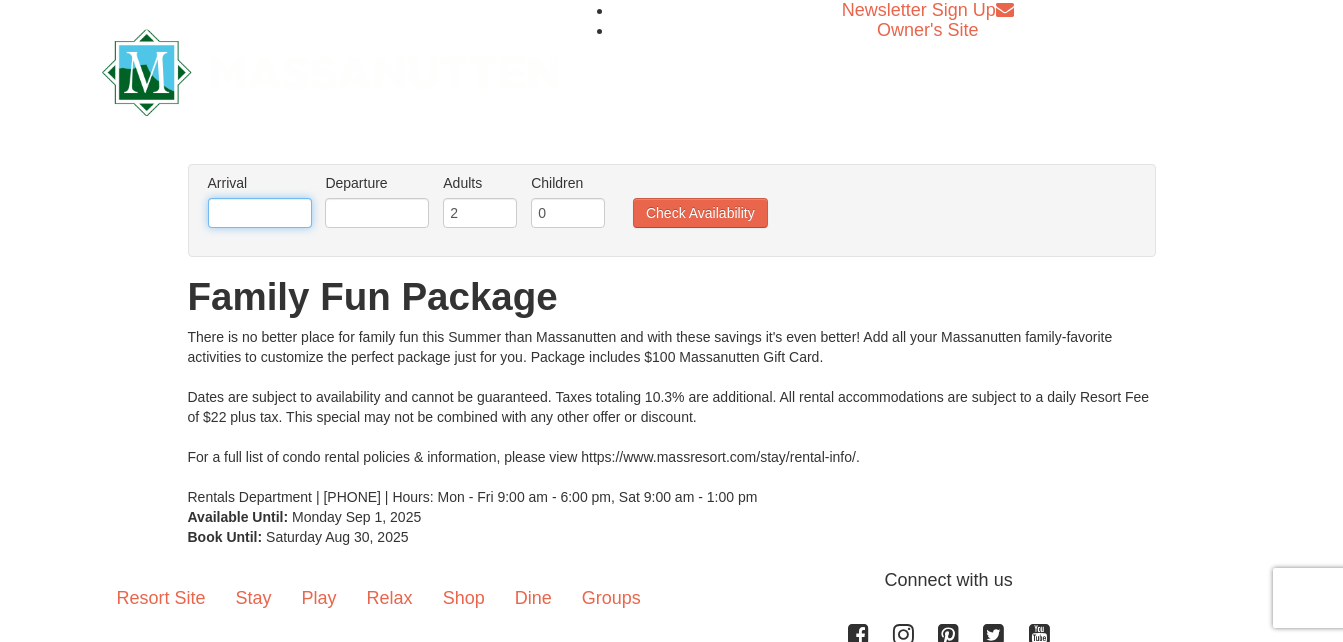 click at bounding box center [260, 213] 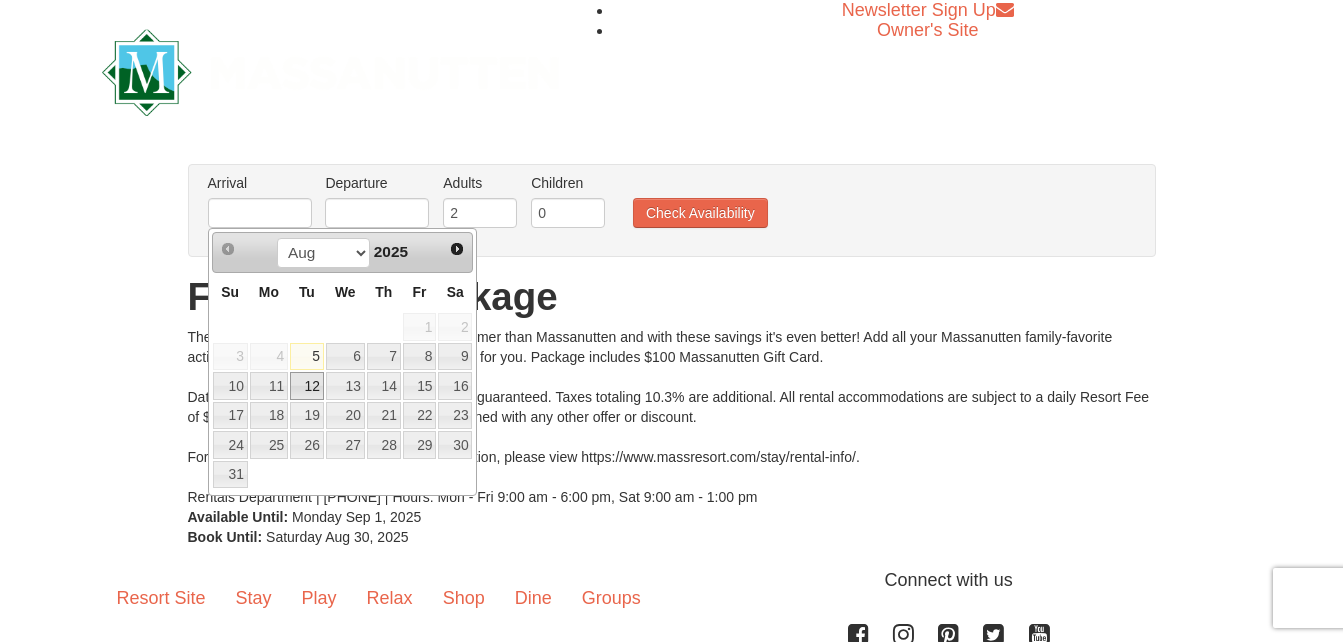 click on "12" at bounding box center (307, 386) 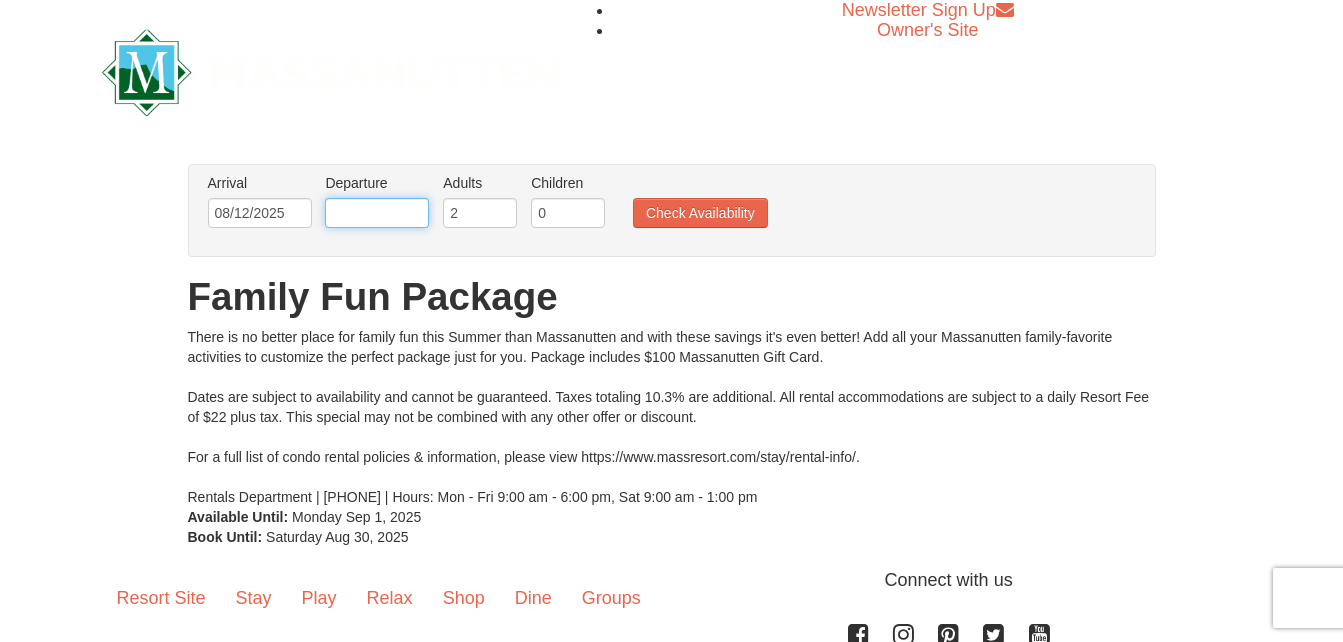 click at bounding box center (377, 213) 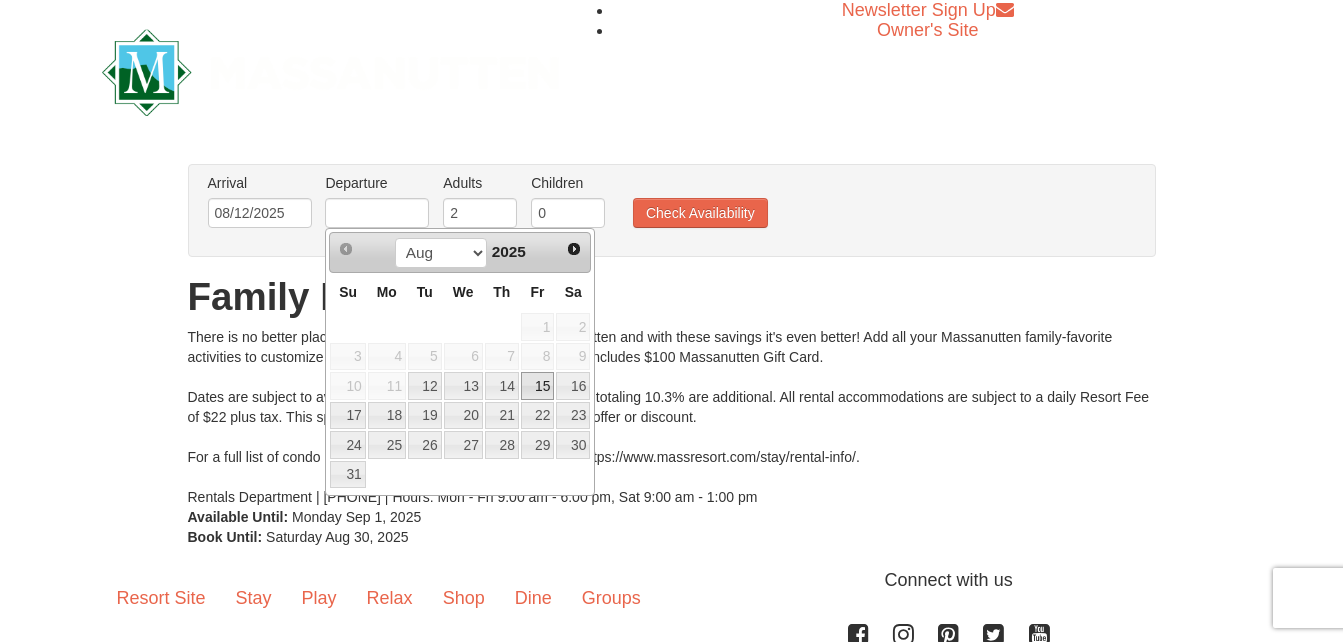 click on "15" at bounding box center [538, 386] 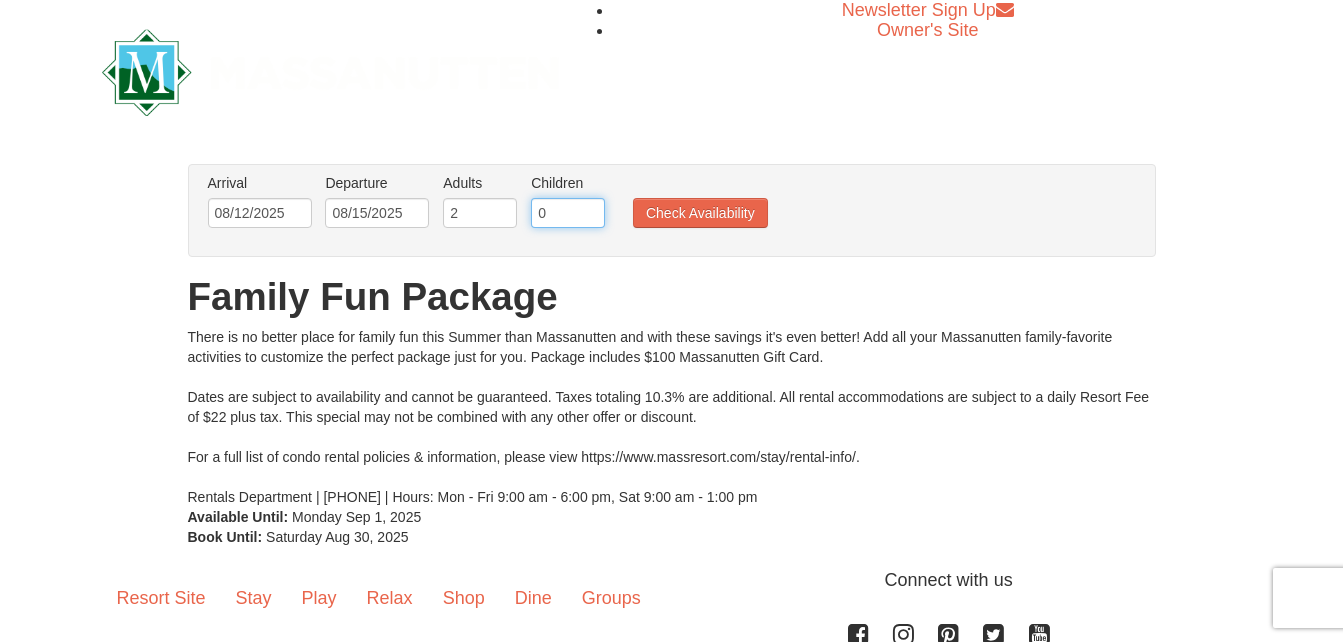 click on "0" at bounding box center (568, 213) 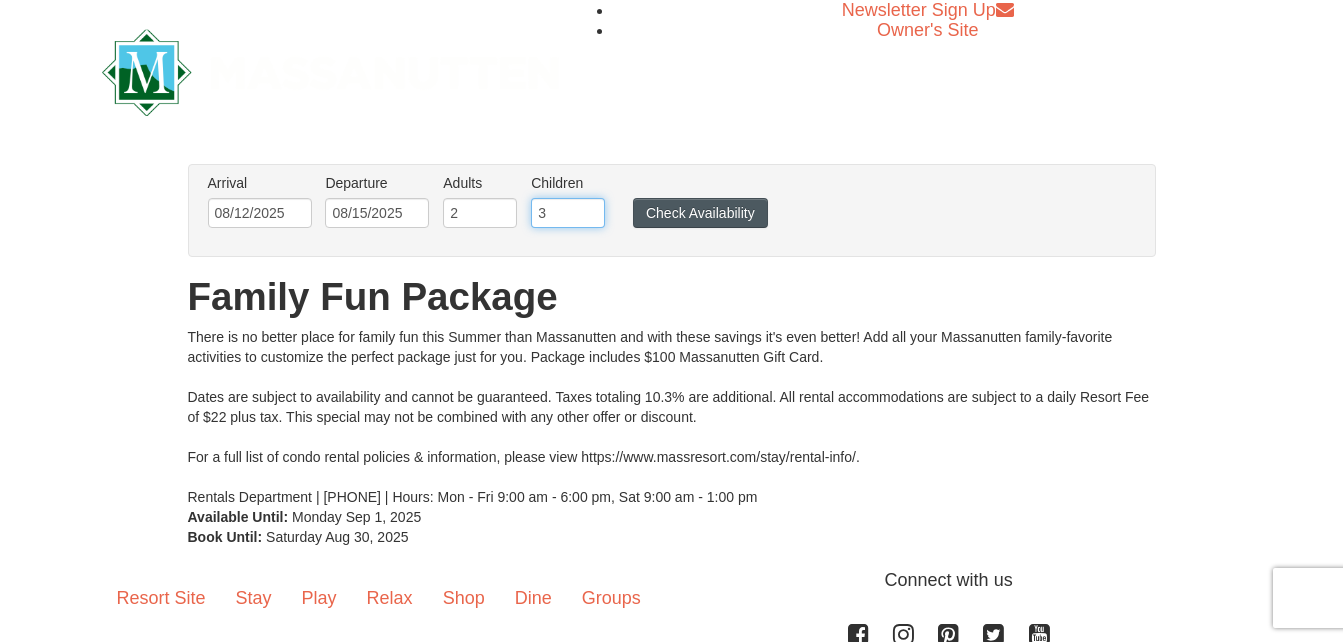 type on "3" 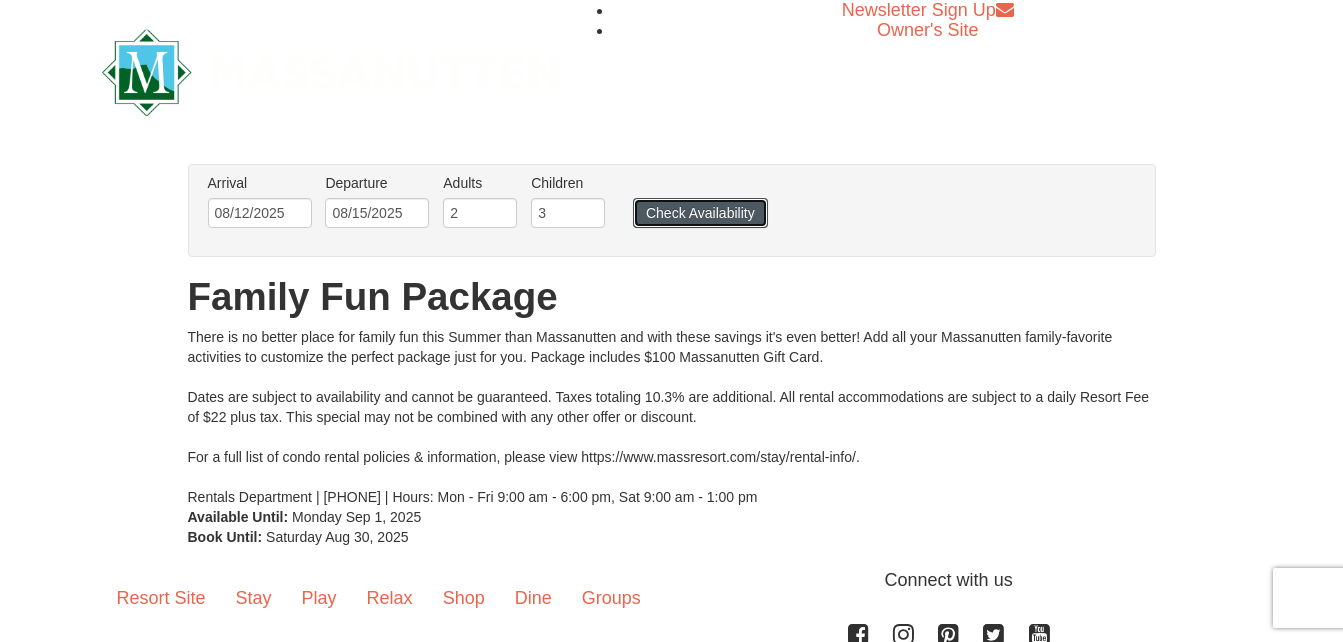 click on "Check Availability" at bounding box center [700, 213] 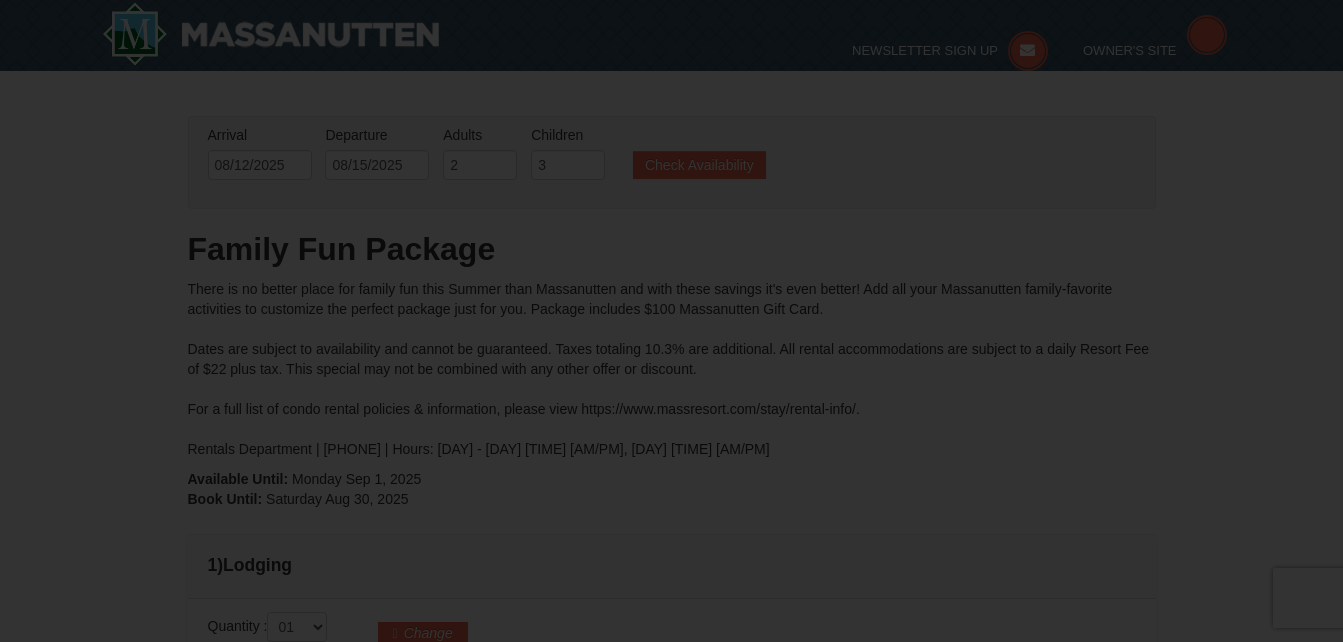 scroll, scrollTop: 256, scrollLeft: 0, axis: vertical 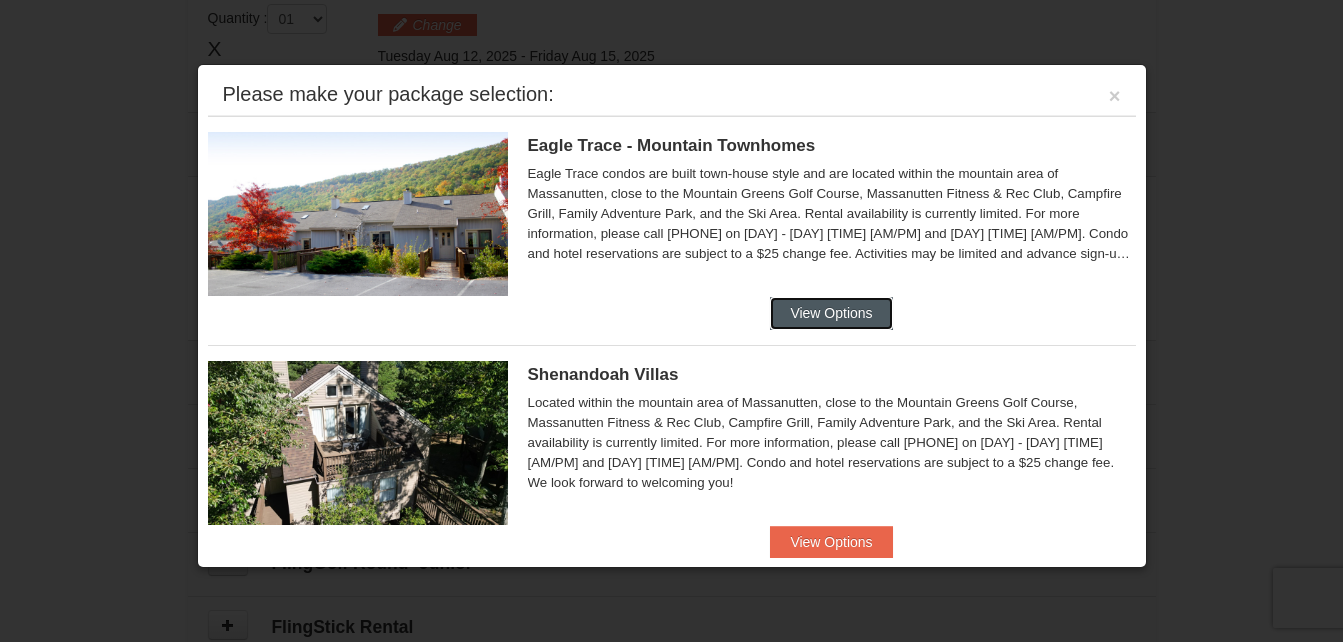 click on "View Options" at bounding box center (831, 313) 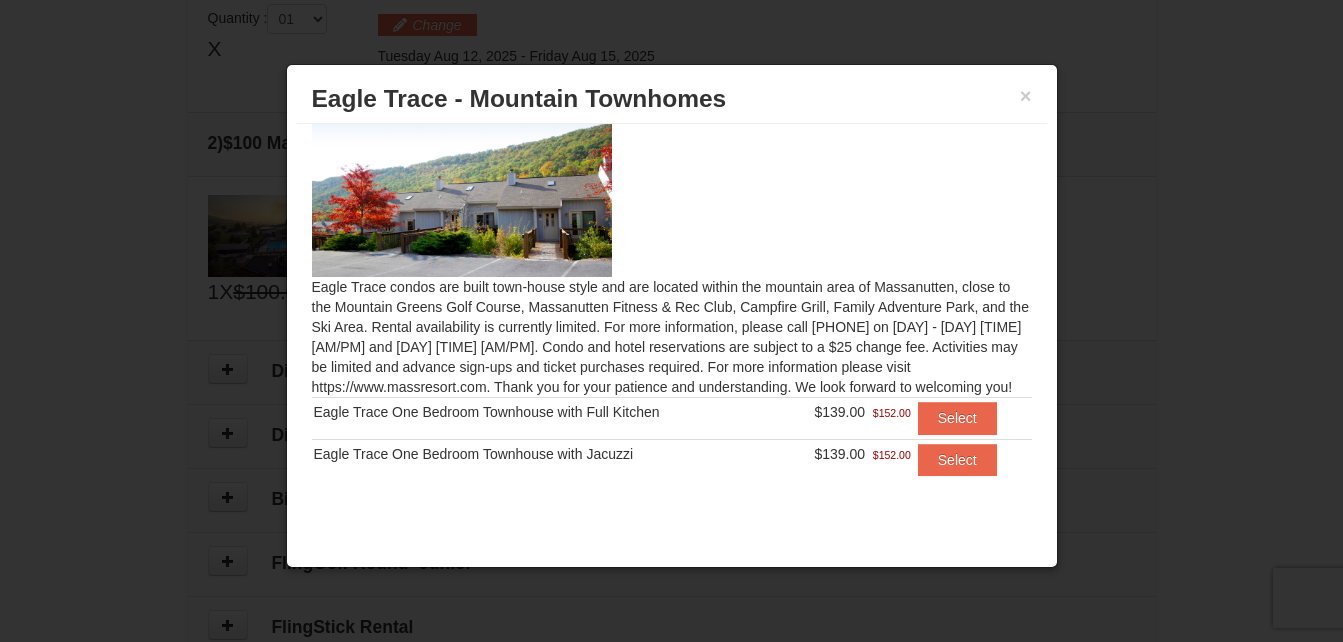 scroll, scrollTop: 0, scrollLeft: 0, axis: both 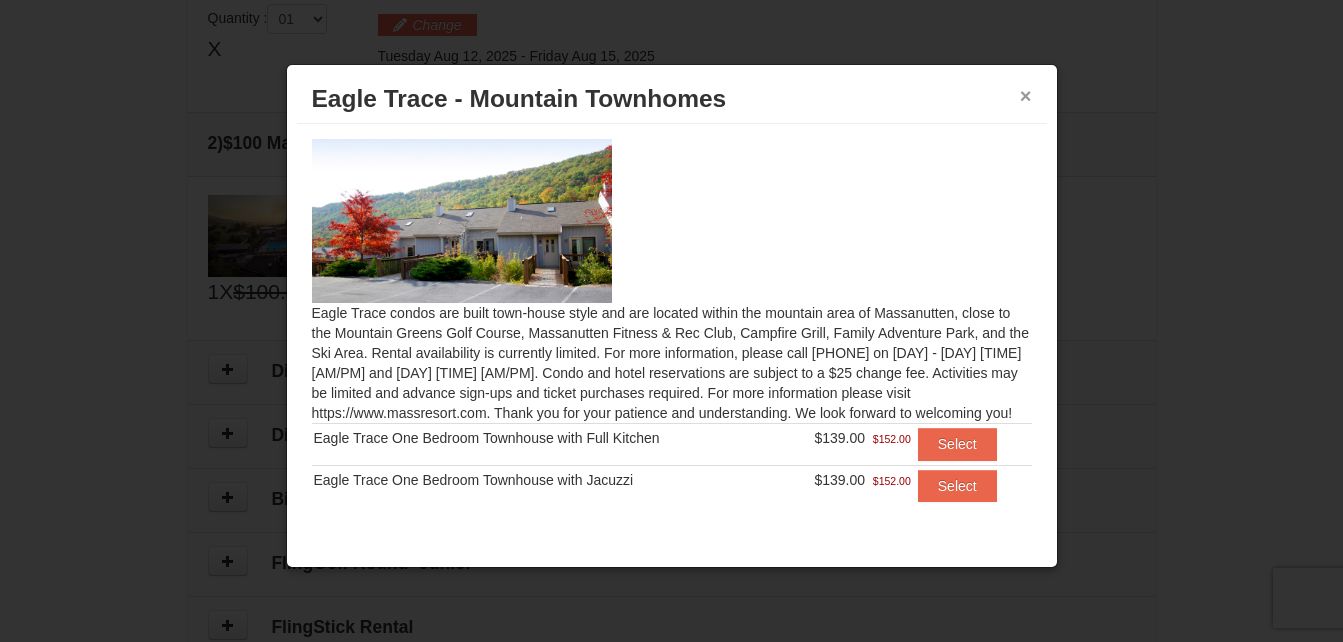 click on "×" at bounding box center [1026, 96] 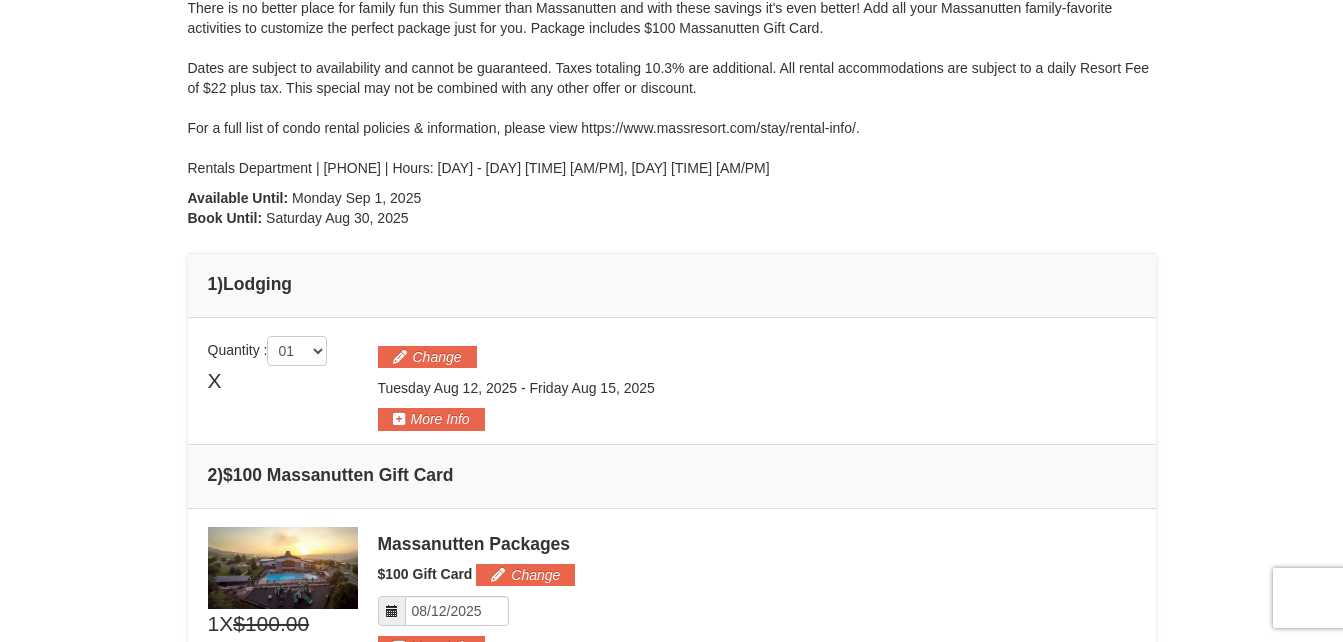 scroll, scrollTop: 414, scrollLeft: 0, axis: vertical 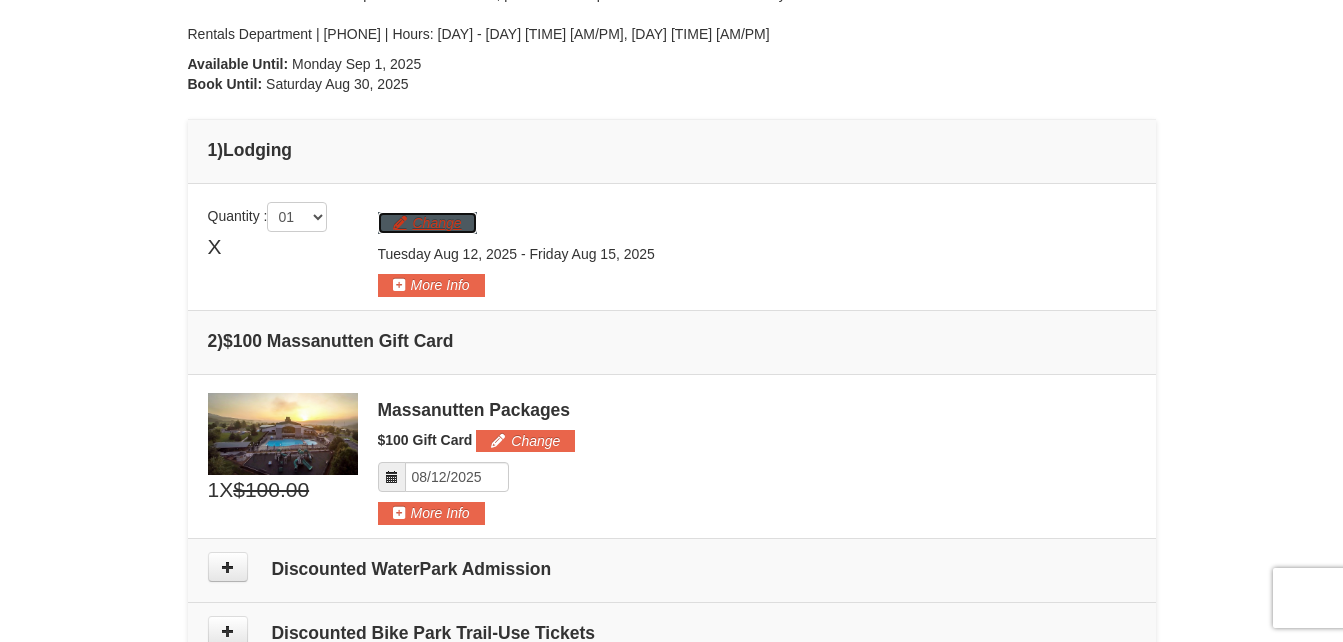 click on "Change" at bounding box center (427, 223) 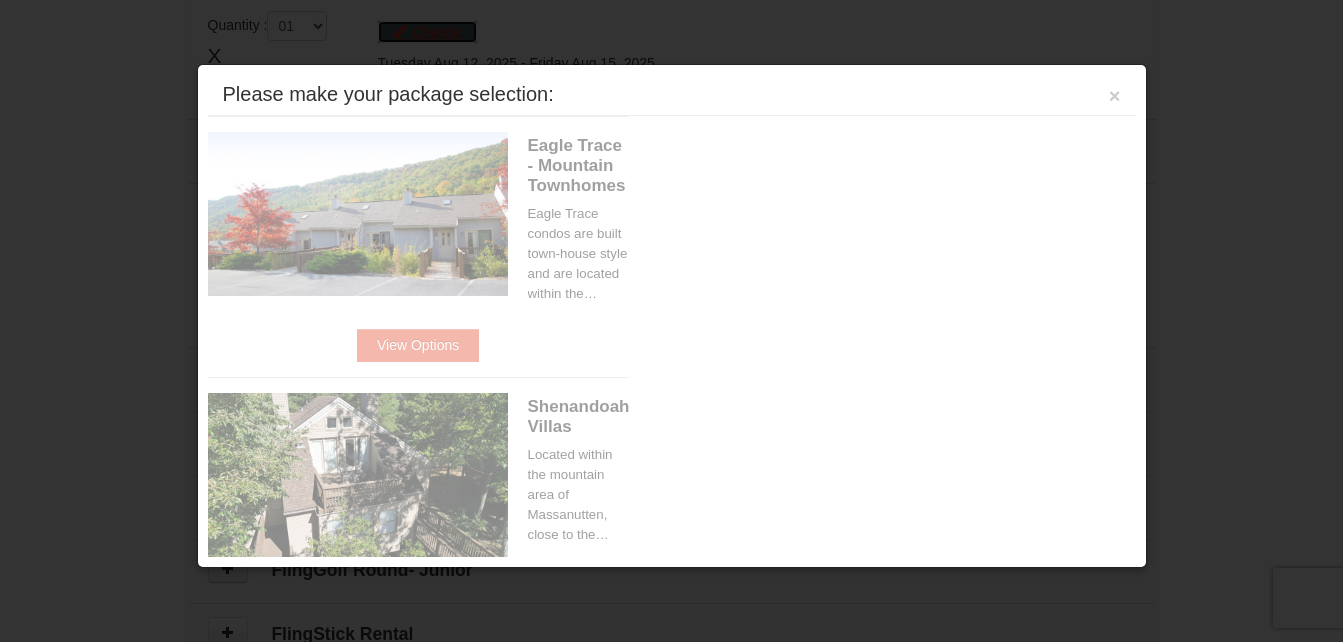 scroll, scrollTop: 616, scrollLeft: 0, axis: vertical 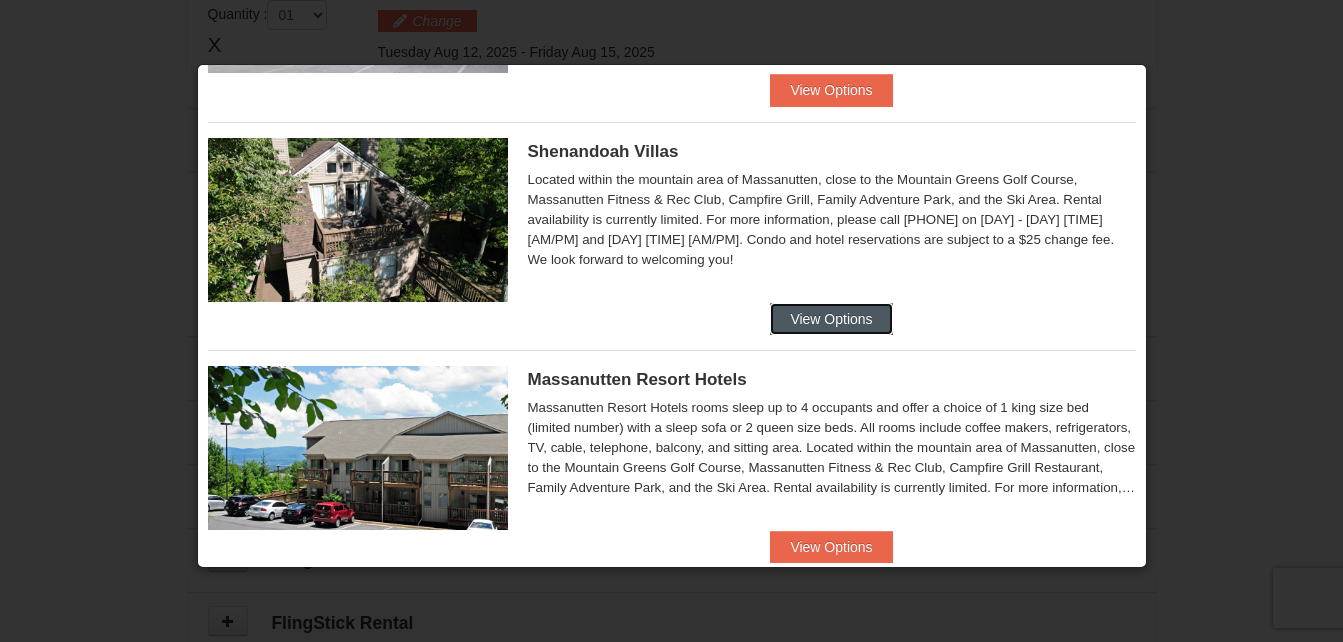 click on "View Options" at bounding box center [831, 319] 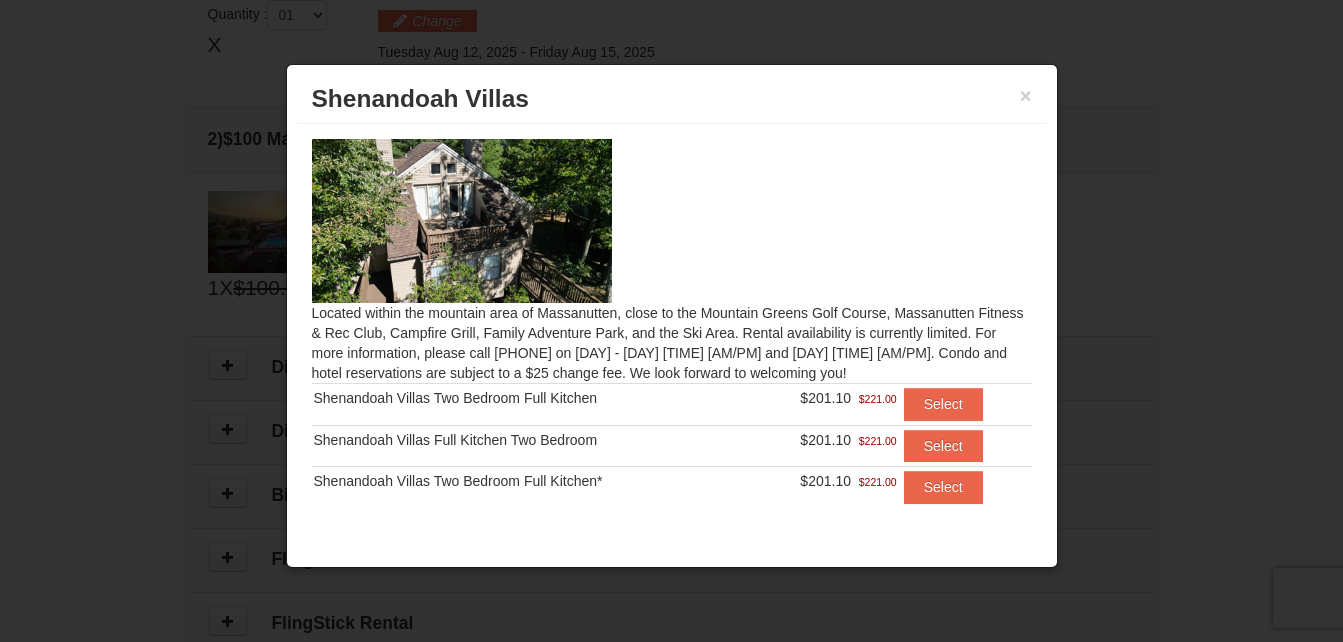 click on "Shenandoah Villas" at bounding box center [672, 99] 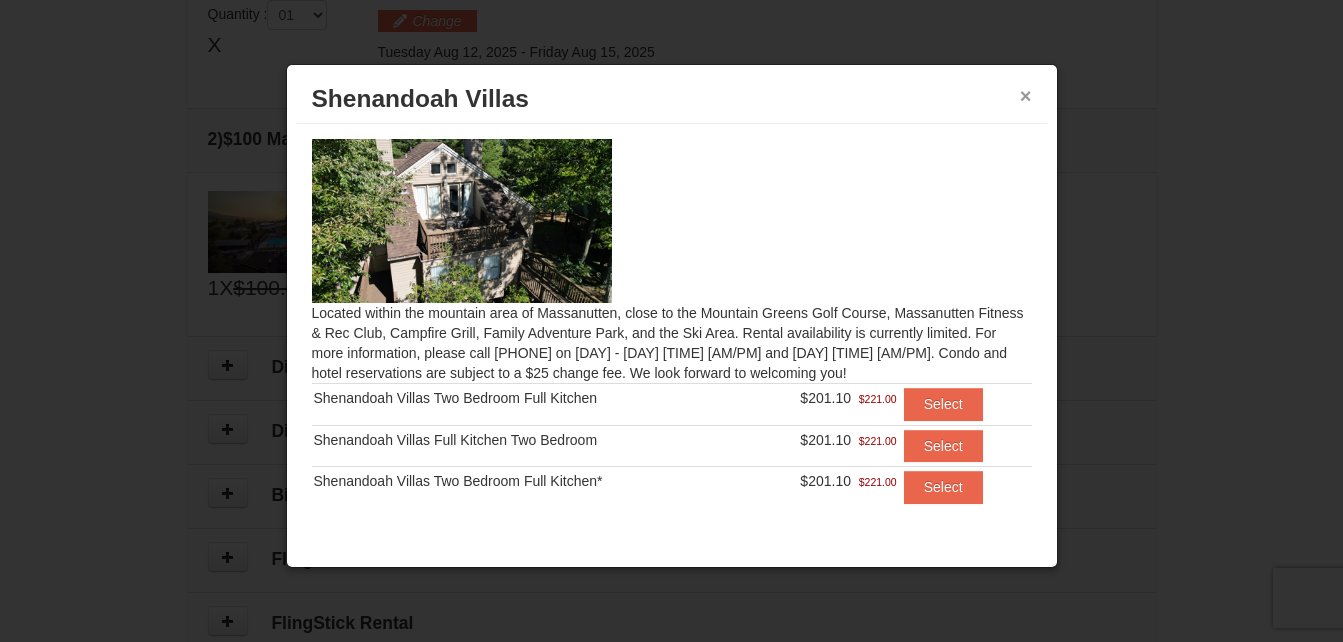 click on "×" at bounding box center (1026, 96) 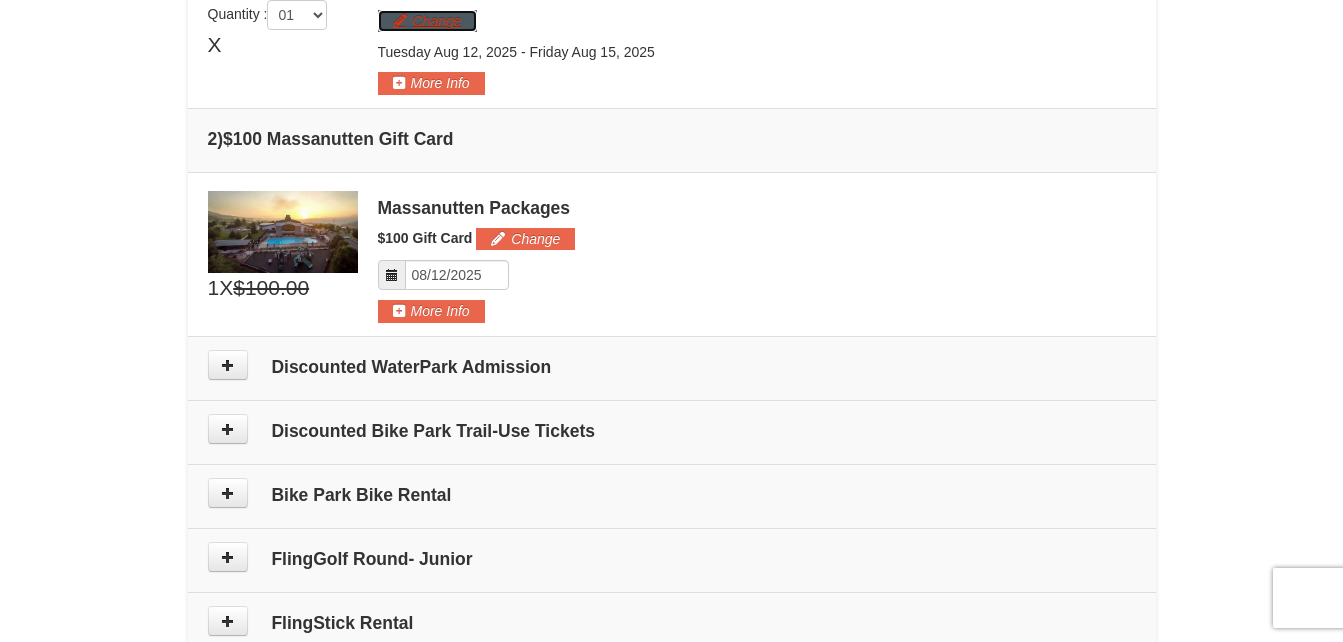 click on "Change" at bounding box center (427, 21) 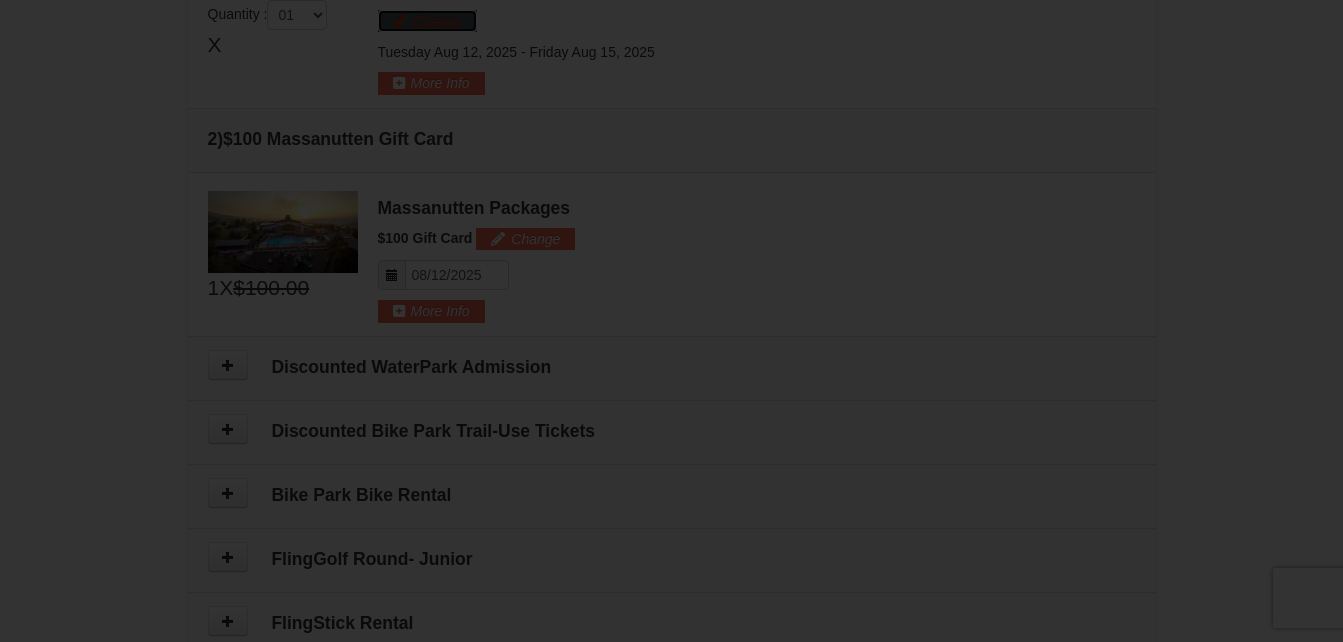 scroll, scrollTop: 0, scrollLeft: 0, axis: both 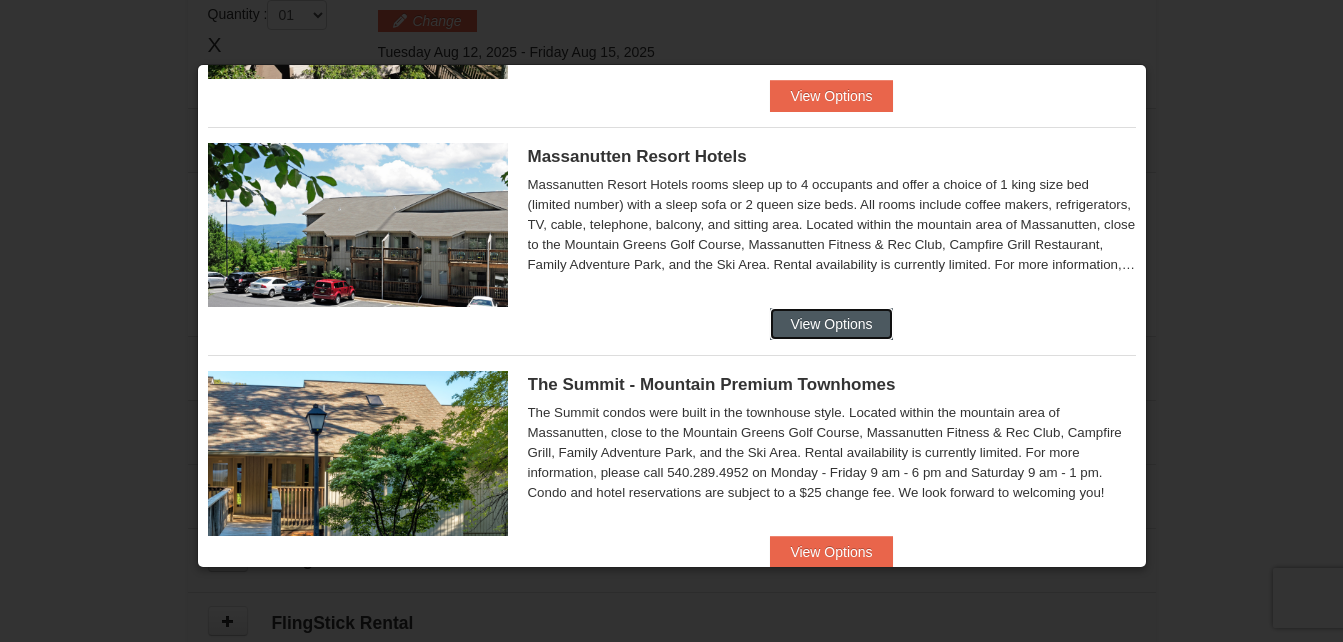 click on "View Options" at bounding box center (831, 324) 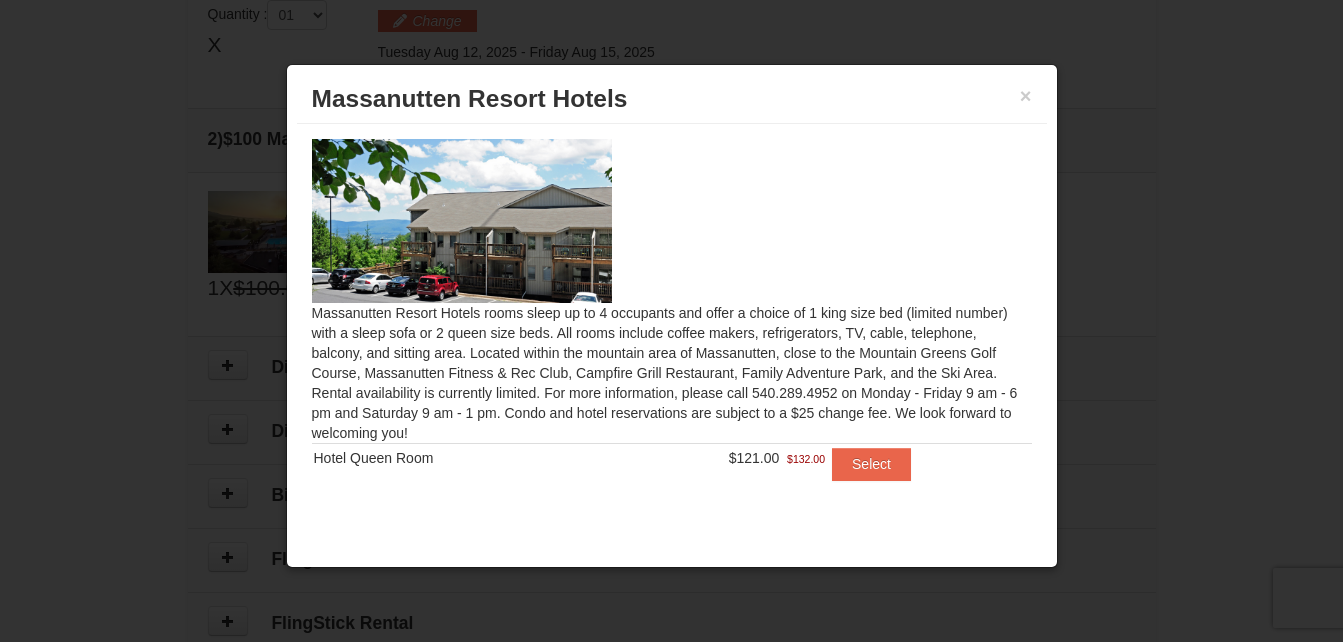 scroll, scrollTop: 5, scrollLeft: 0, axis: vertical 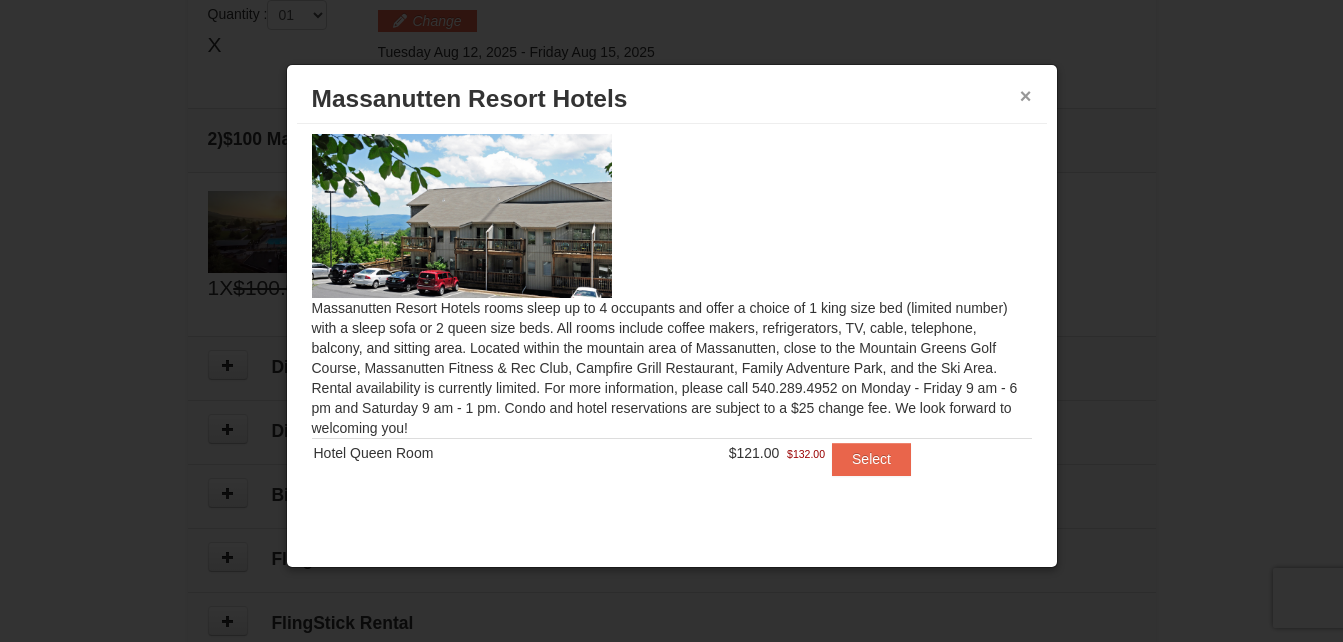 click on "×" at bounding box center (1026, 96) 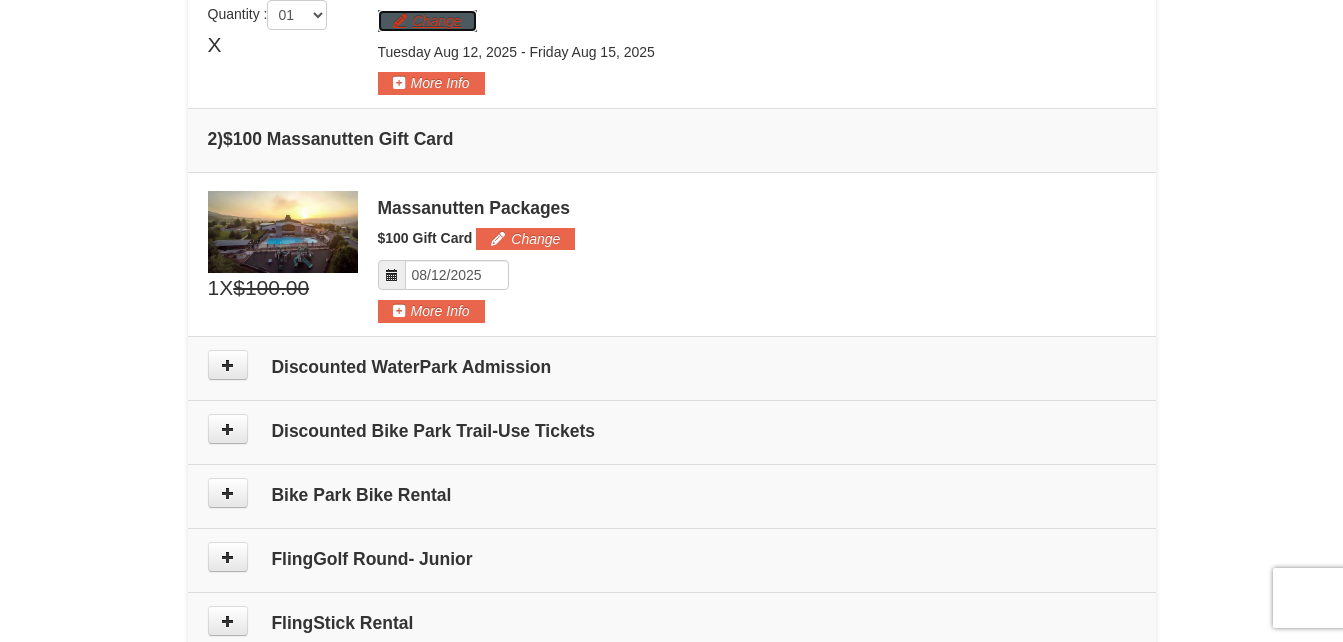 click on "Change" at bounding box center (427, 21) 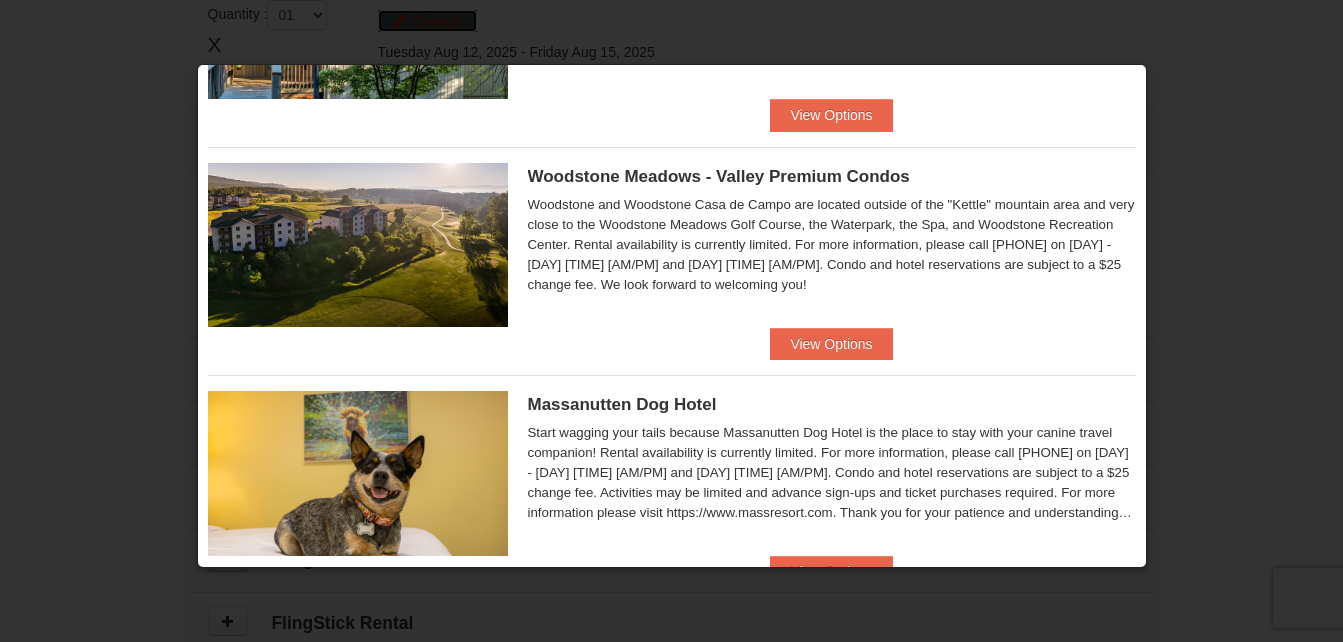 scroll, scrollTop: 949, scrollLeft: 0, axis: vertical 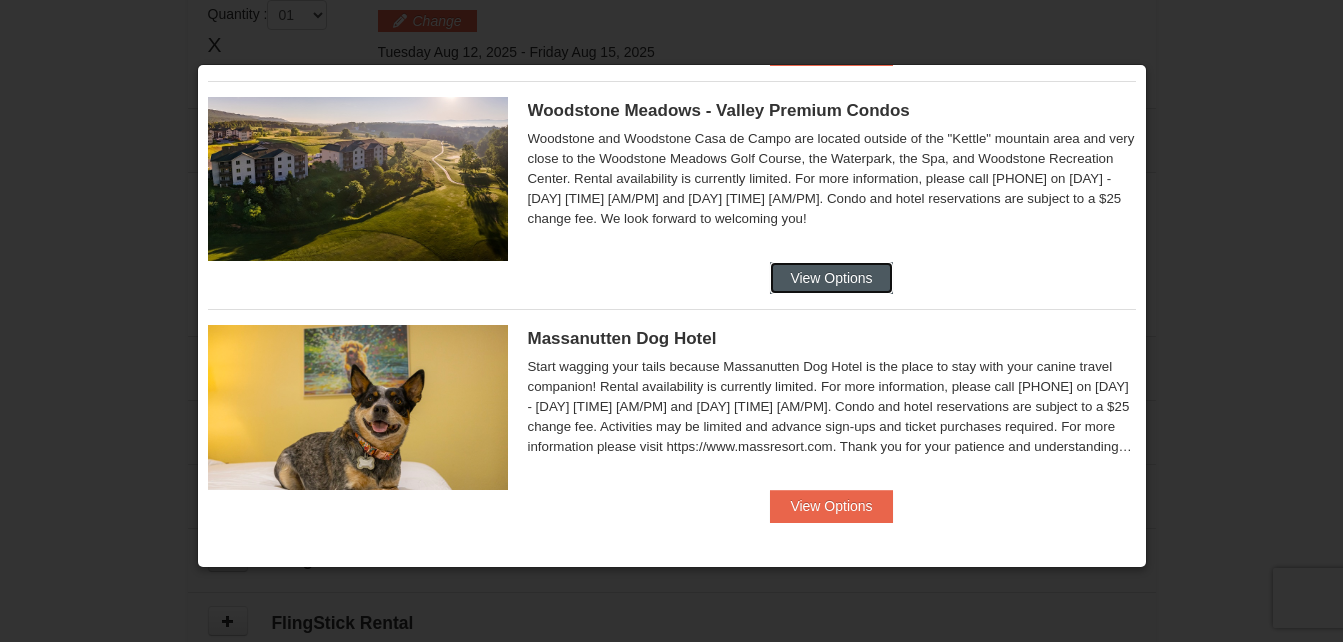click on "View Options" at bounding box center (831, 278) 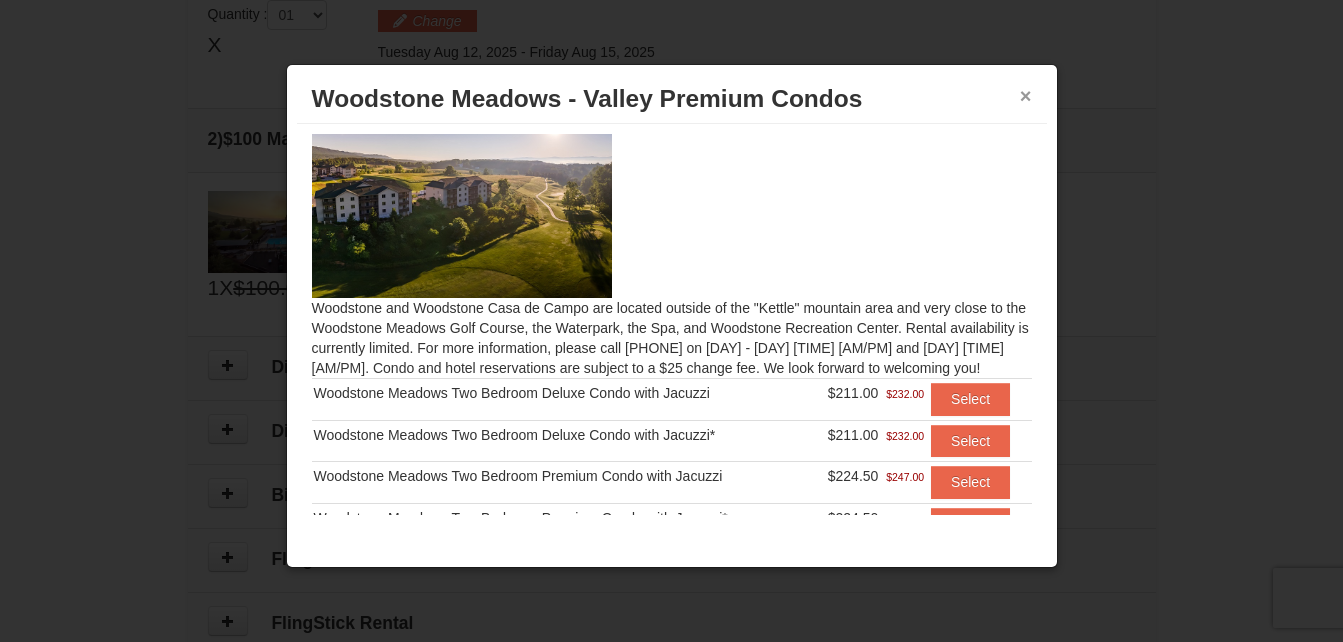 click on "×" at bounding box center [1026, 96] 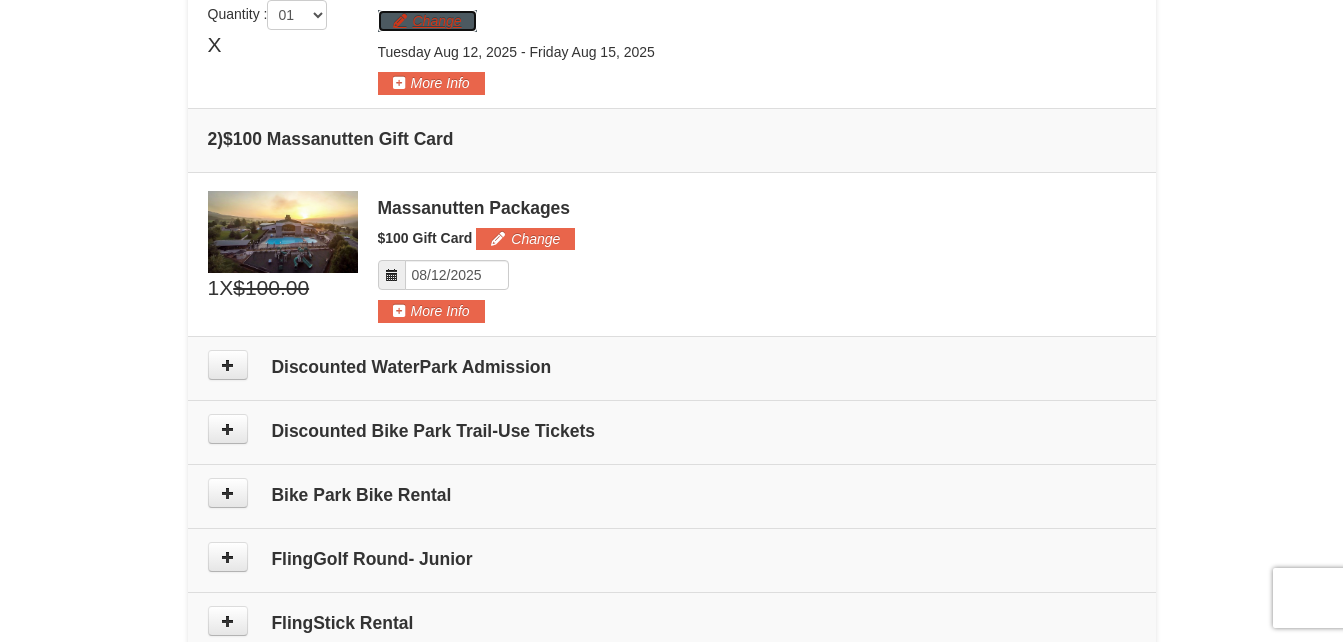 click on "Change" at bounding box center [427, 21] 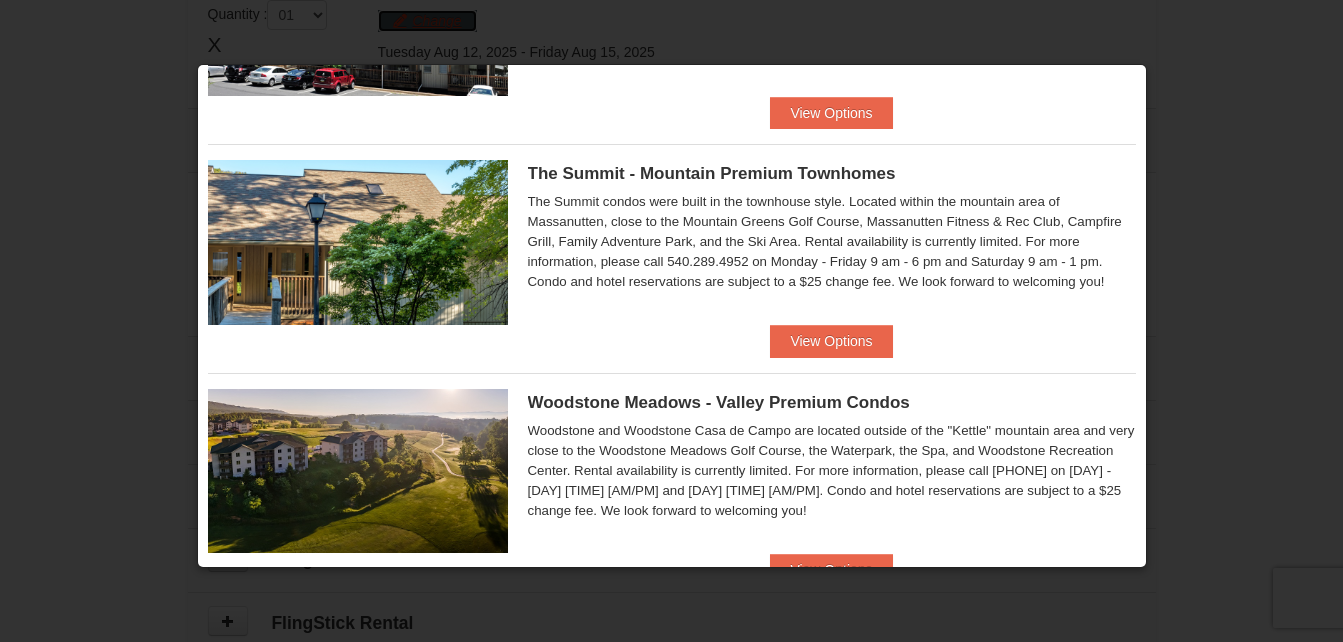 scroll, scrollTop: 669, scrollLeft: 0, axis: vertical 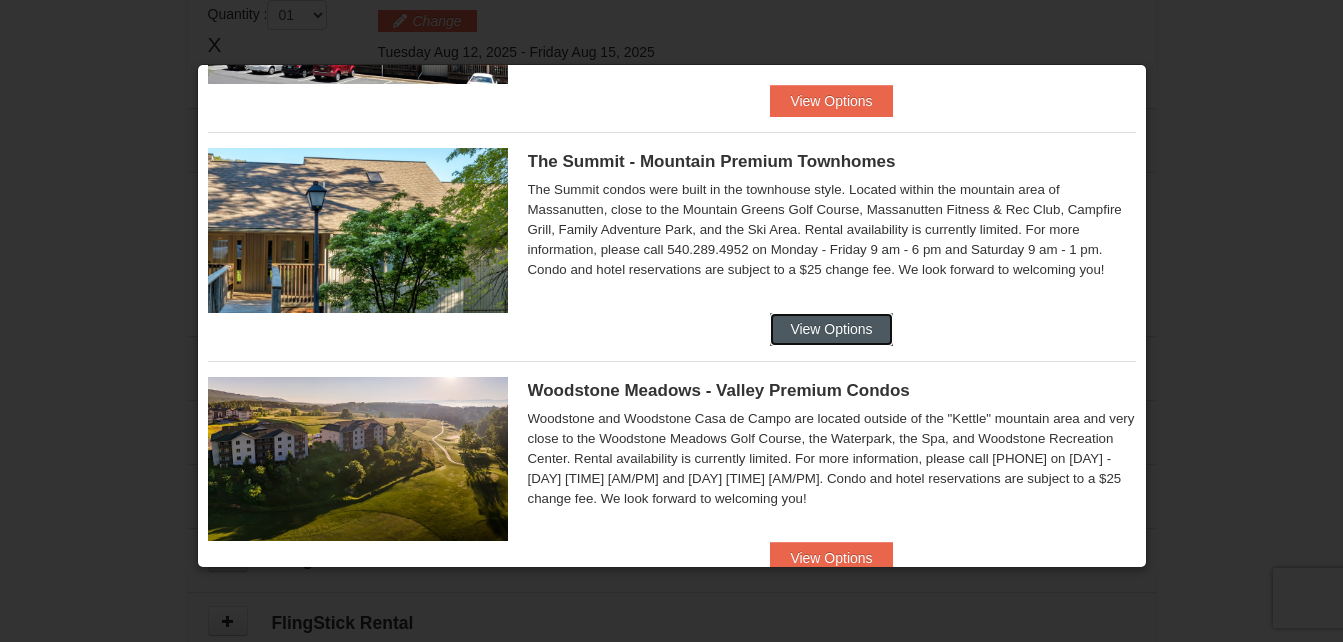 click on "View Options" at bounding box center [831, 329] 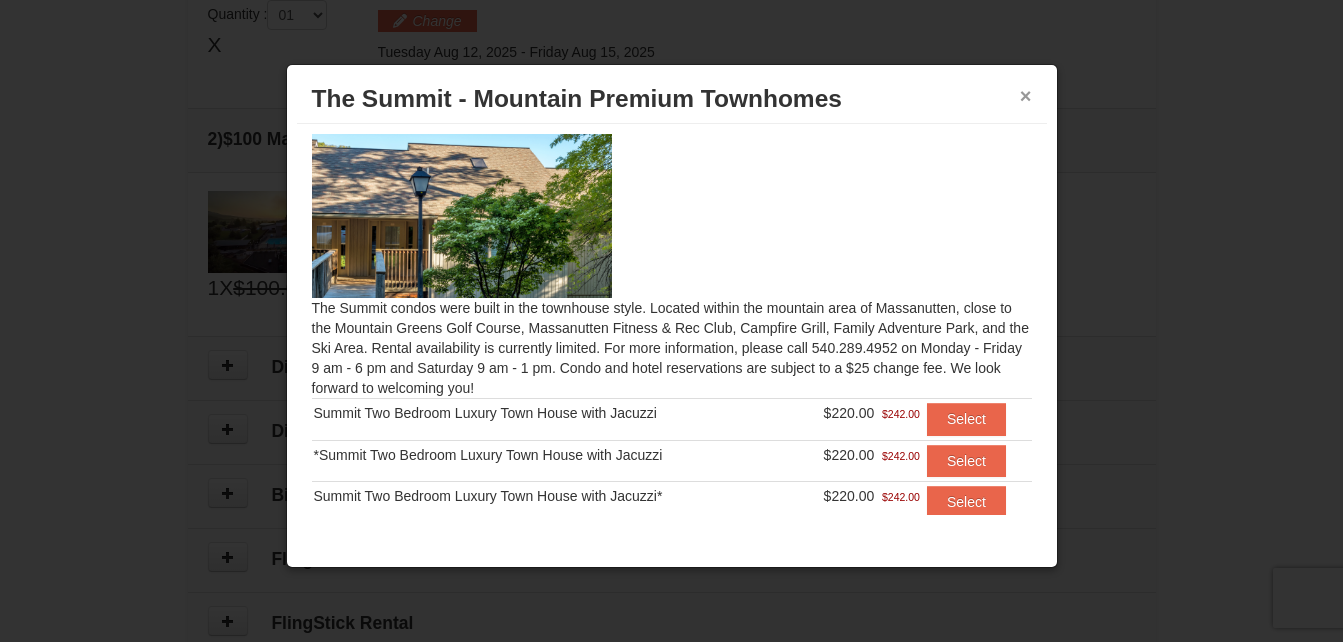 click on "×" at bounding box center (1026, 96) 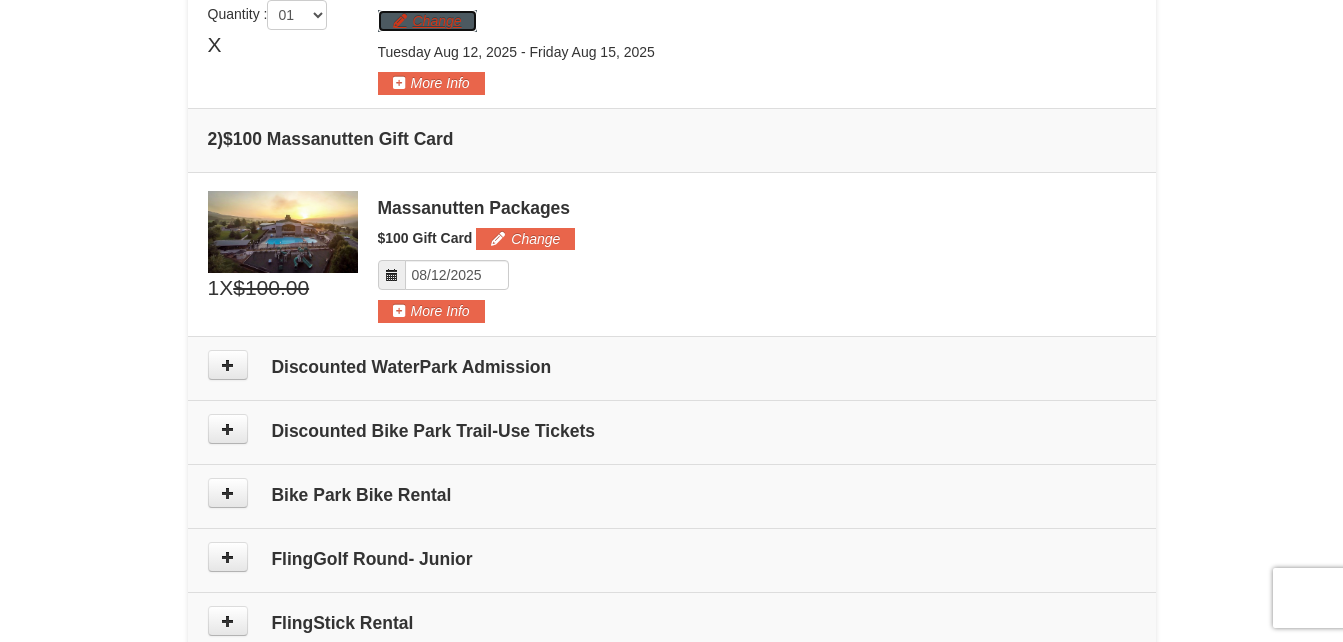 click on "Change" at bounding box center [427, 21] 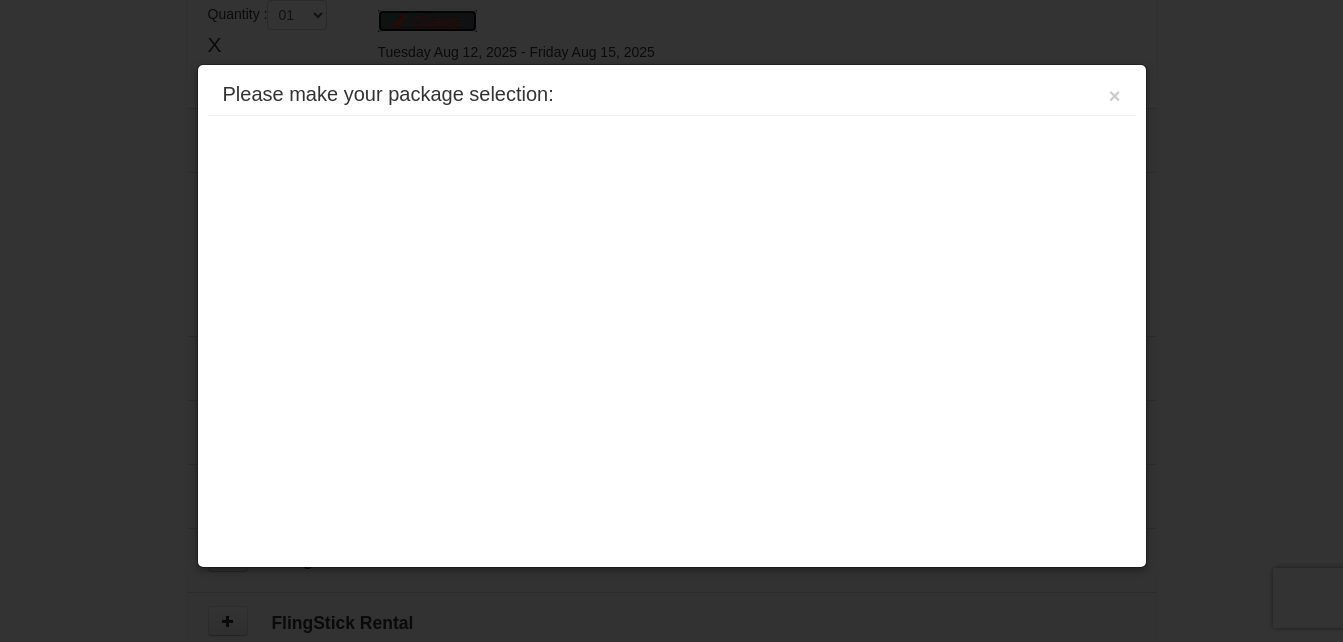 scroll, scrollTop: 0, scrollLeft: 0, axis: both 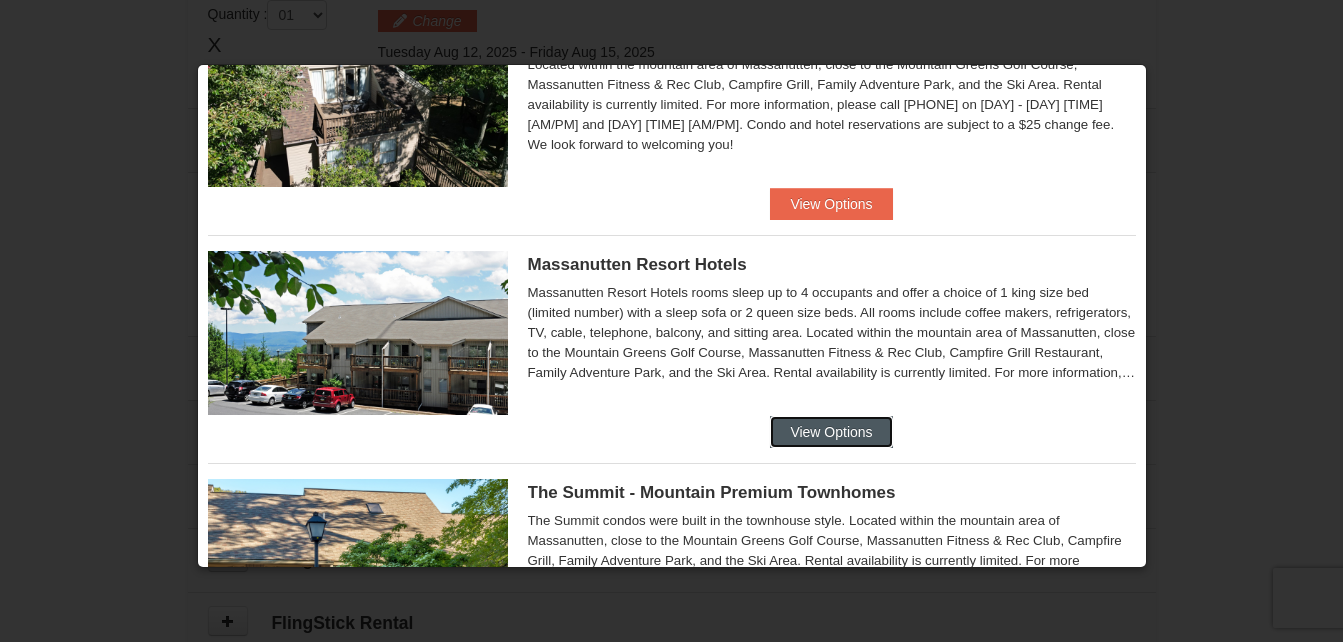 click on "View Options" at bounding box center [831, 432] 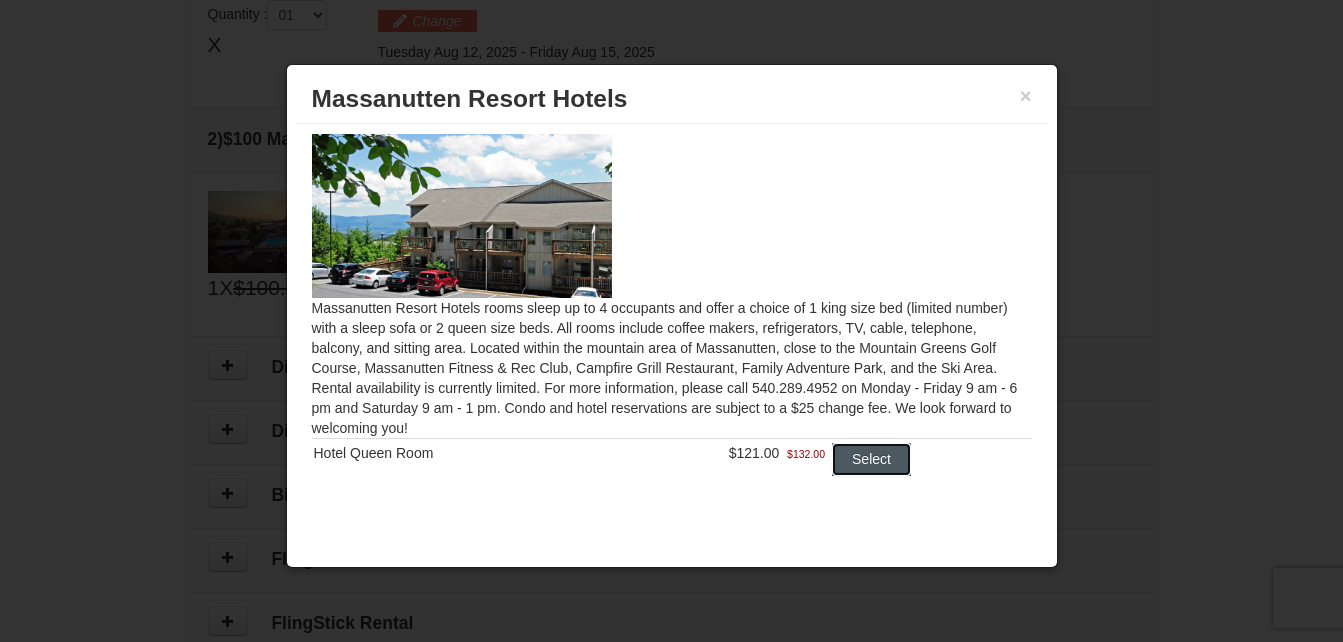 click on "Select" at bounding box center [871, 459] 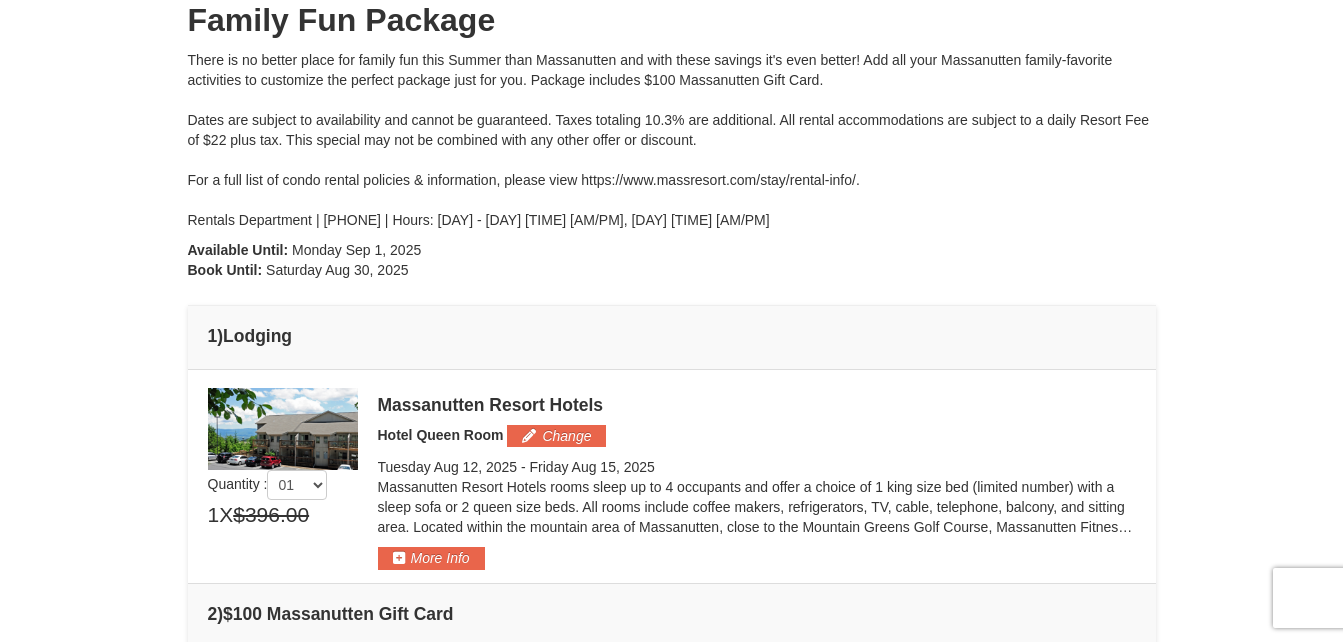 scroll, scrollTop: 298, scrollLeft: 0, axis: vertical 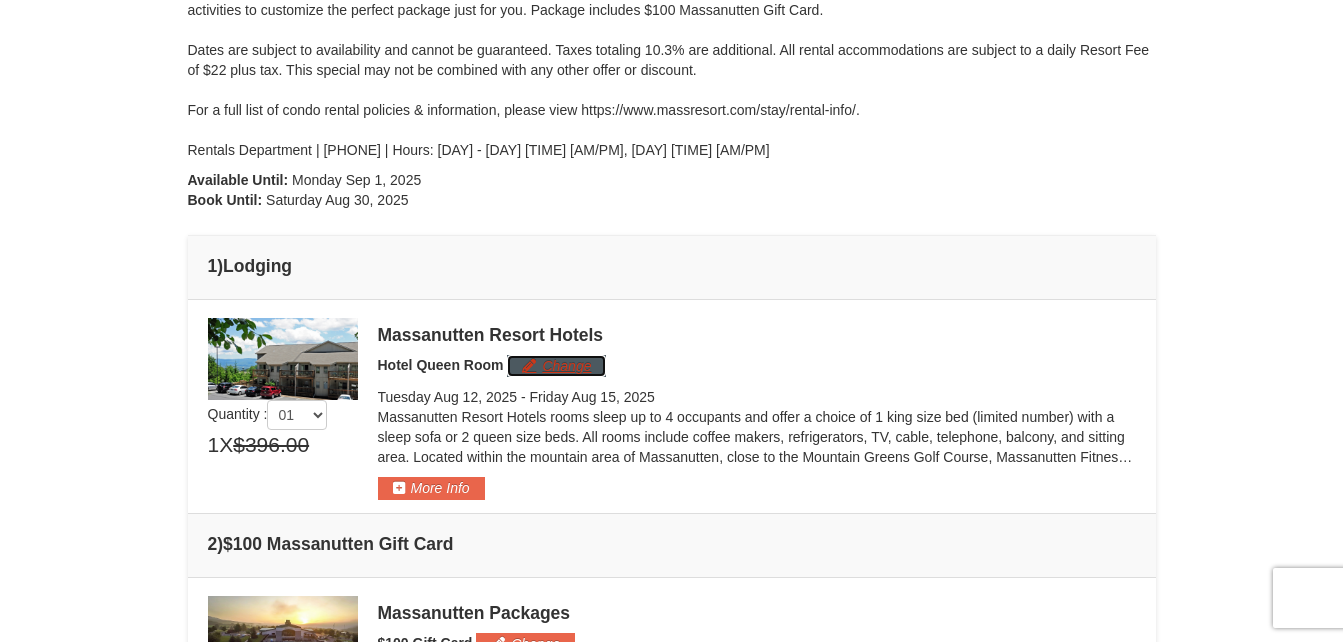 click on "Change" at bounding box center [556, 366] 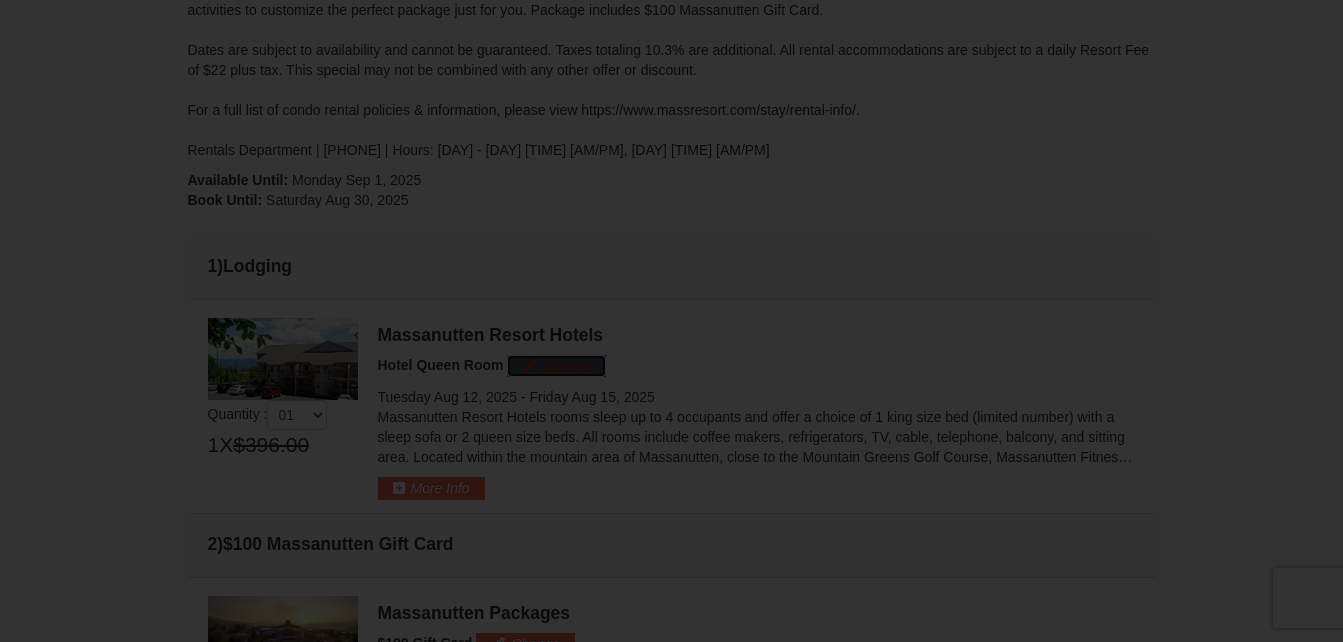 scroll, scrollTop: 369, scrollLeft: 0, axis: vertical 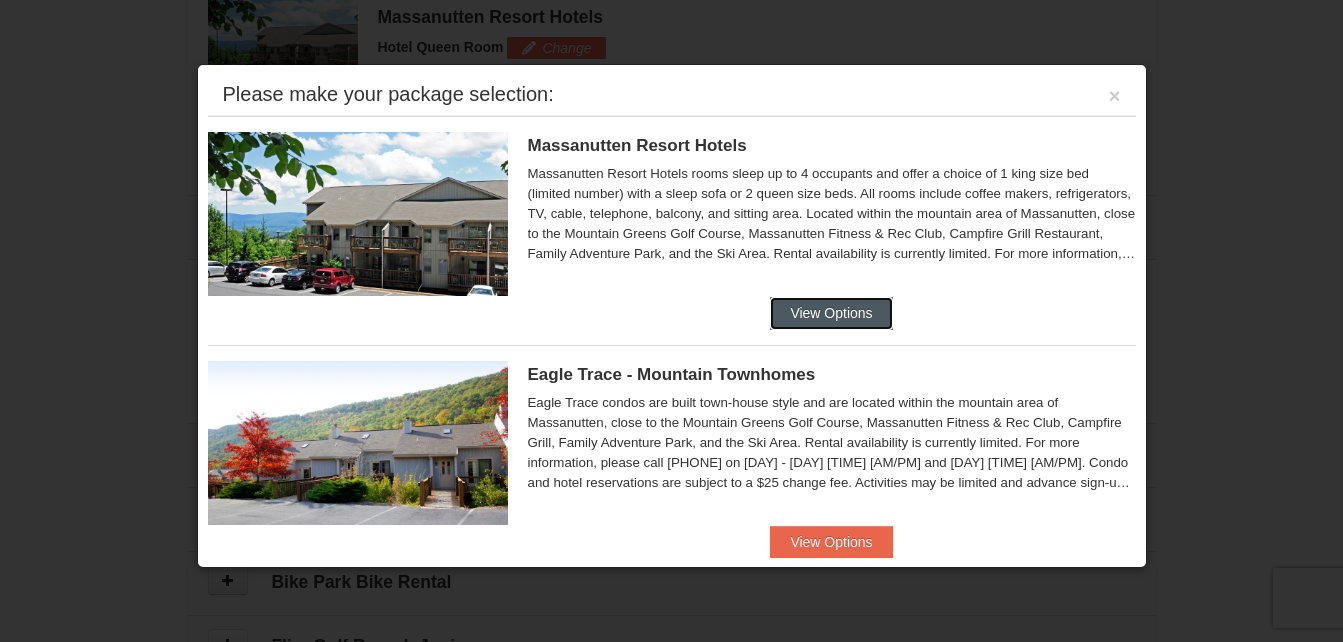 click on "View Options" at bounding box center [831, 313] 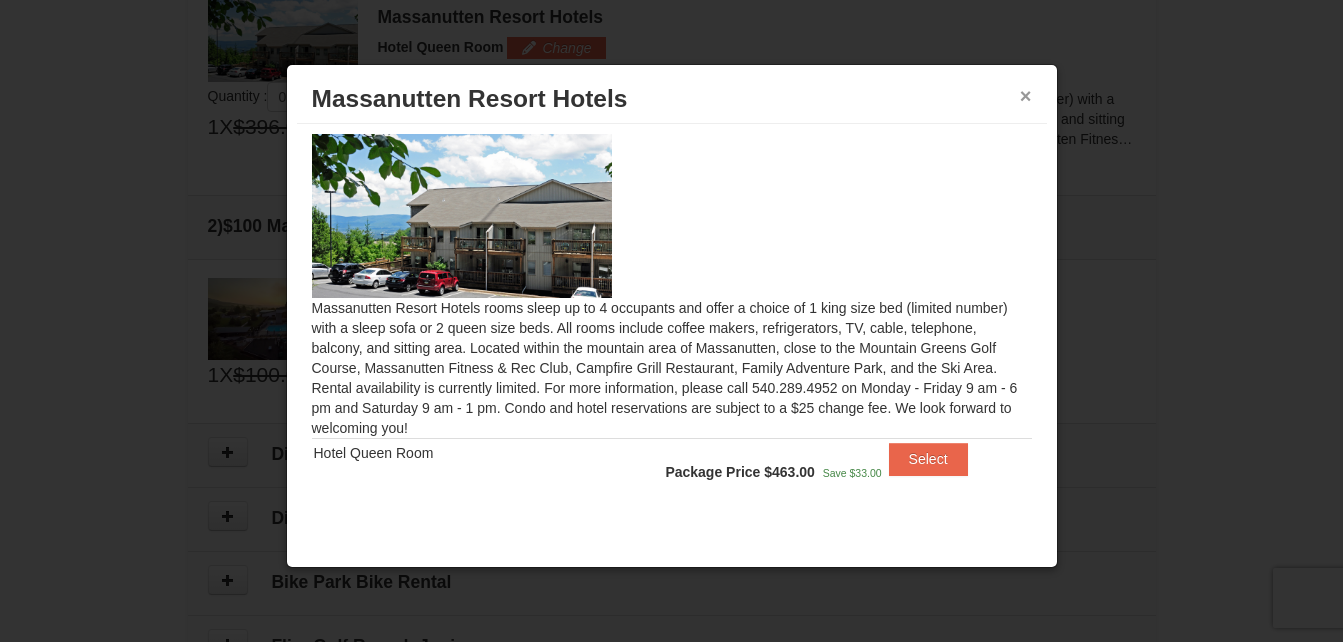 click on "×" at bounding box center (1026, 96) 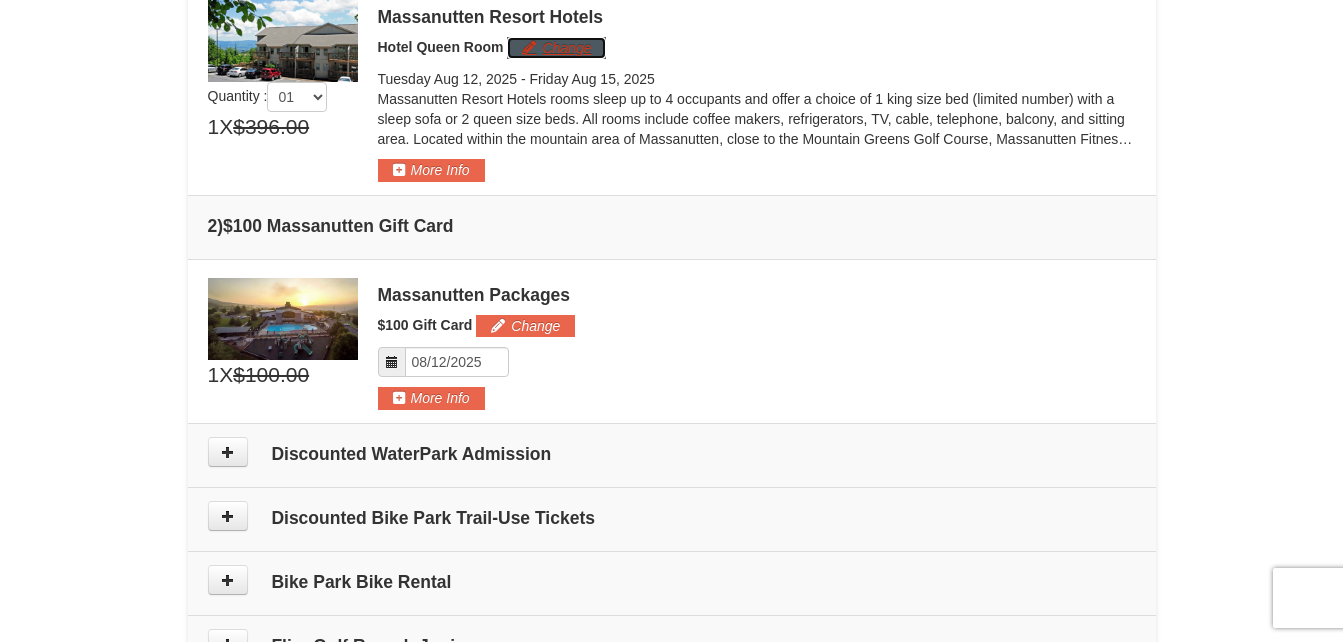 click on "Change" at bounding box center (556, 48) 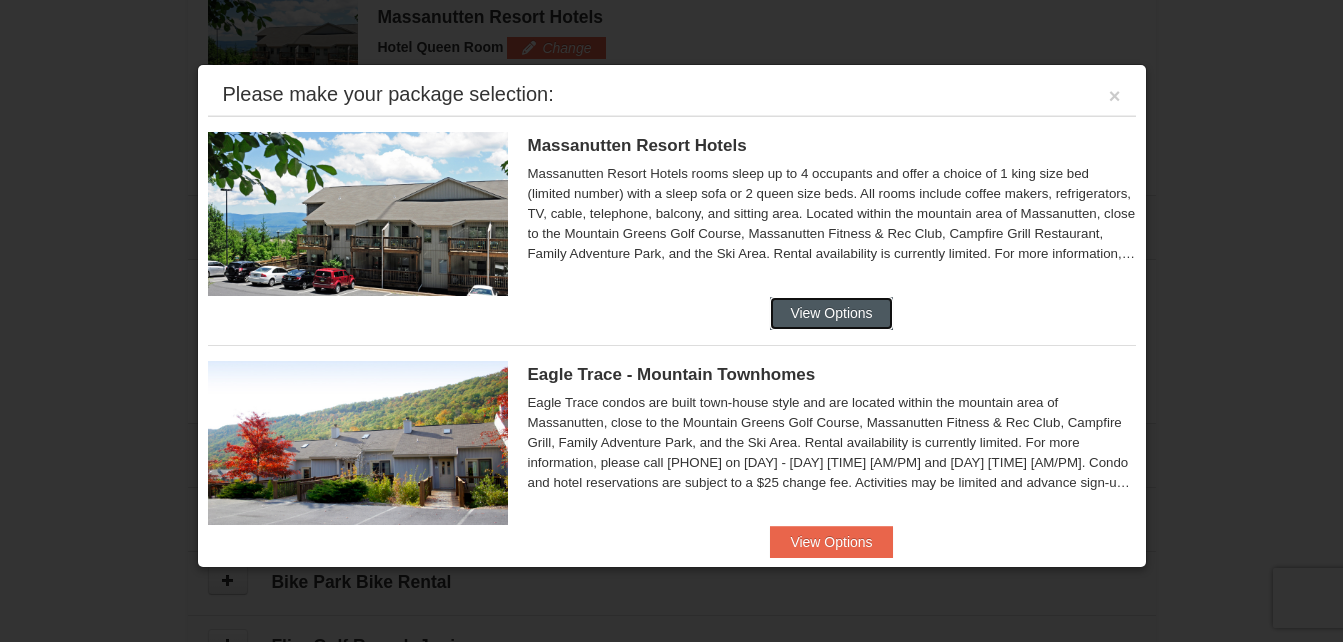 click on "View Options" at bounding box center (831, 313) 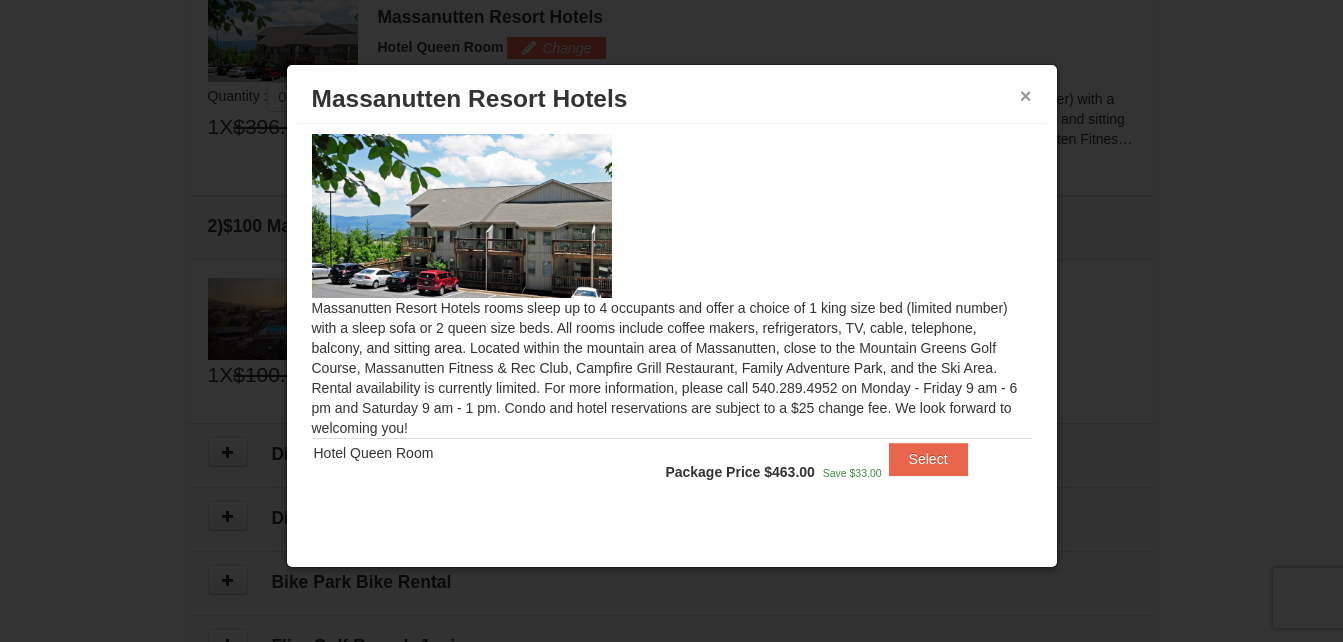 click on "×" at bounding box center [1026, 96] 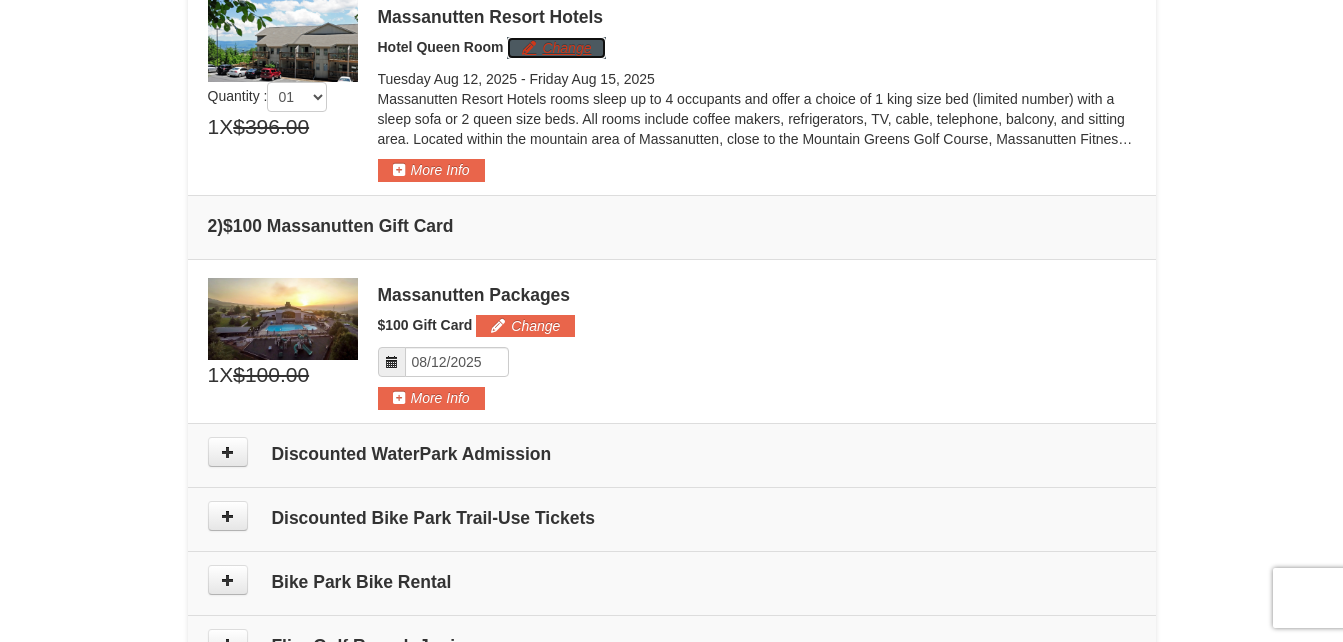 click on "Change" at bounding box center (556, 48) 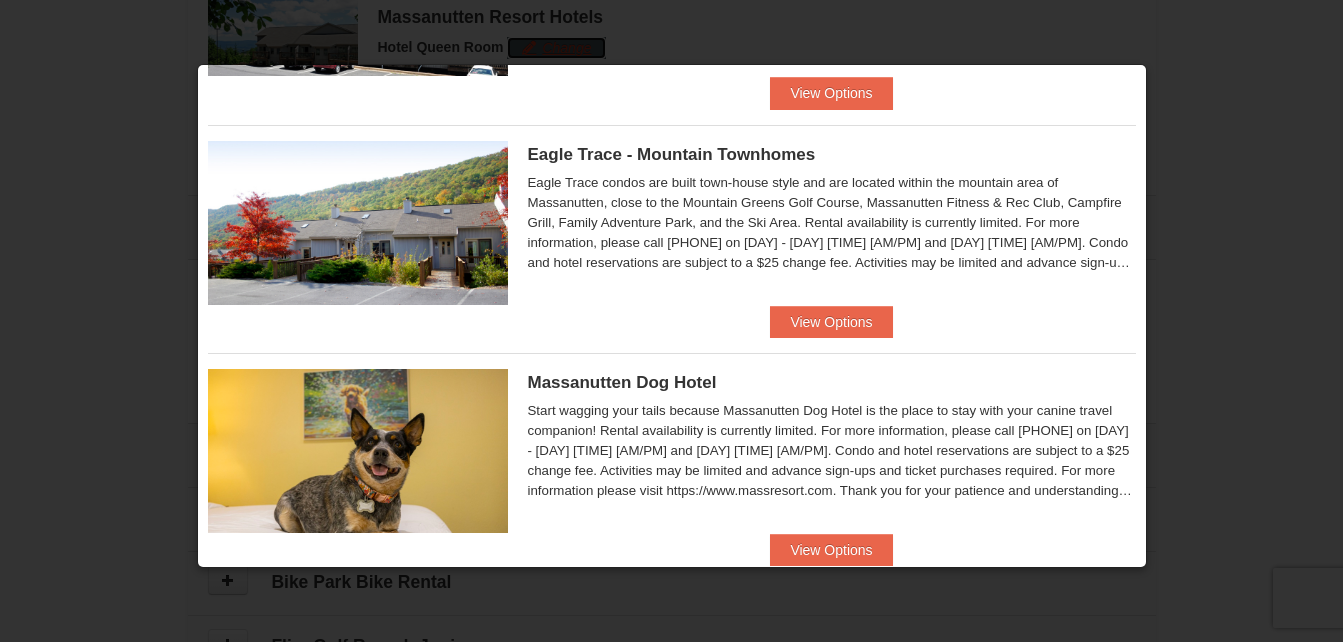 scroll, scrollTop: 236, scrollLeft: 0, axis: vertical 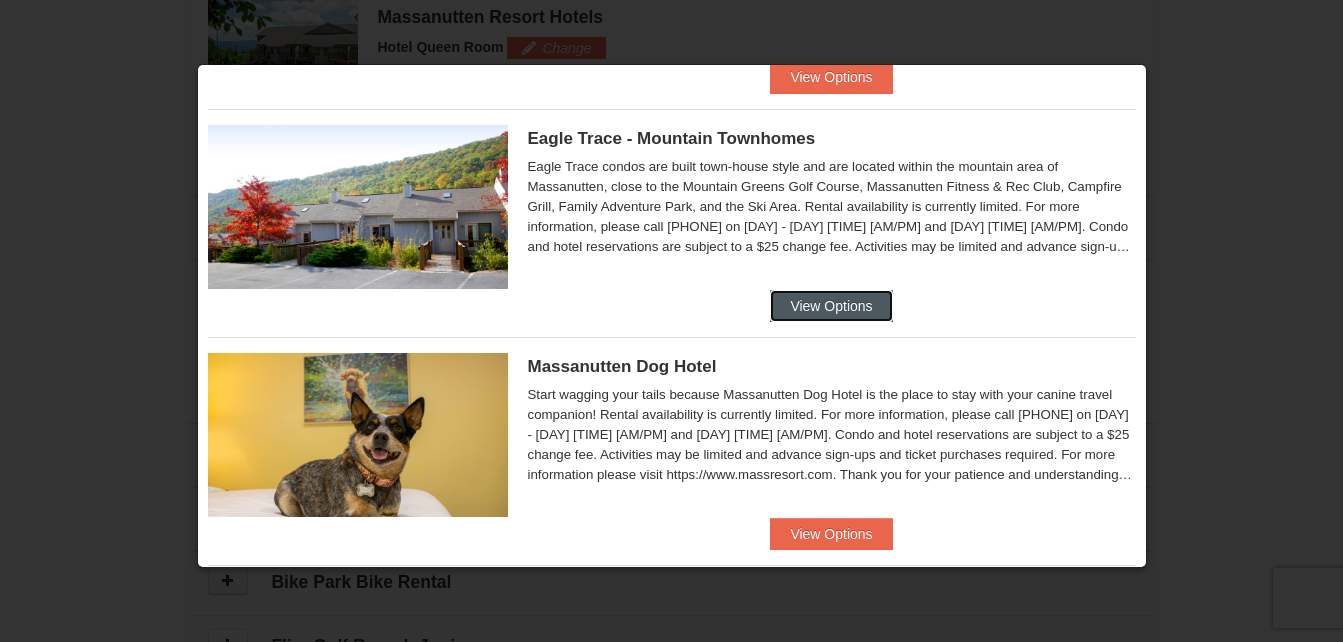 click on "View Options" at bounding box center (831, 306) 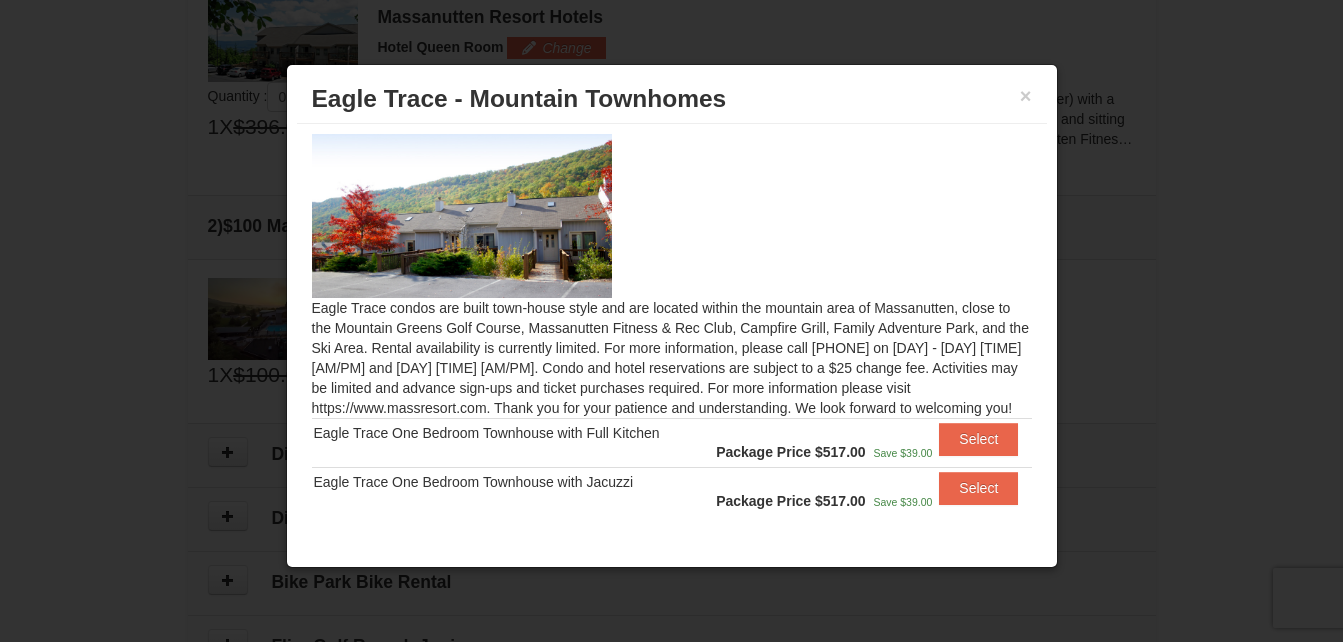 scroll, scrollTop: 41, scrollLeft: 0, axis: vertical 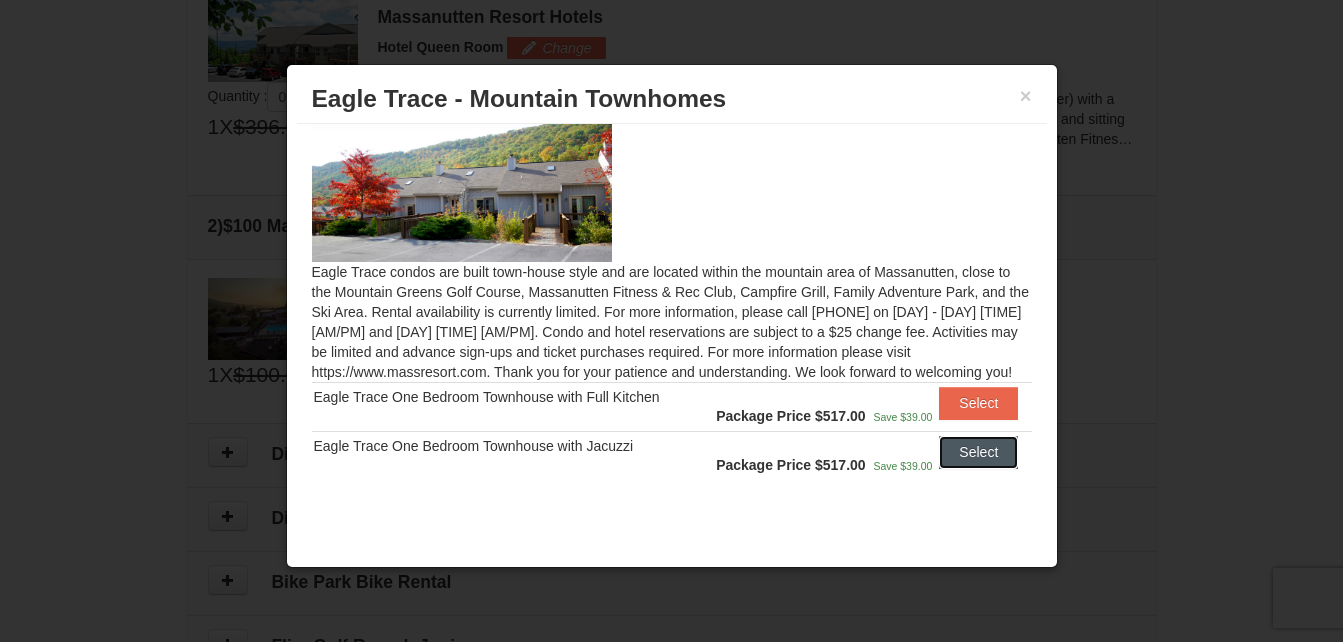 click on "Select" at bounding box center (978, 452) 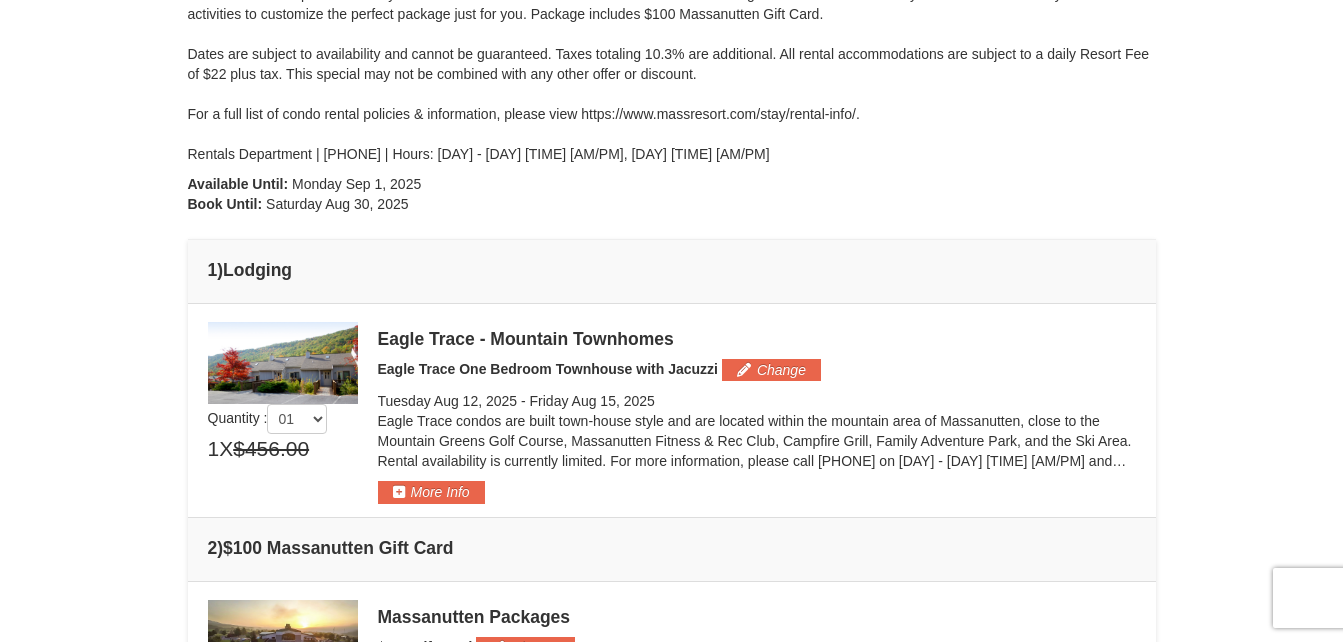 scroll, scrollTop: 287, scrollLeft: 0, axis: vertical 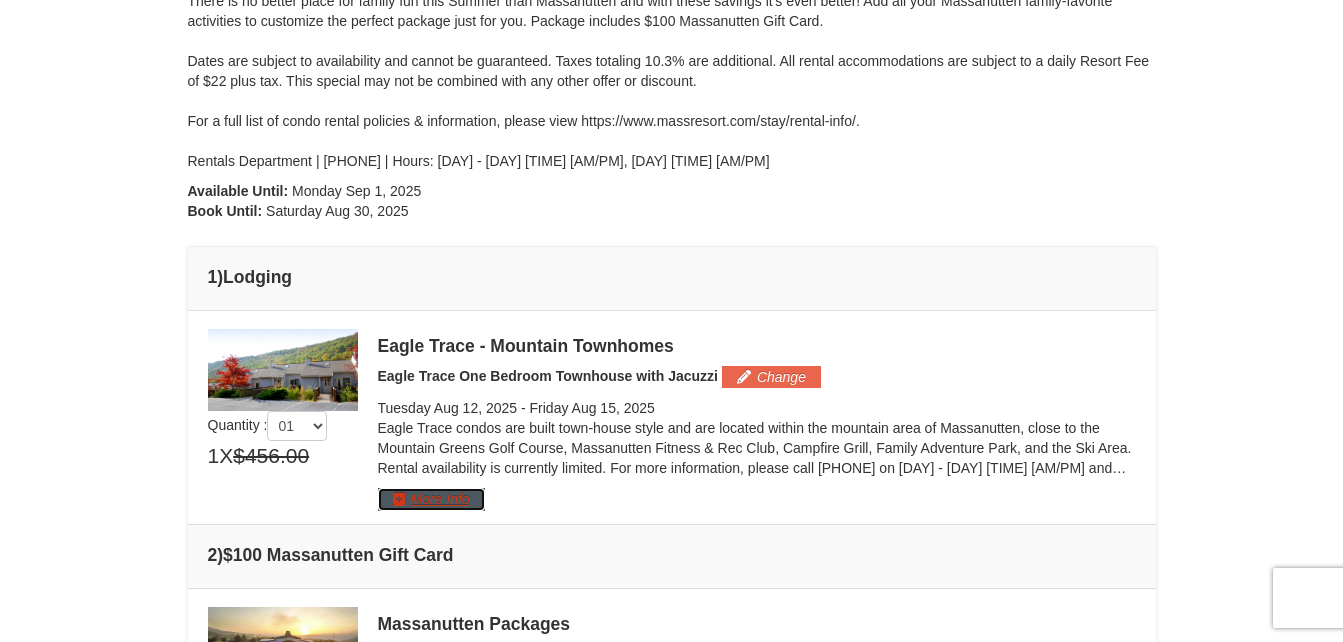 click on "More Info" at bounding box center (431, 499) 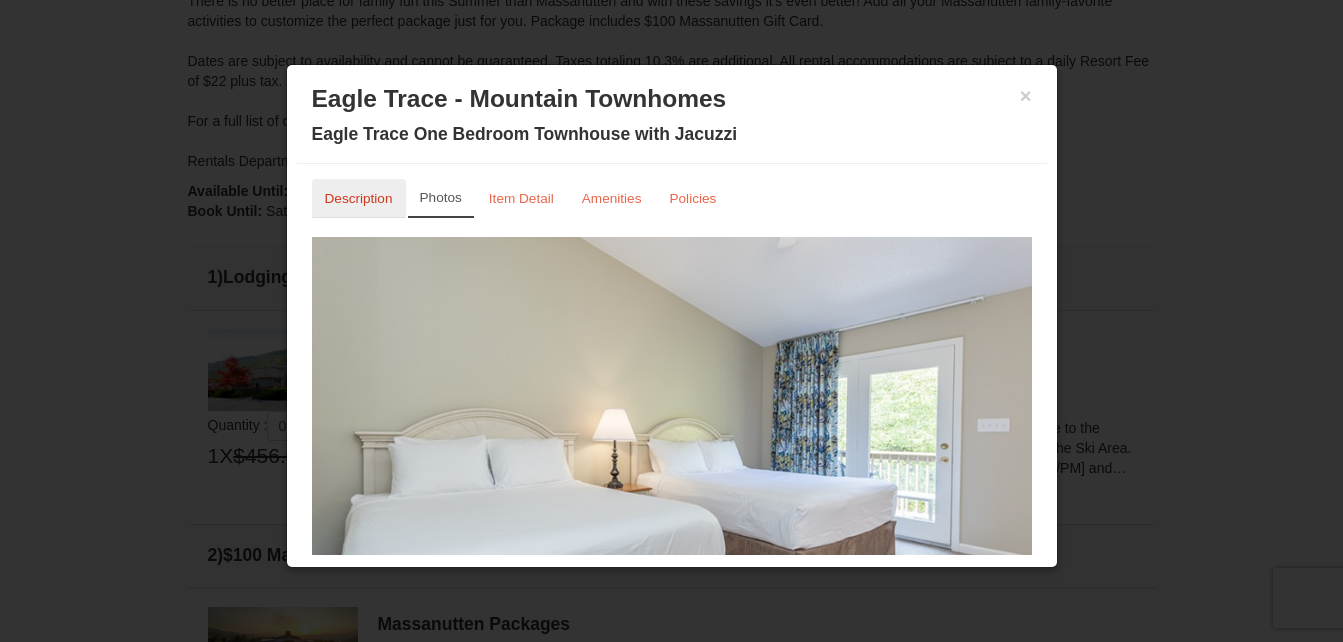 click on "Description" at bounding box center [359, 198] 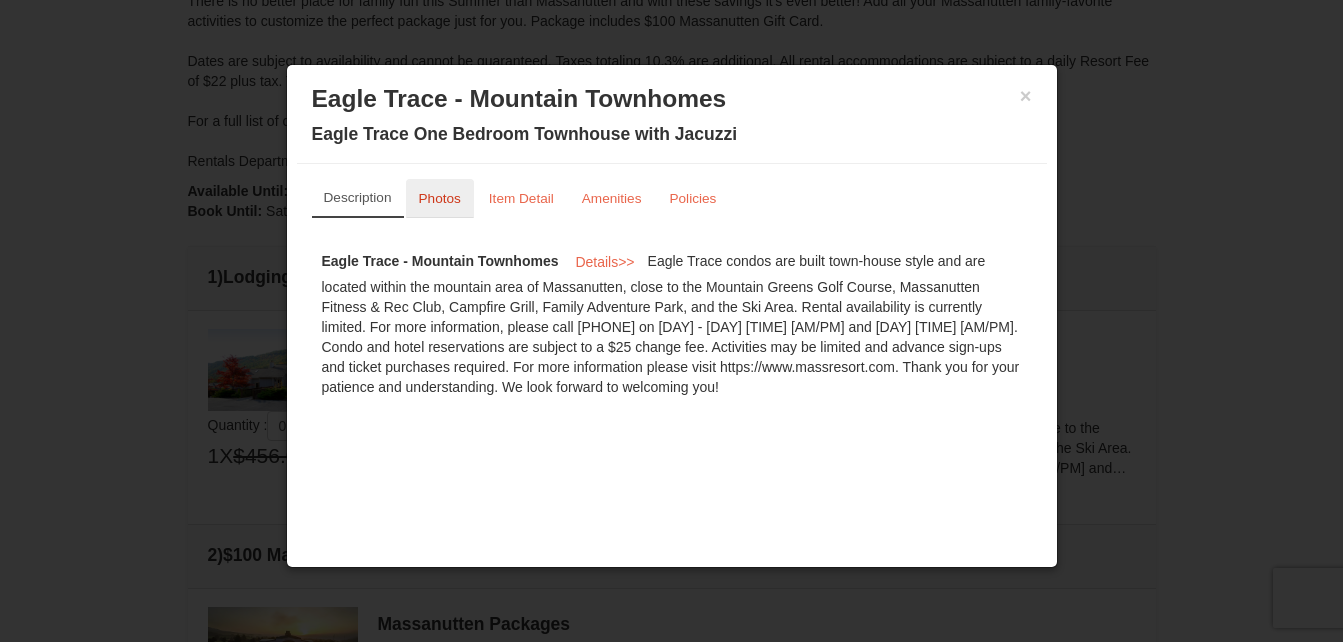 click on "Photos" at bounding box center [440, 198] 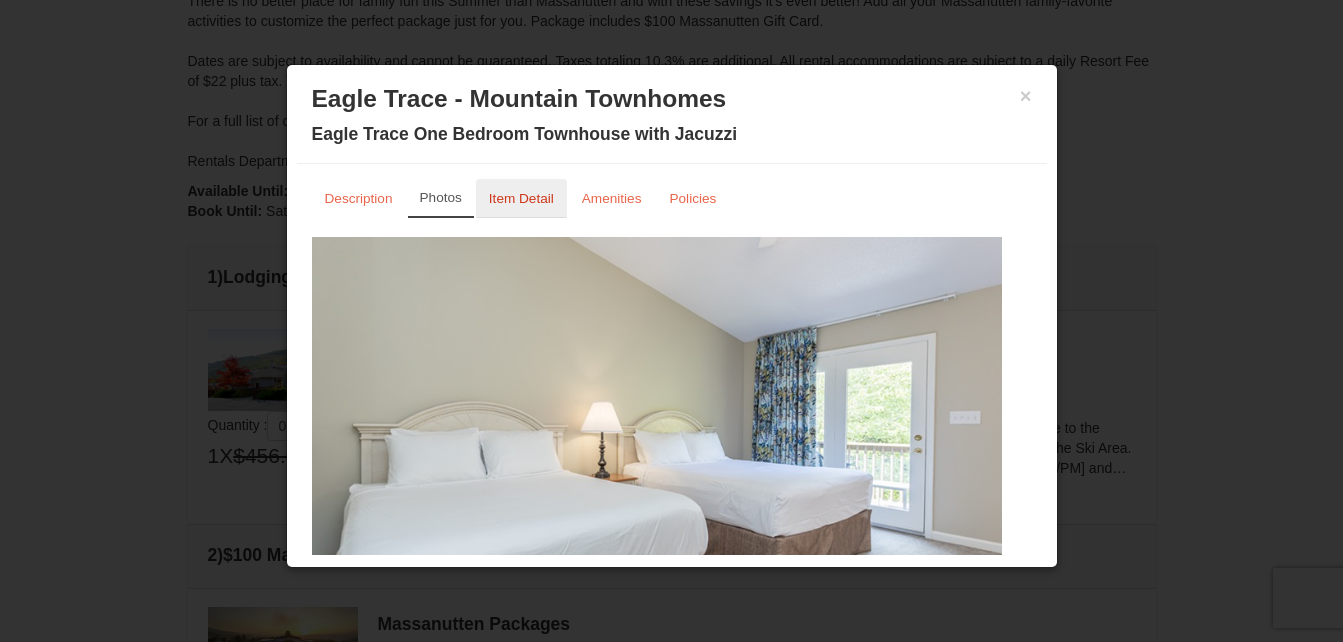click on "Item Detail" at bounding box center [521, 198] 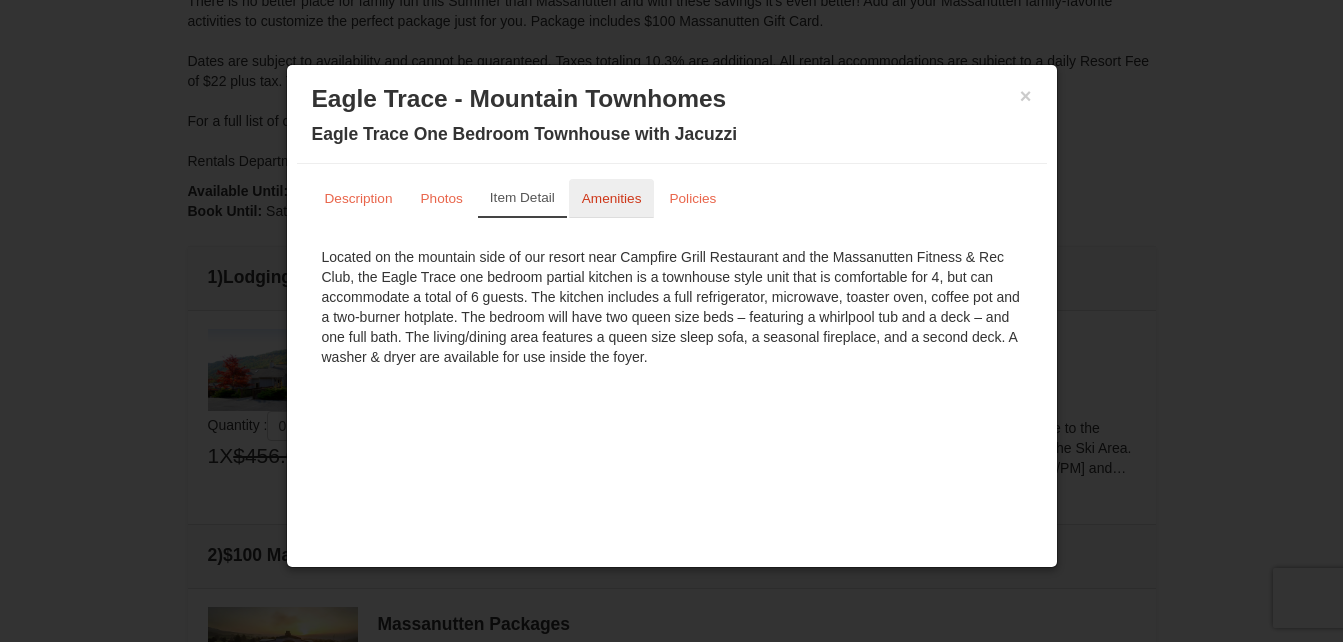 click on "Amenities" at bounding box center [612, 198] 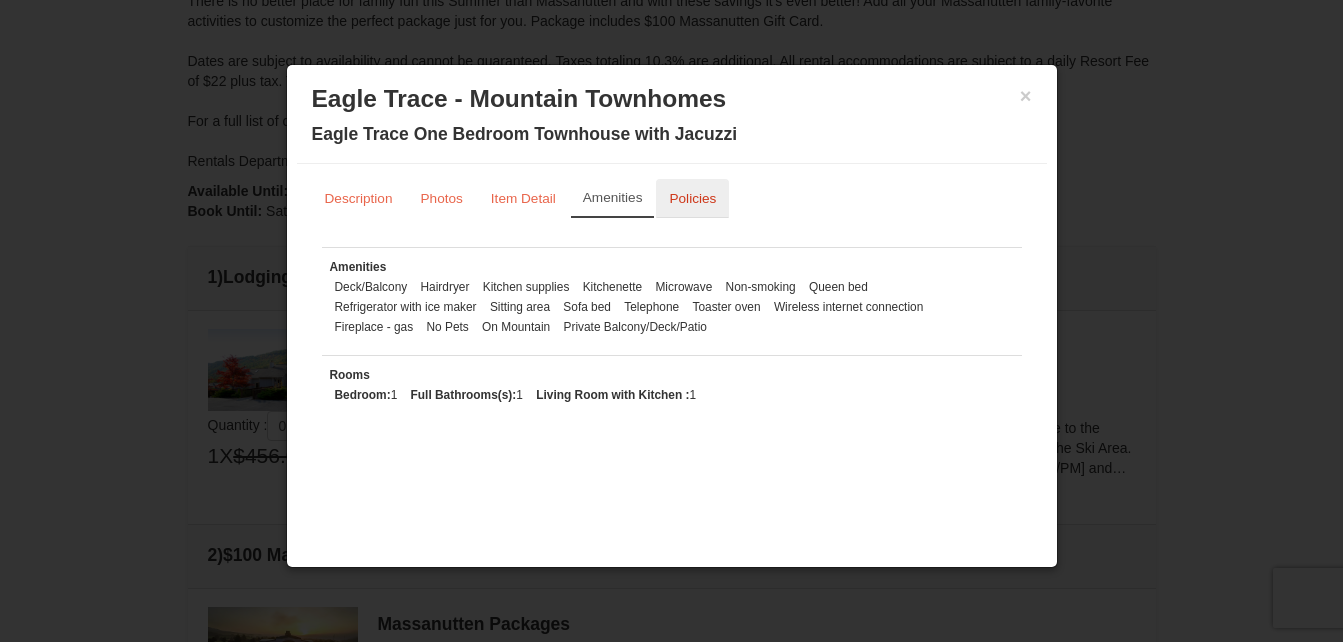 click on "Policies" at bounding box center [692, 198] 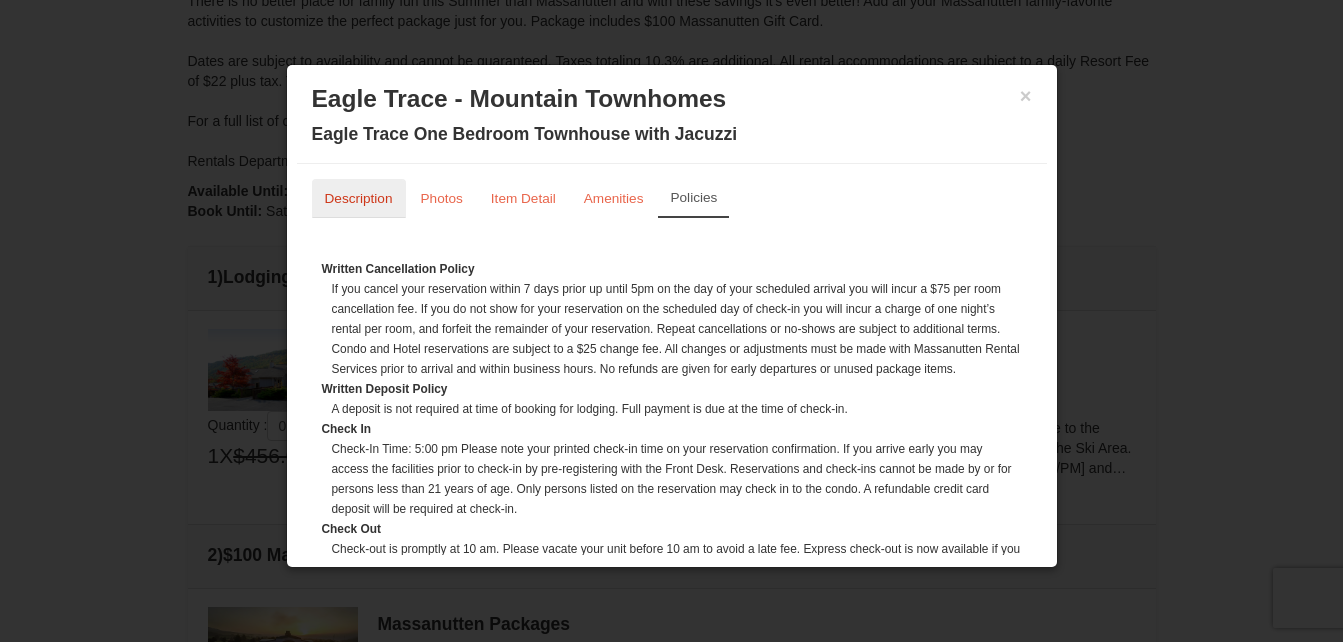 click on "Description" at bounding box center (359, 198) 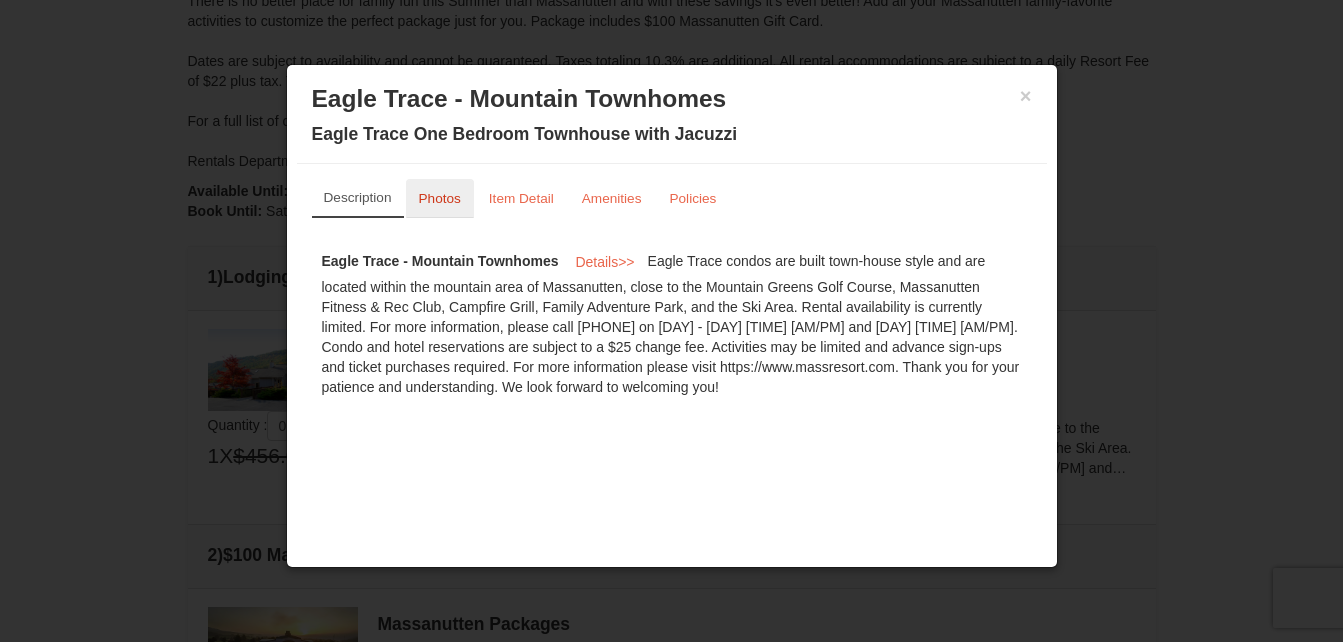 click on "Photos" at bounding box center (440, 198) 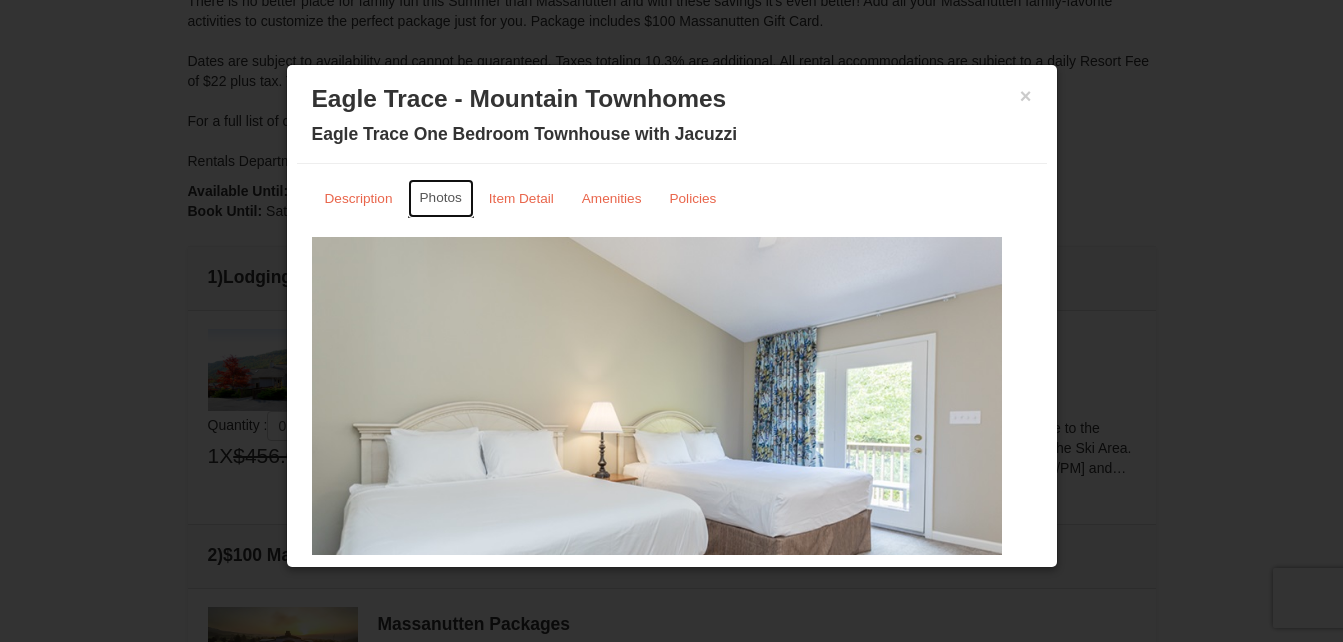 scroll, scrollTop: 96, scrollLeft: 0, axis: vertical 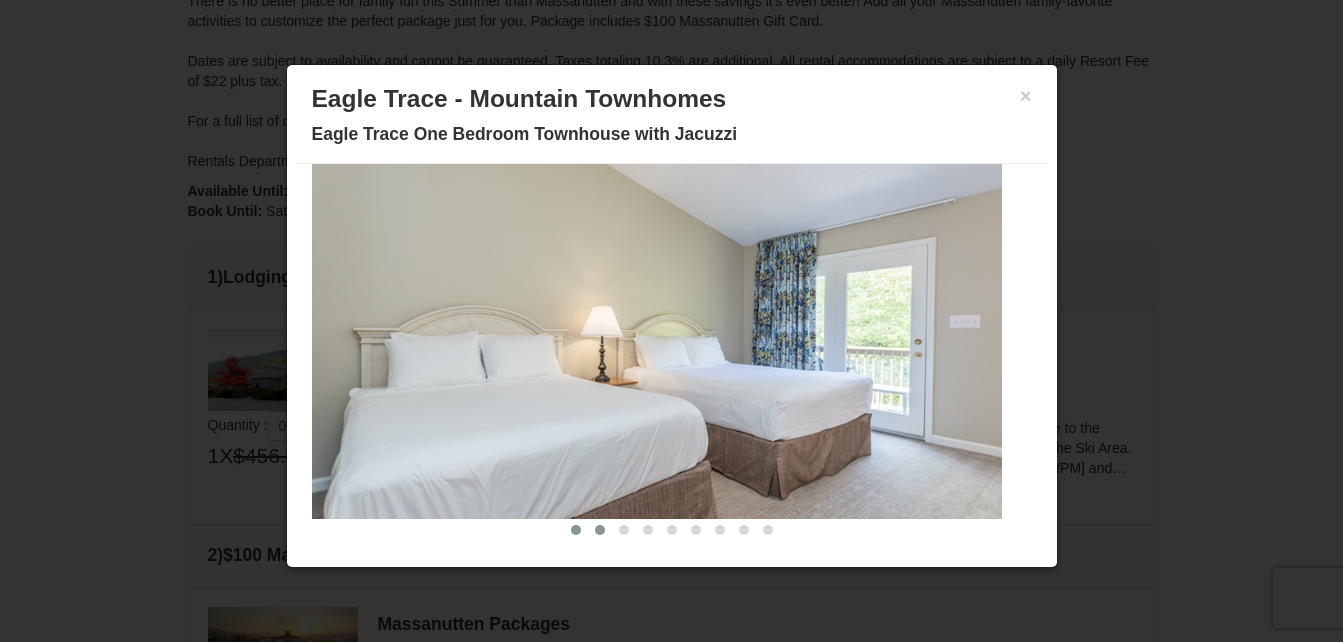 click at bounding box center [600, 530] 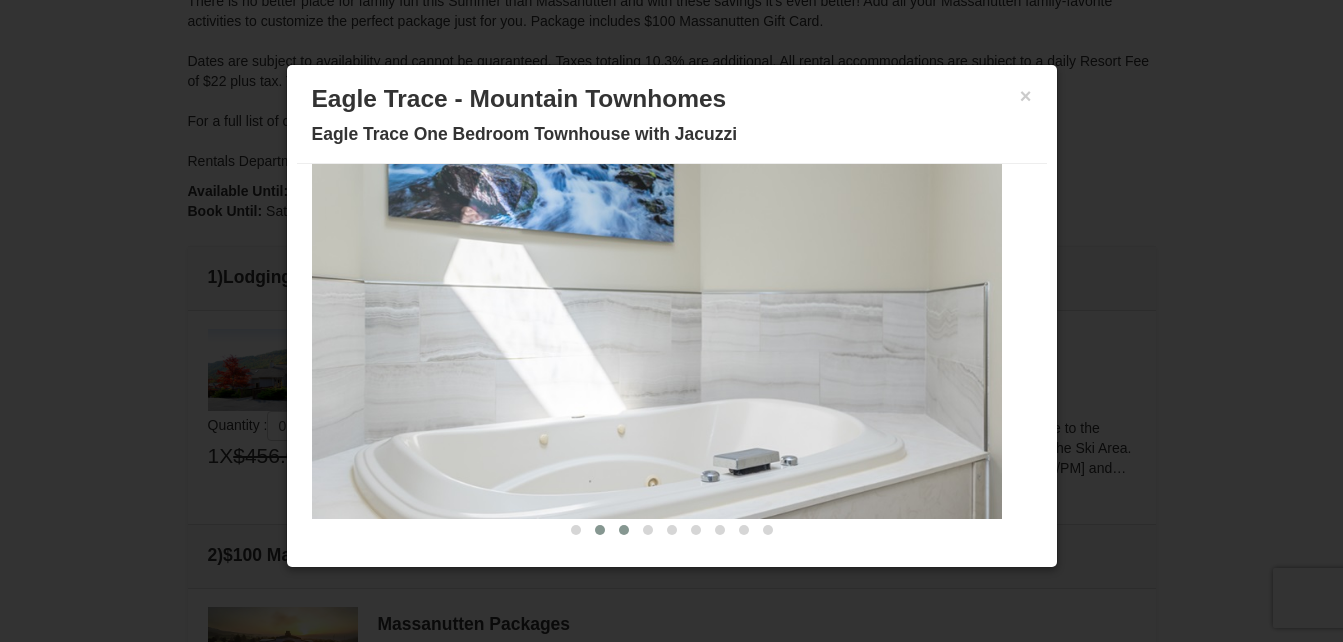 click at bounding box center [624, 530] 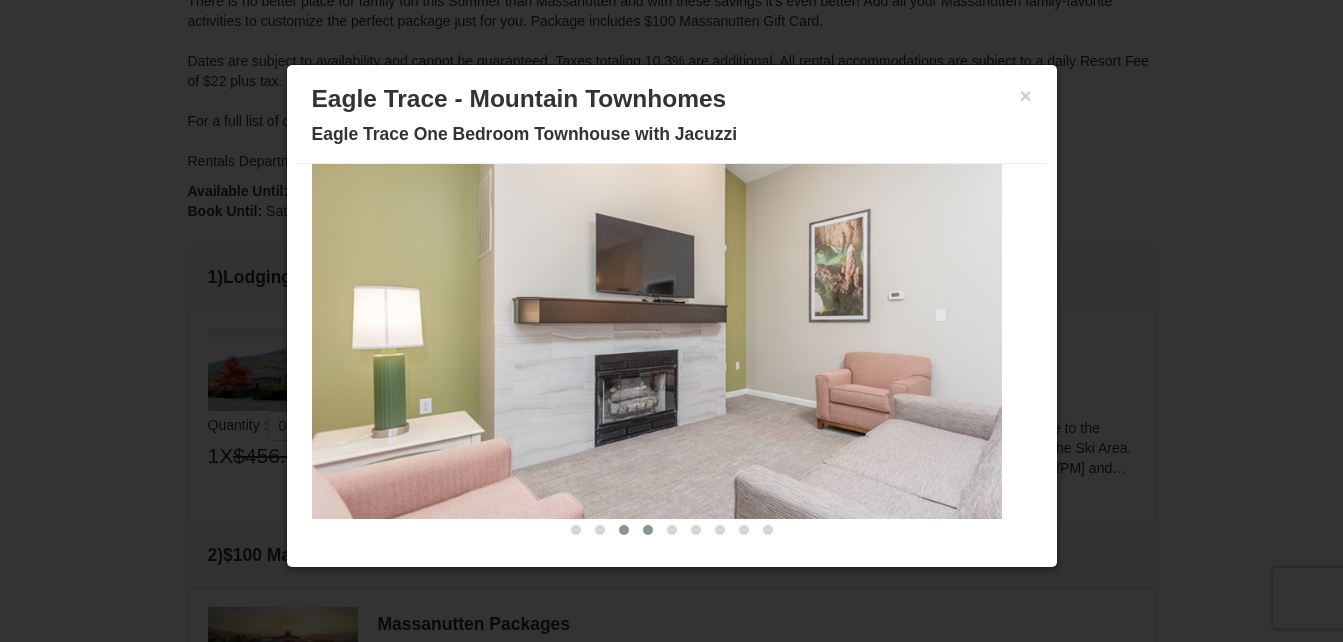 click at bounding box center (648, 530) 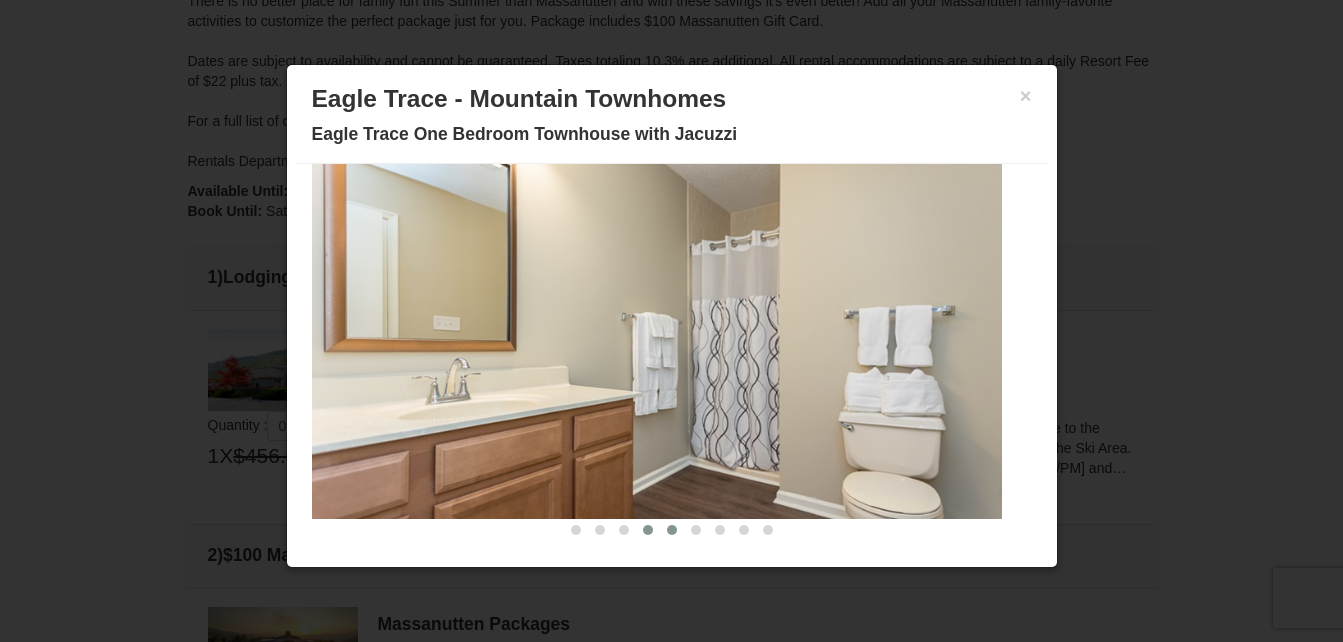 click at bounding box center [672, 530] 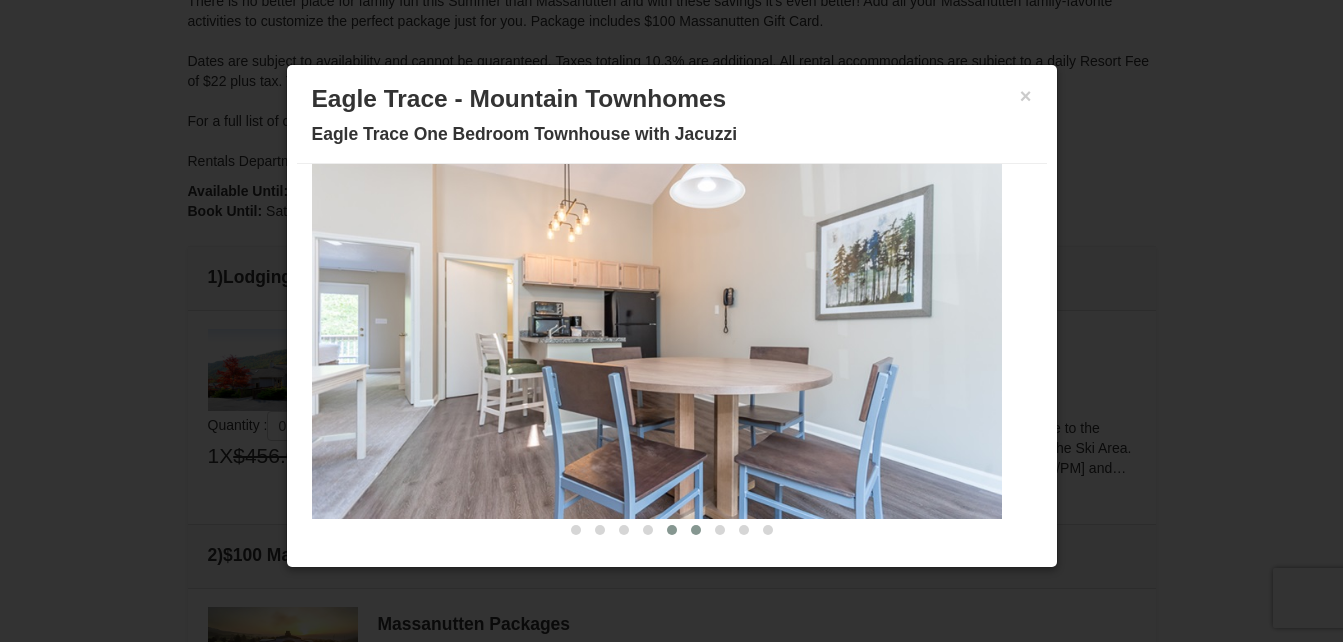 click at bounding box center [696, 530] 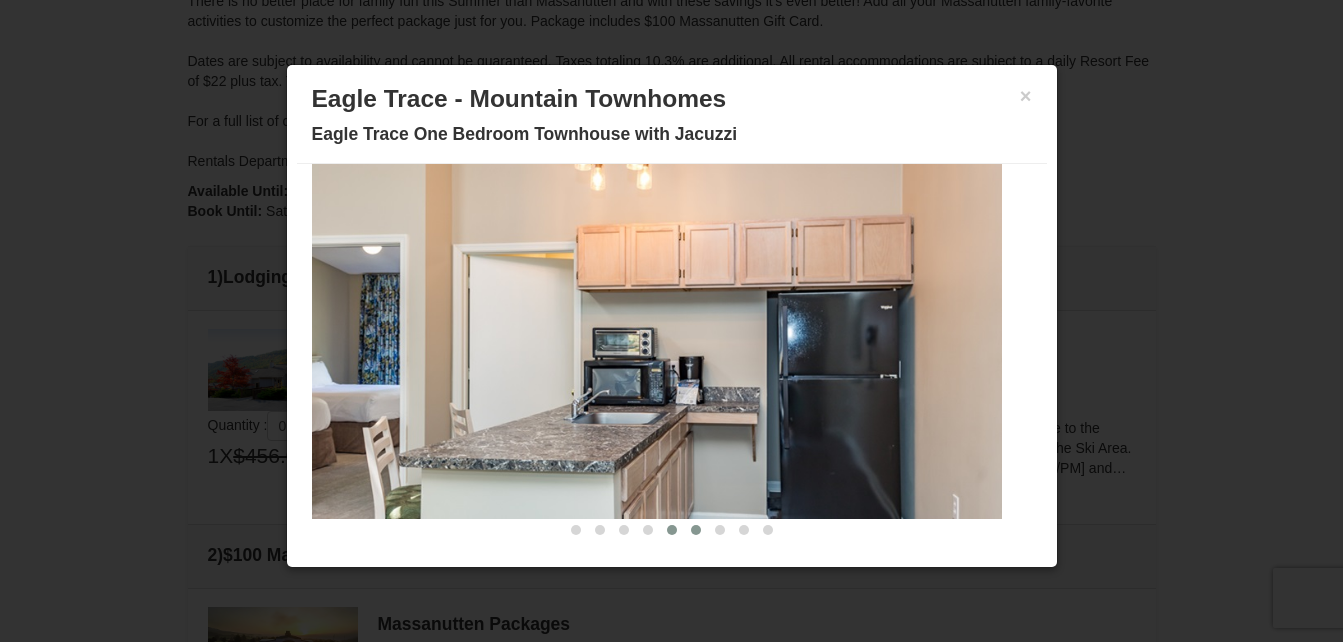click at bounding box center (672, 530) 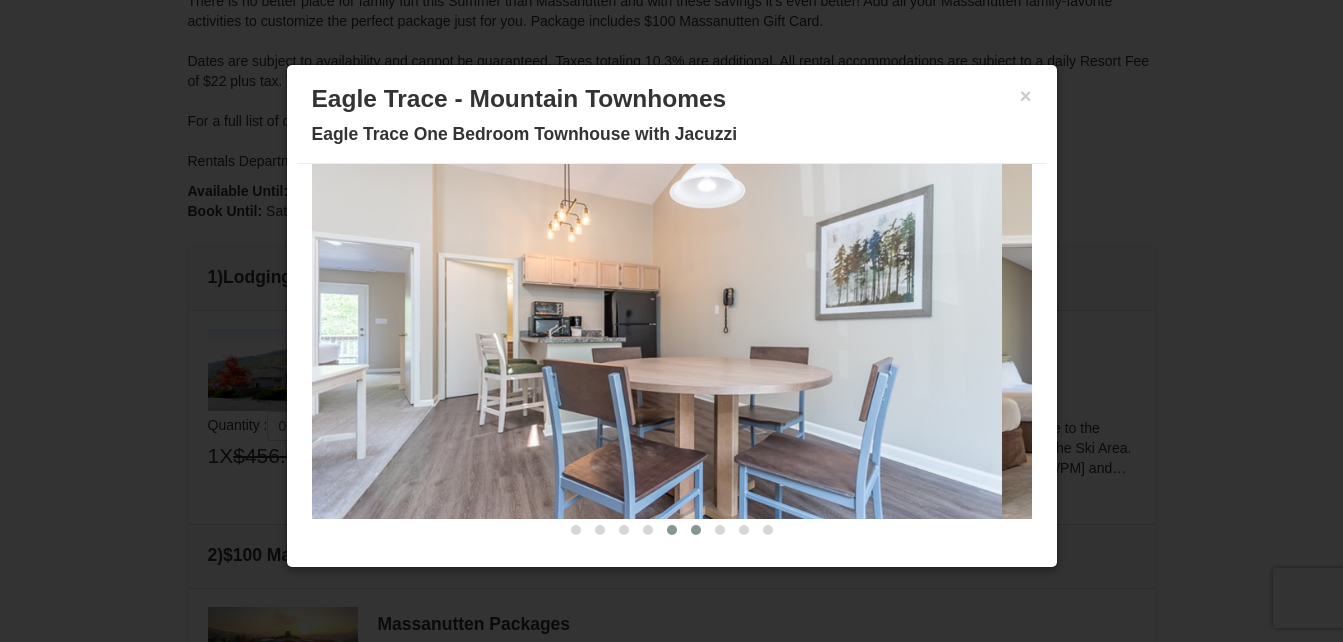 click at bounding box center (696, 530) 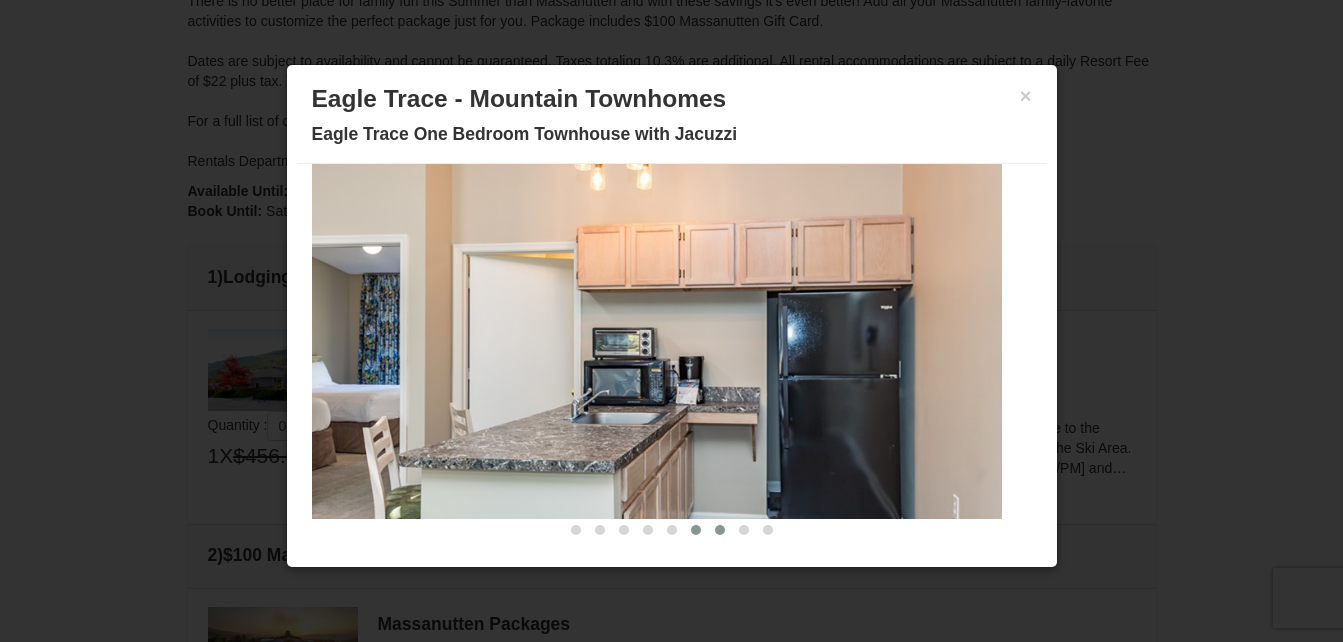 click at bounding box center [720, 530] 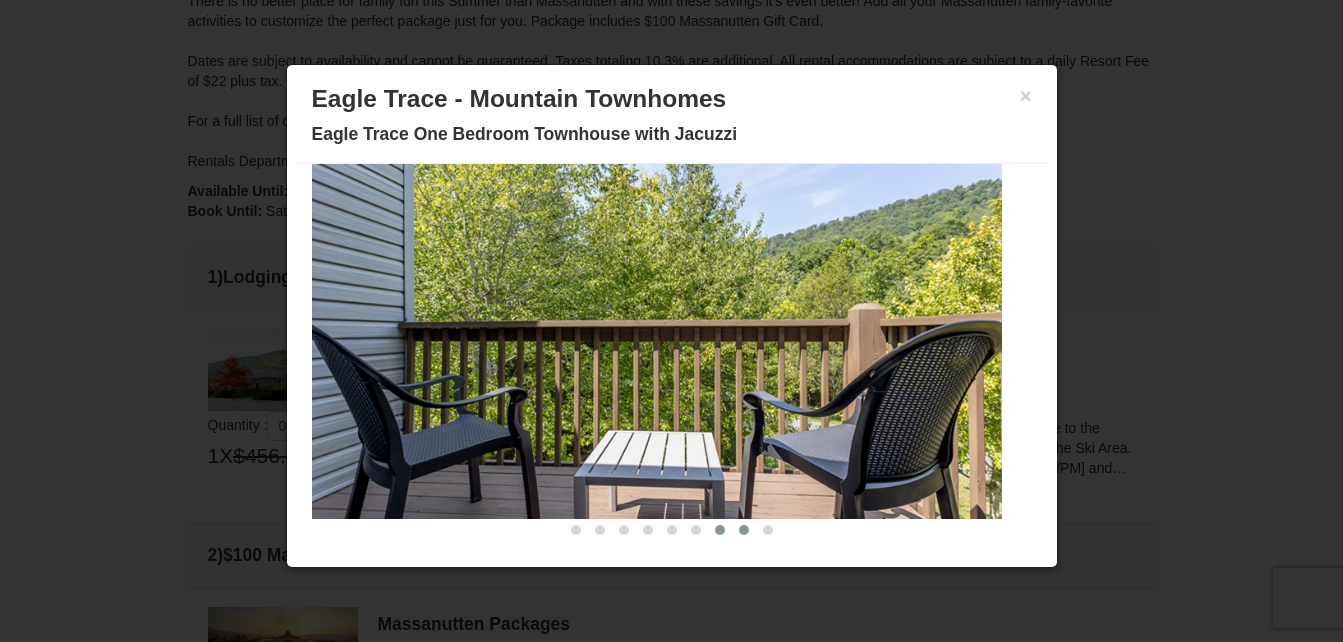 click at bounding box center [744, 530] 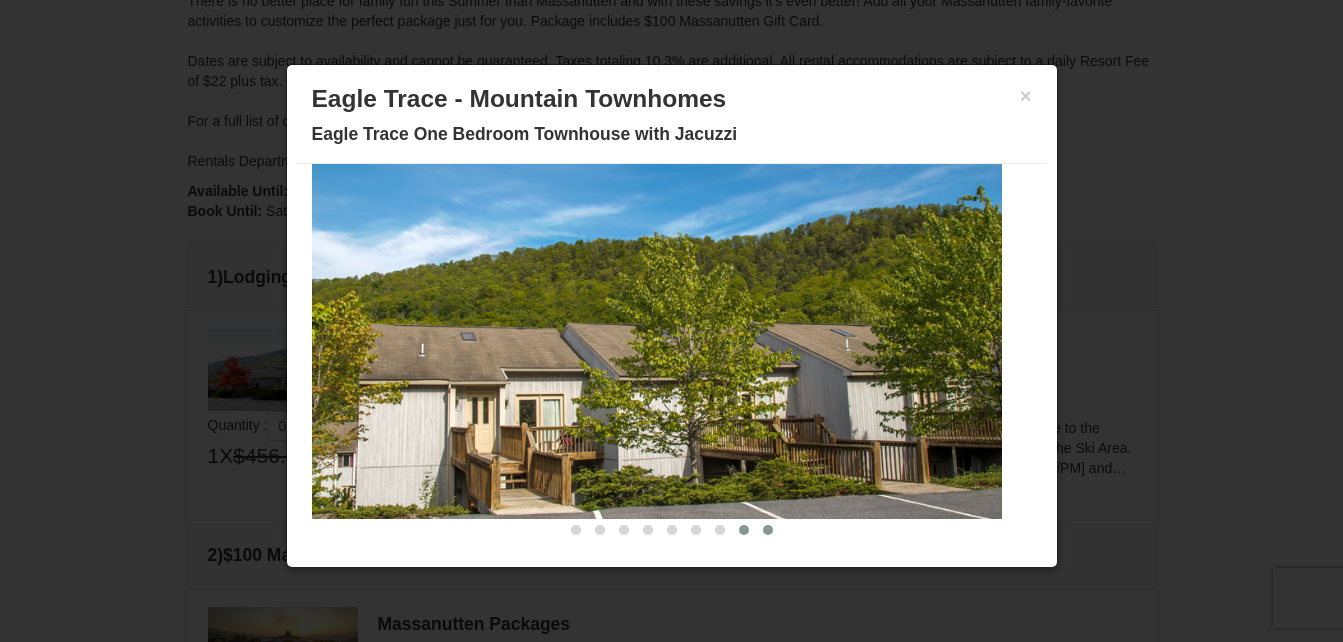 click at bounding box center (768, 530) 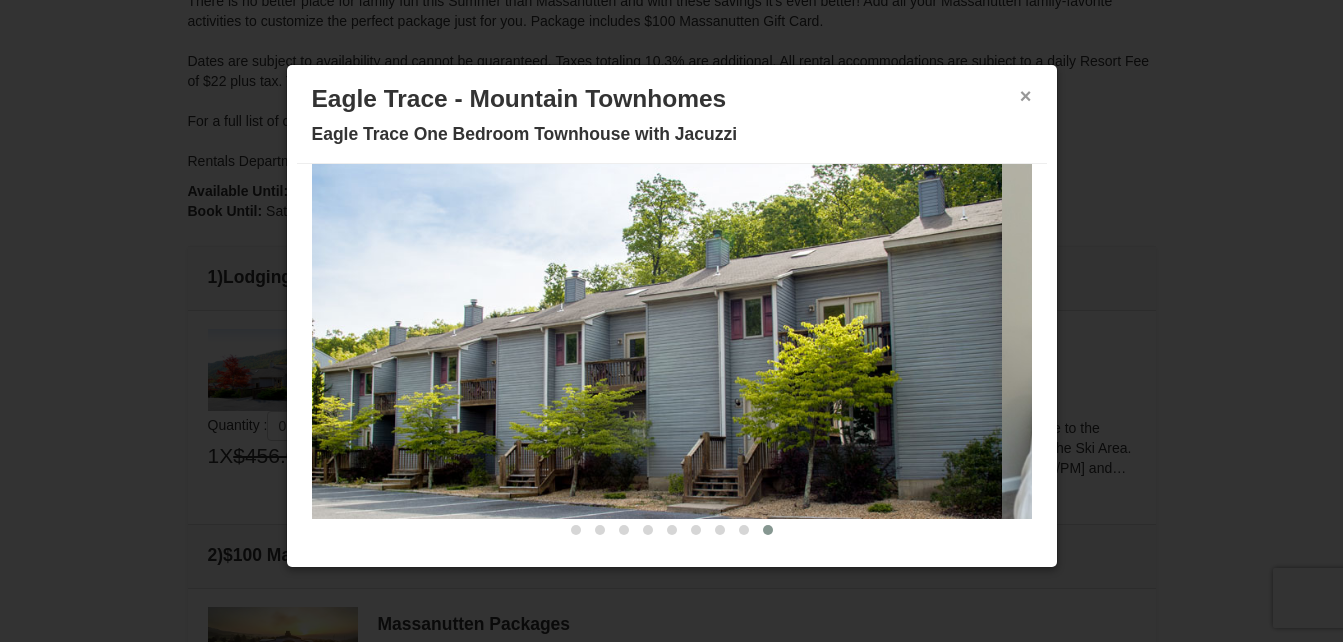 click on "×" at bounding box center (1026, 96) 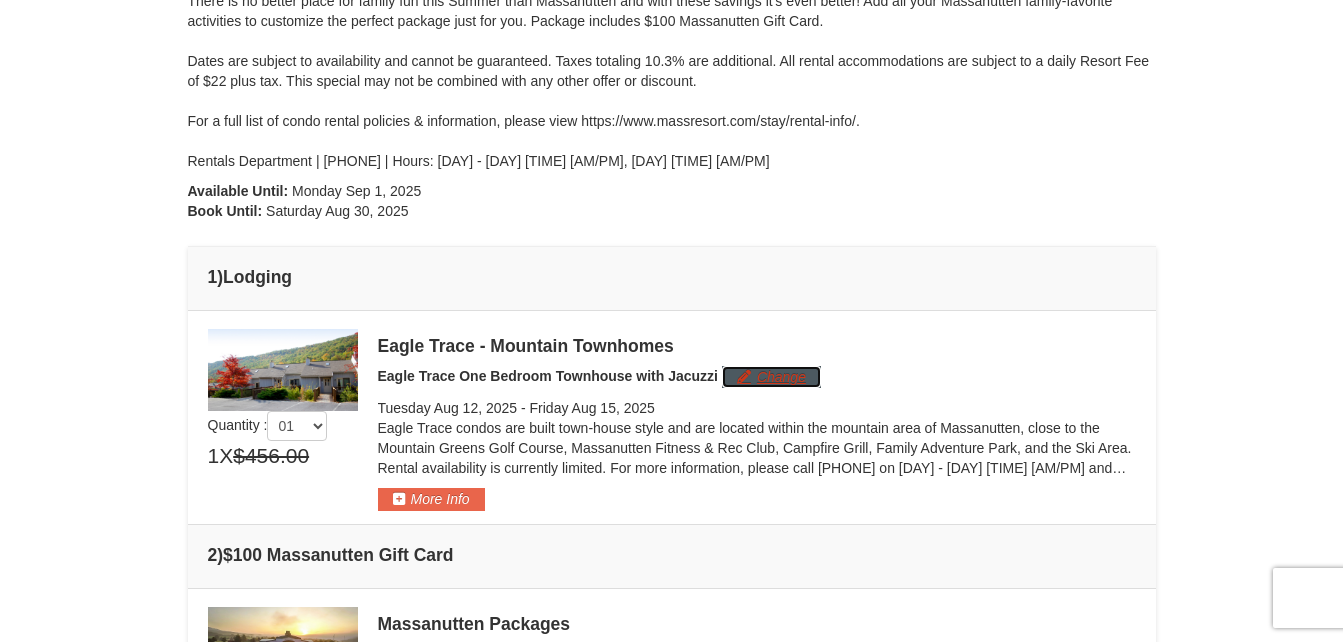click on "Change" at bounding box center (771, 377) 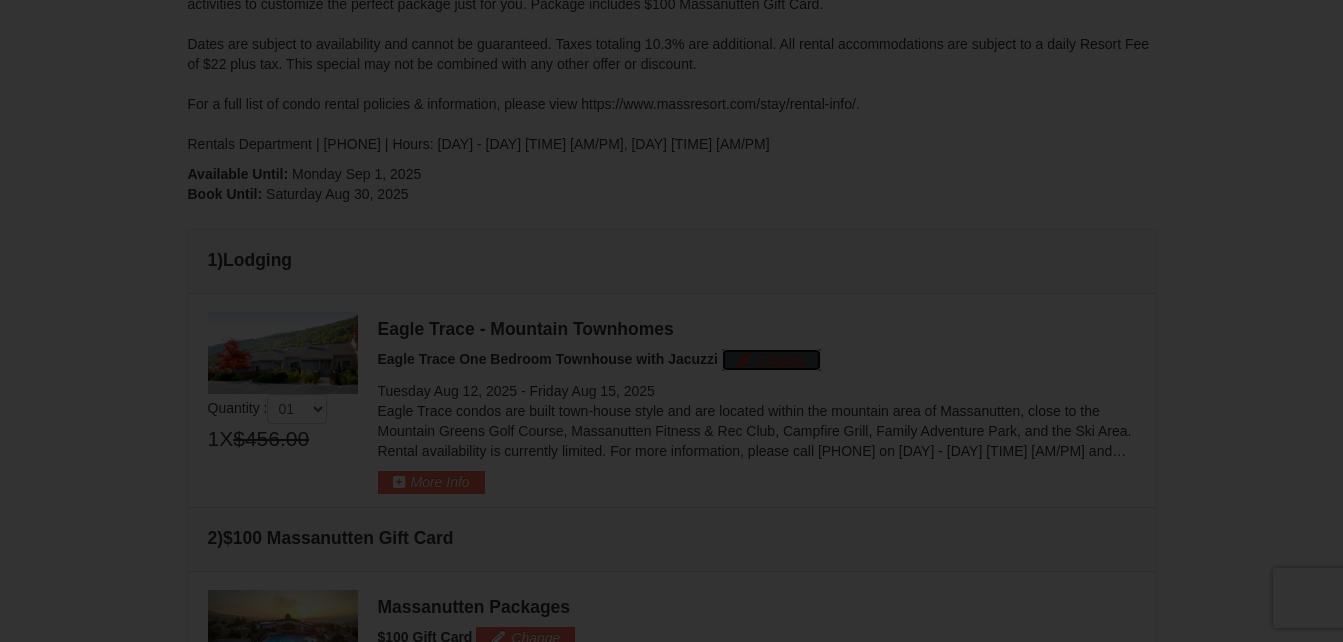 scroll, scrollTop: 356, scrollLeft: 0, axis: vertical 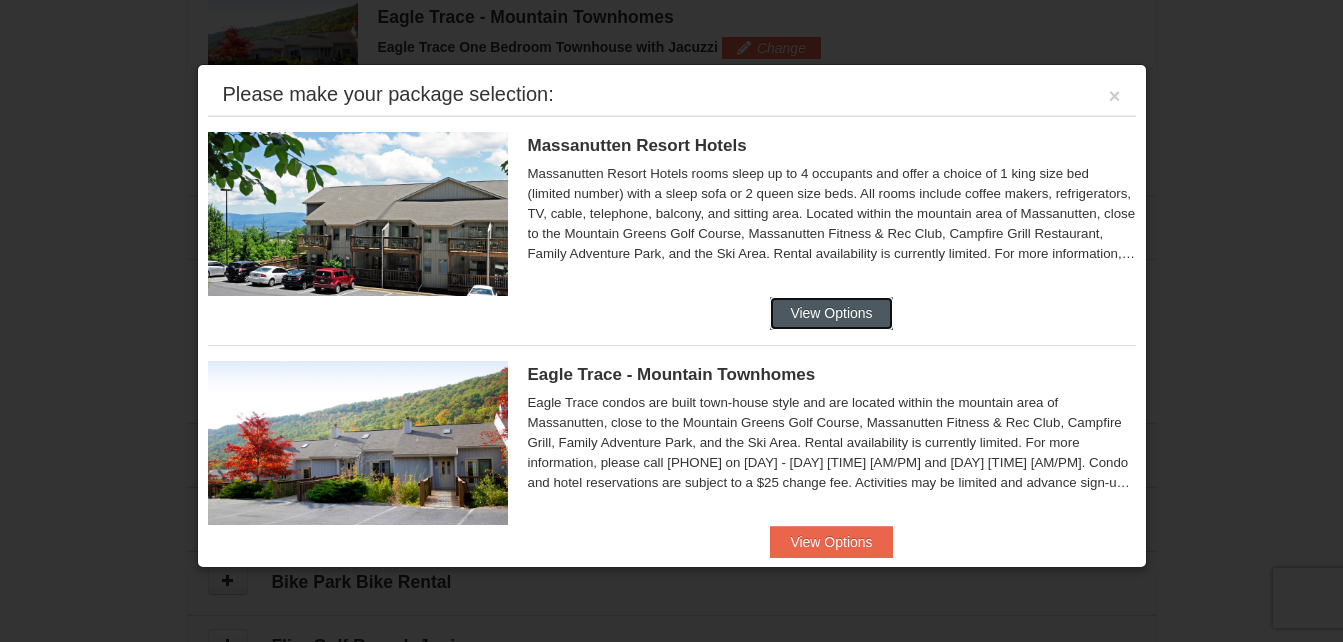 click on "View Options" at bounding box center [831, 313] 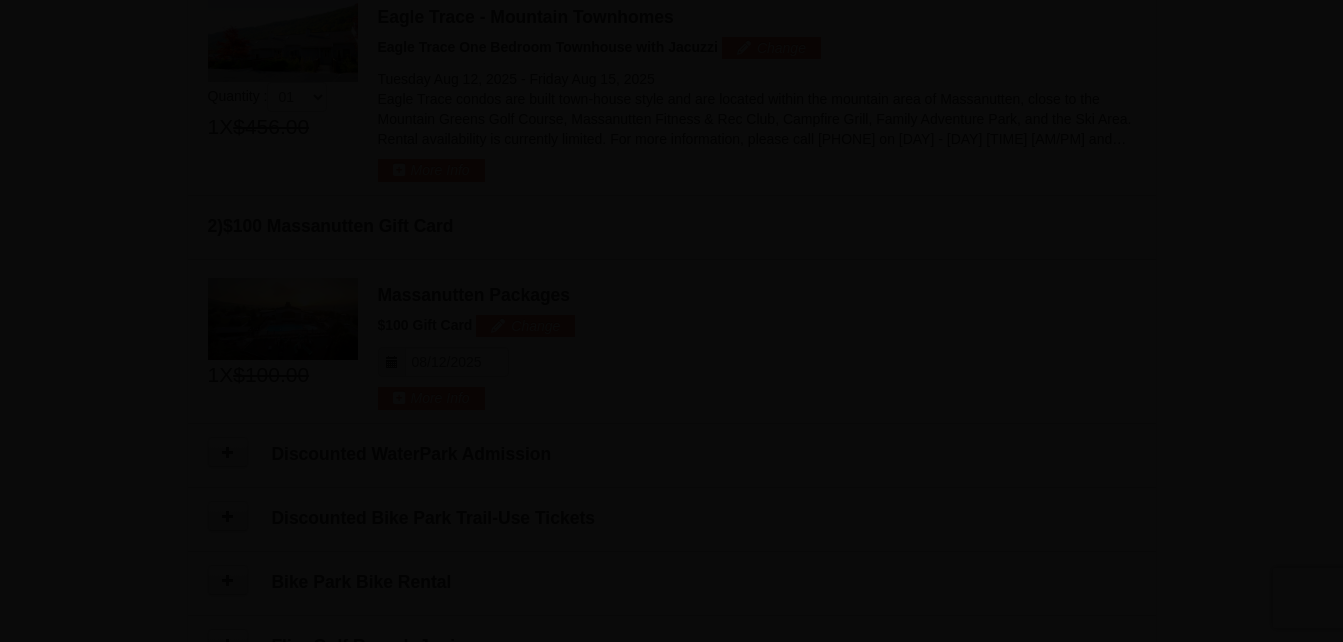 scroll, scrollTop: 12, scrollLeft: 0, axis: vertical 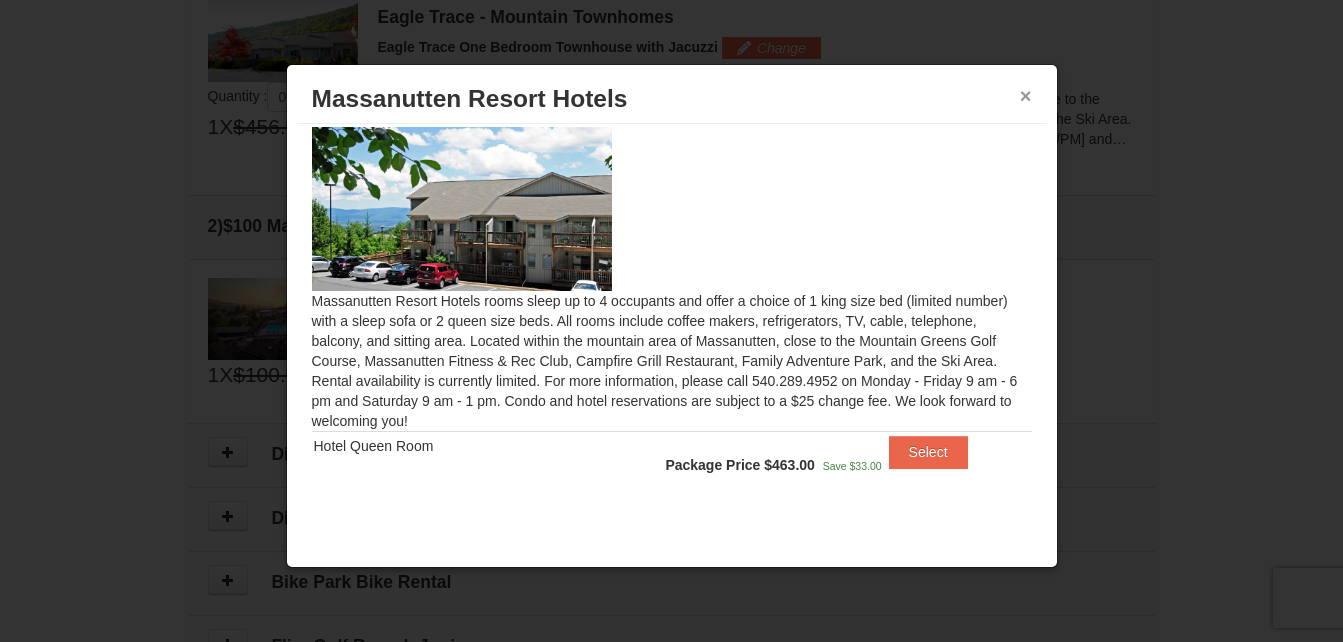 click on "×" at bounding box center [1026, 96] 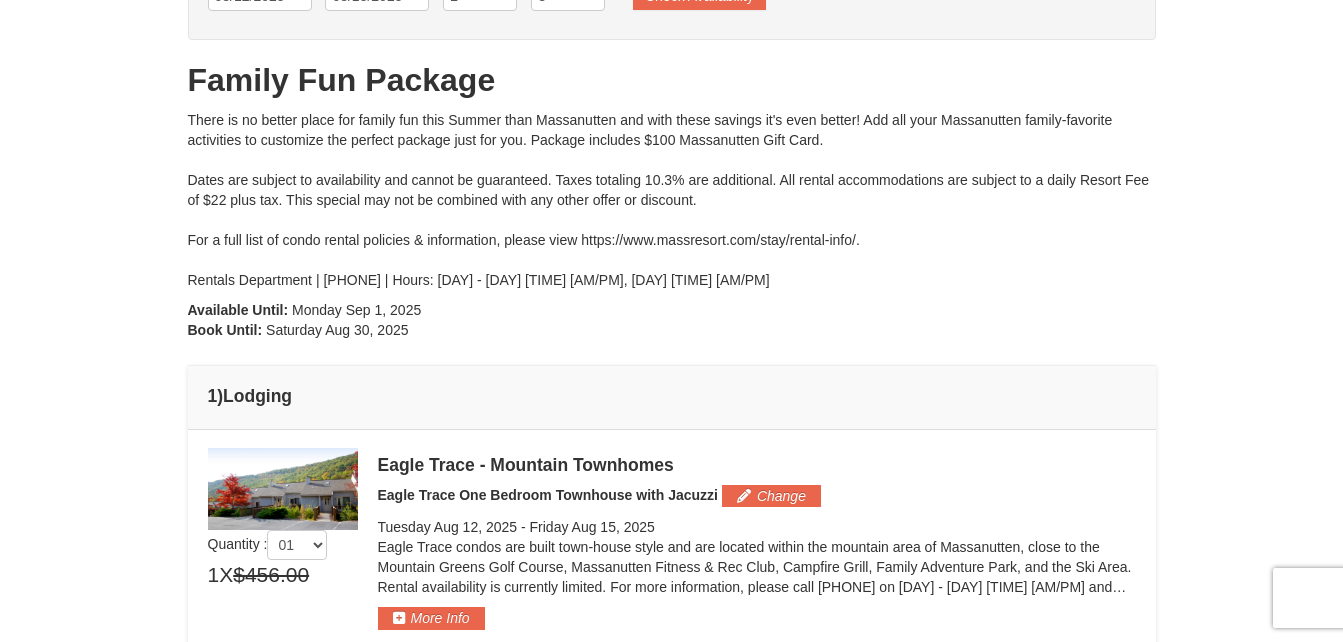 scroll, scrollTop: 0, scrollLeft: 0, axis: both 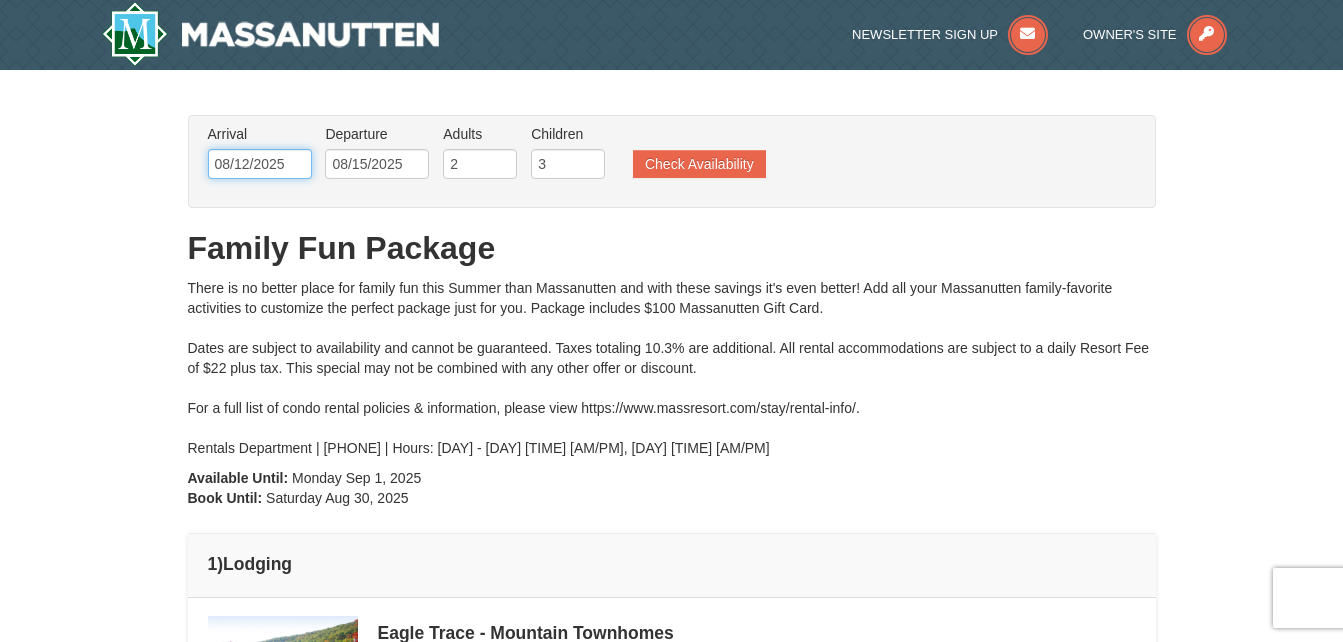click on "08/12/2025" at bounding box center [260, 164] 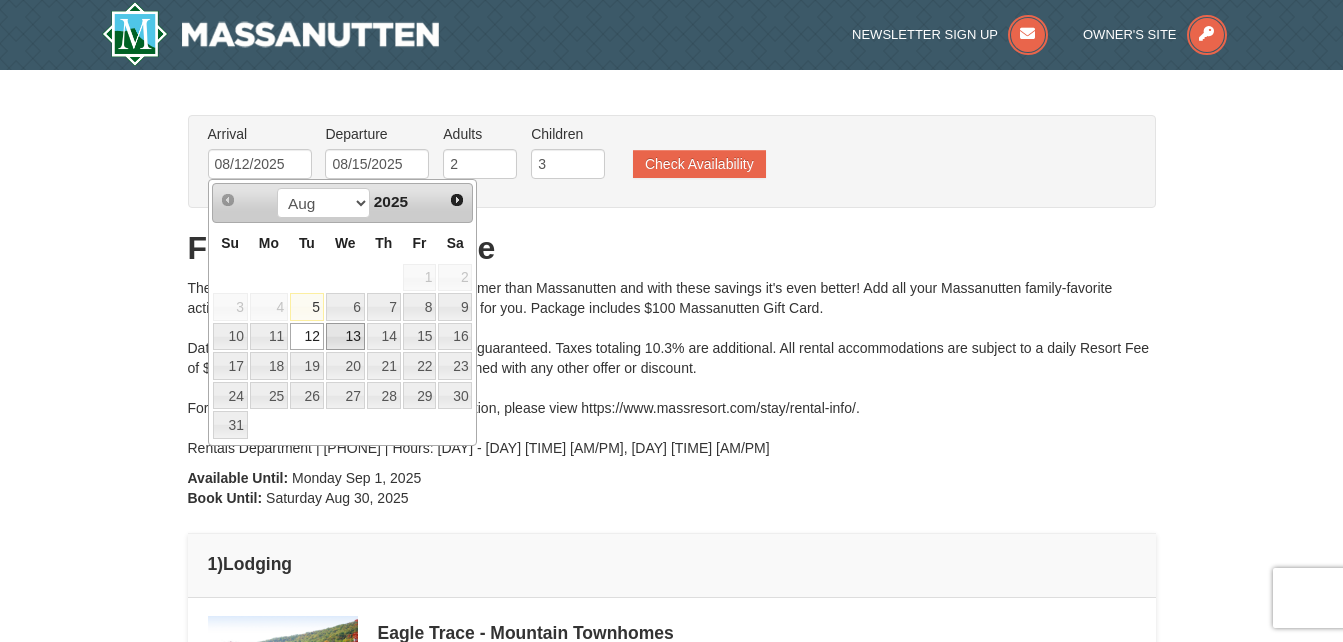 click on "13" at bounding box center (345, 337) 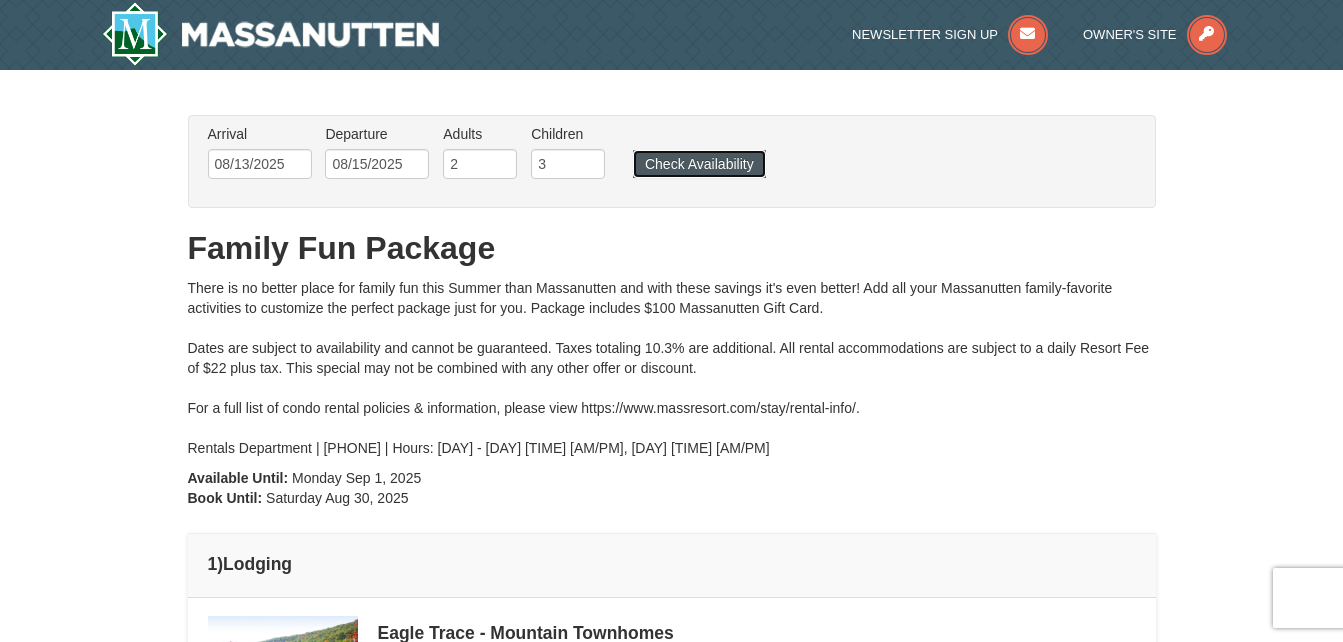 click on "Check Availability" at bounding box center (699, 164) 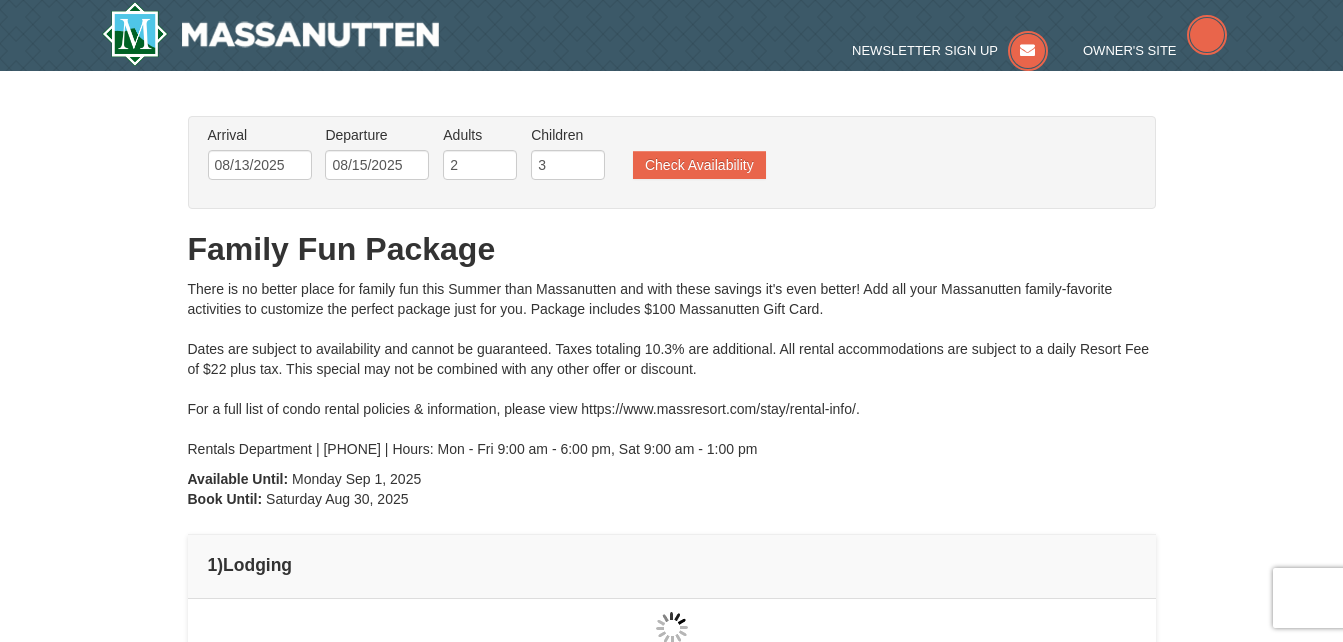 scroll, scrollTop: 0, scrollLeft: 0, axis: both 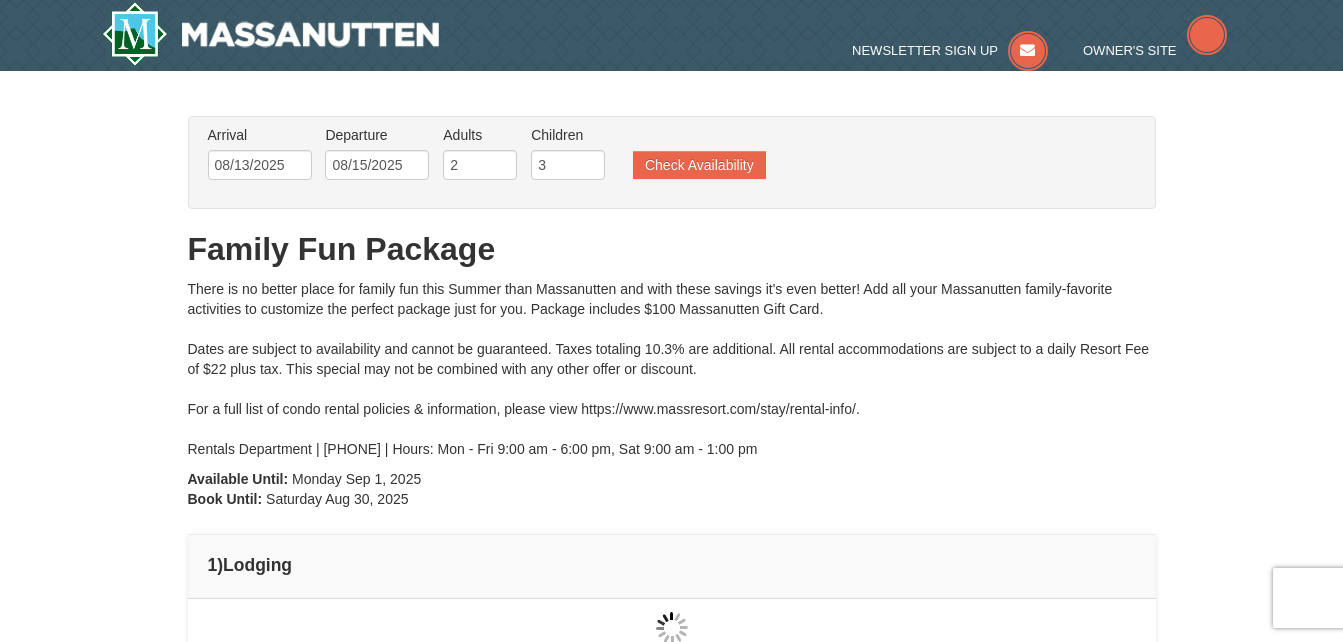 type on "08/13/2025" 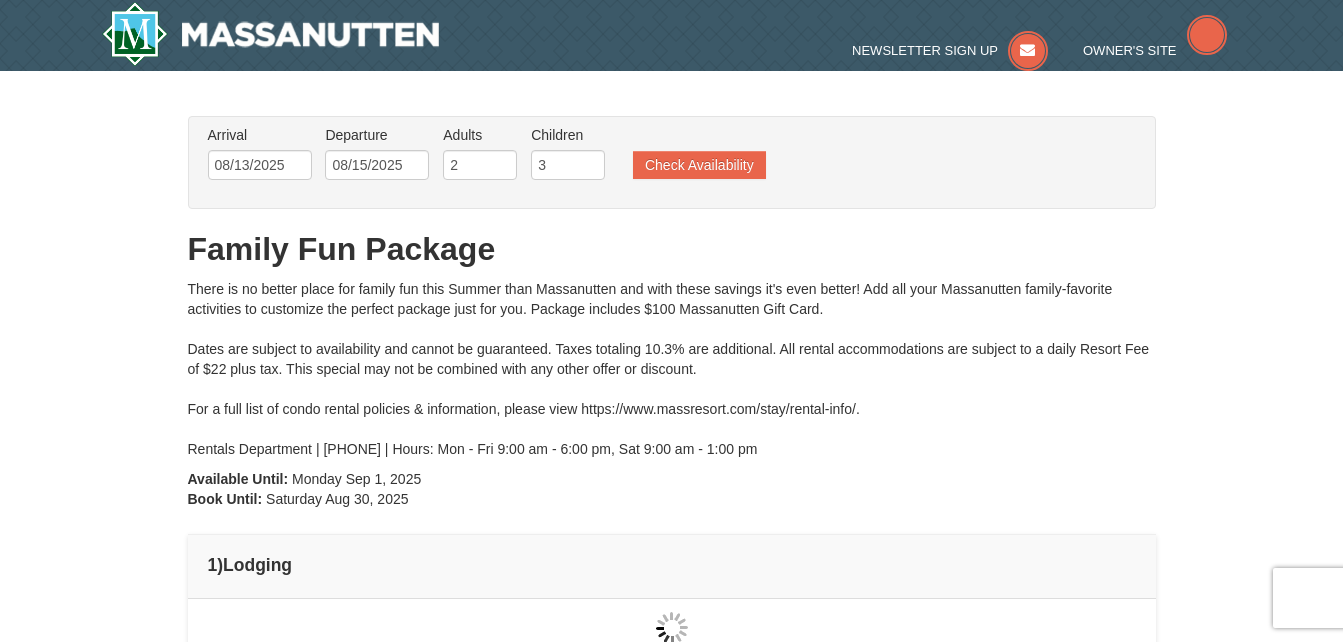 scroll, scrollTop: 0, scrollLeft: 0, axis: both 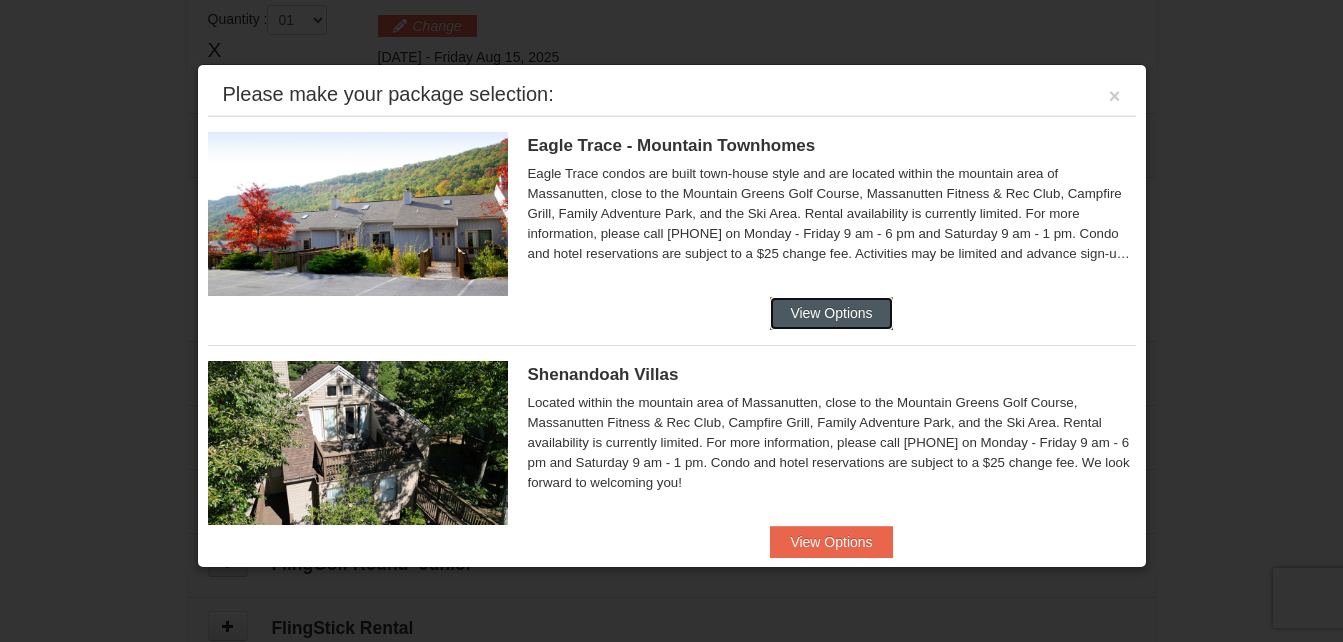 click on "View Options" at bounding box center (831, 313) 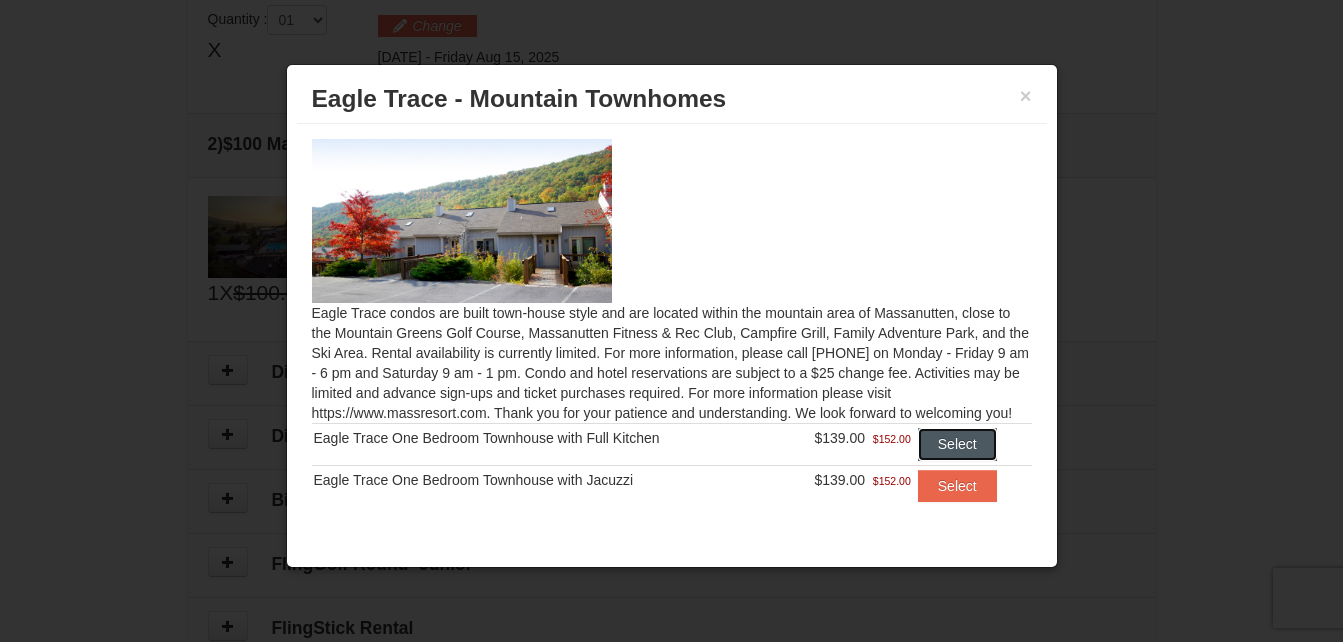 click on "Select" at bounding box center (957, 444) 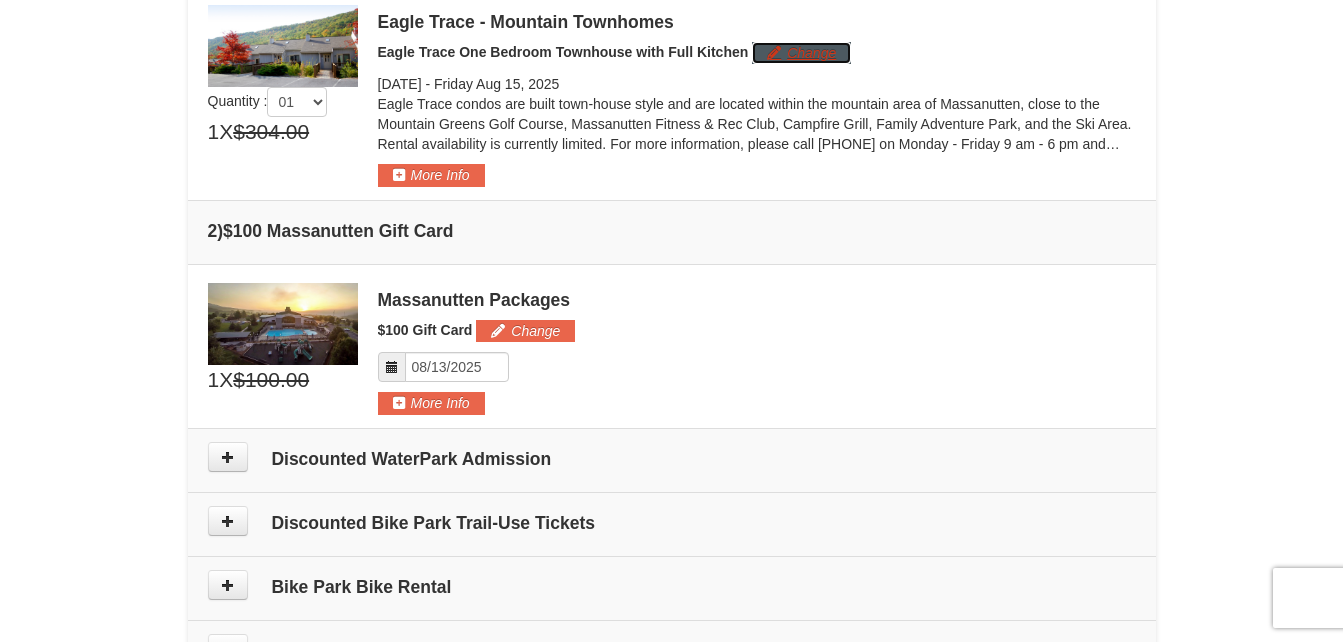 click on "Change" at bounding box center (801, 53) 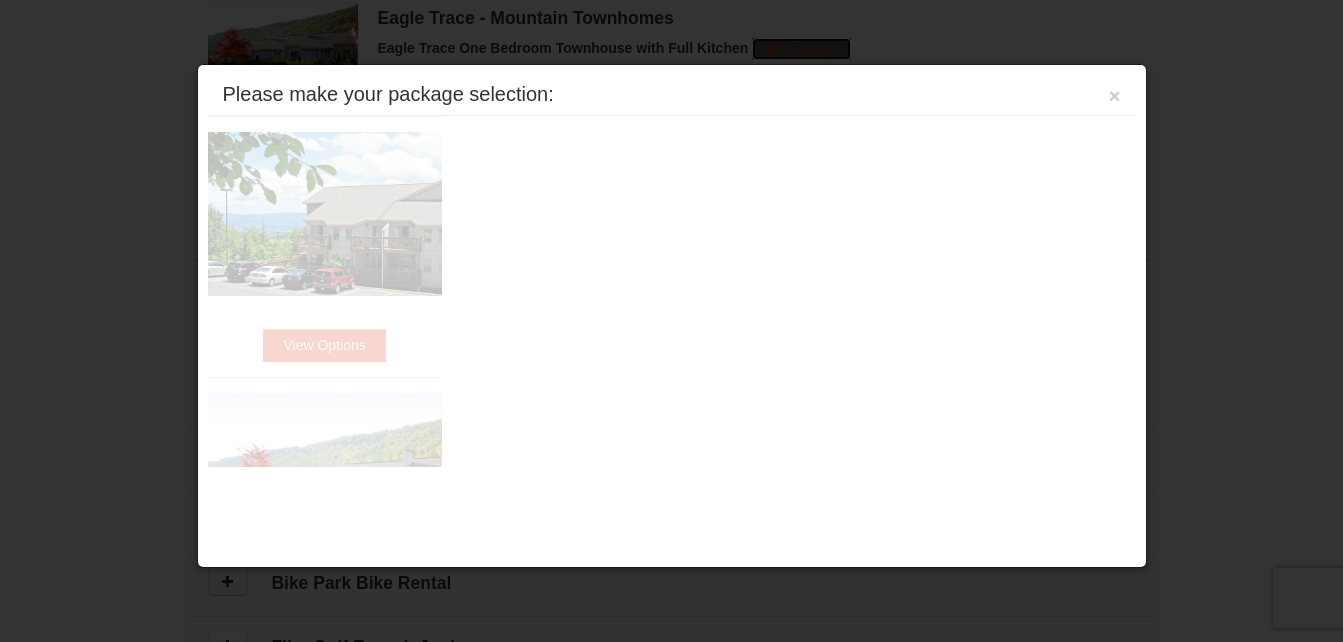 scroll, scrollTop: 616, scrollLeft: 0, axis: vertical 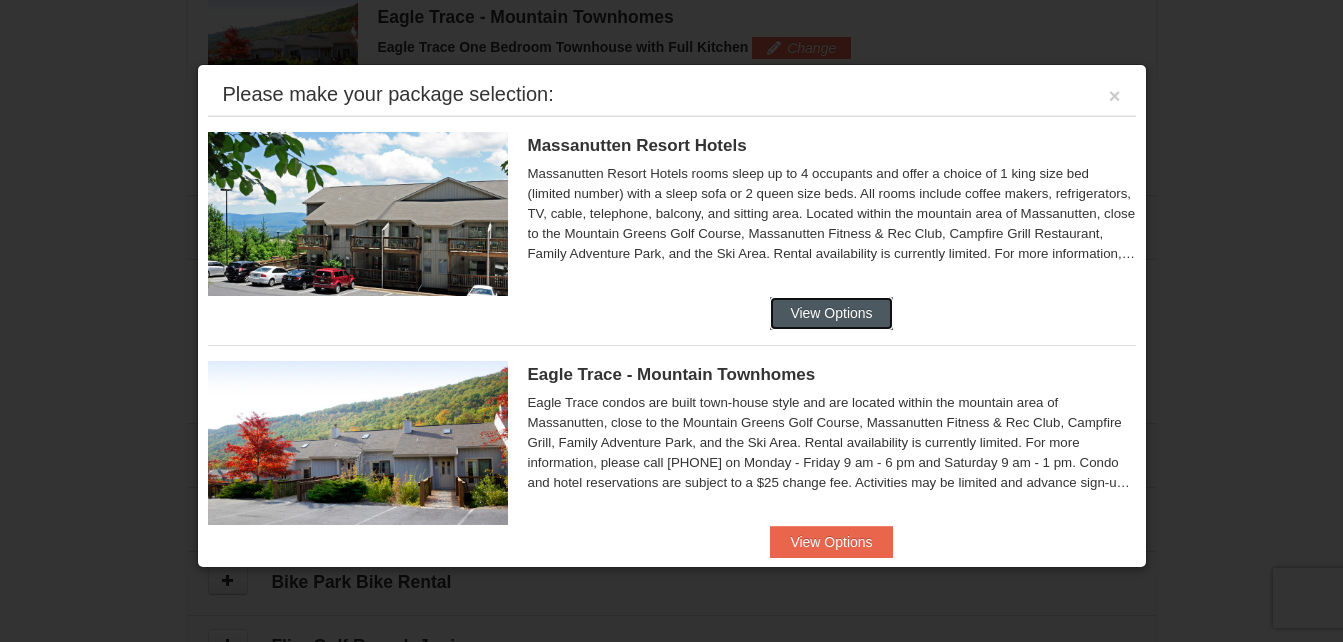 click on "View Options" at bounding box center [831, 313] 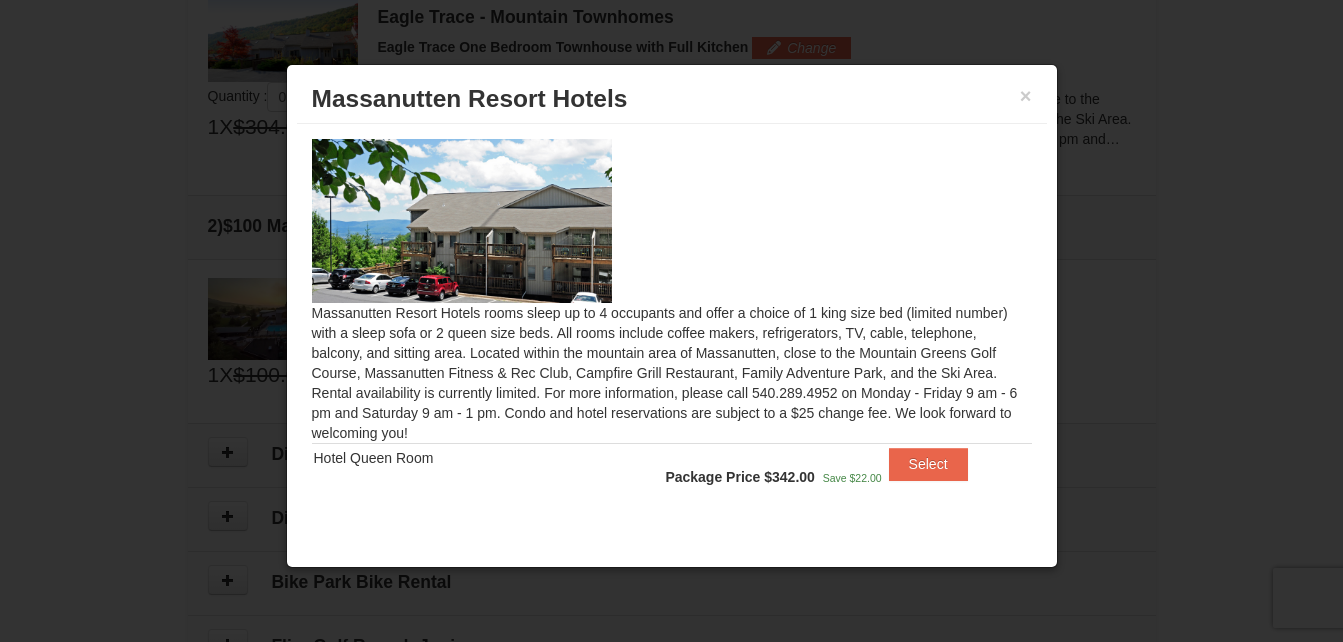 click on "×
Massanutten Resort Hotels" at bounding box center [672, 99] 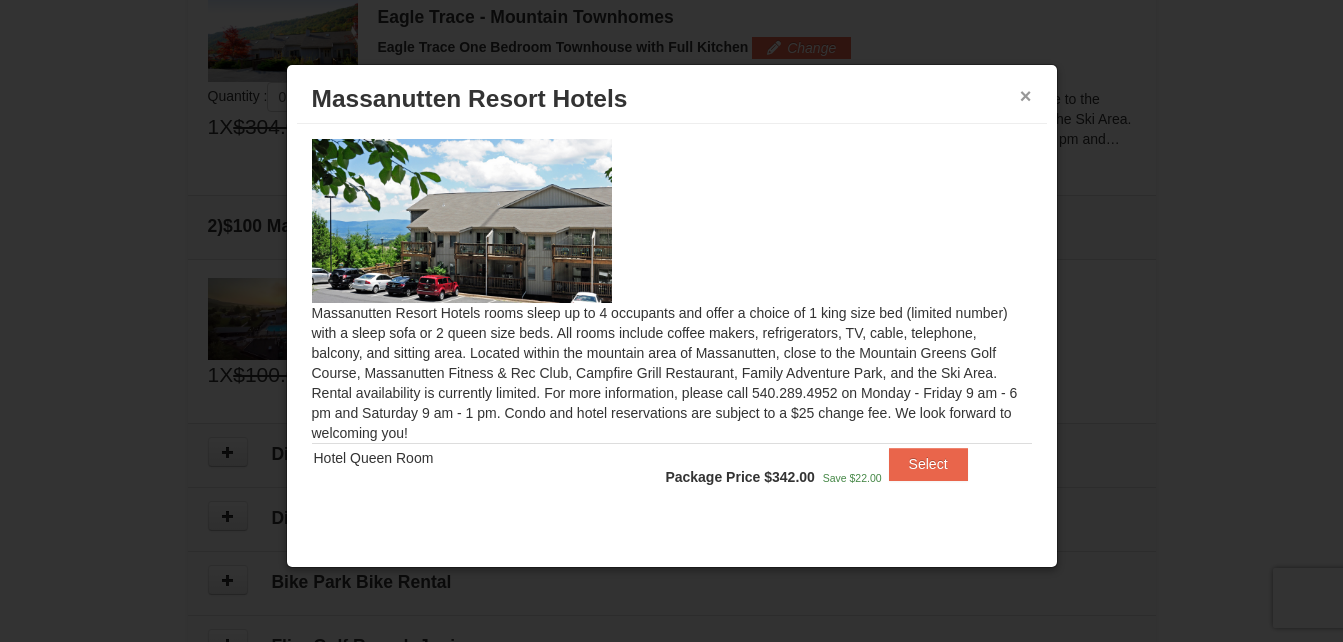 click on "×" at bounding box center (1026, 96) 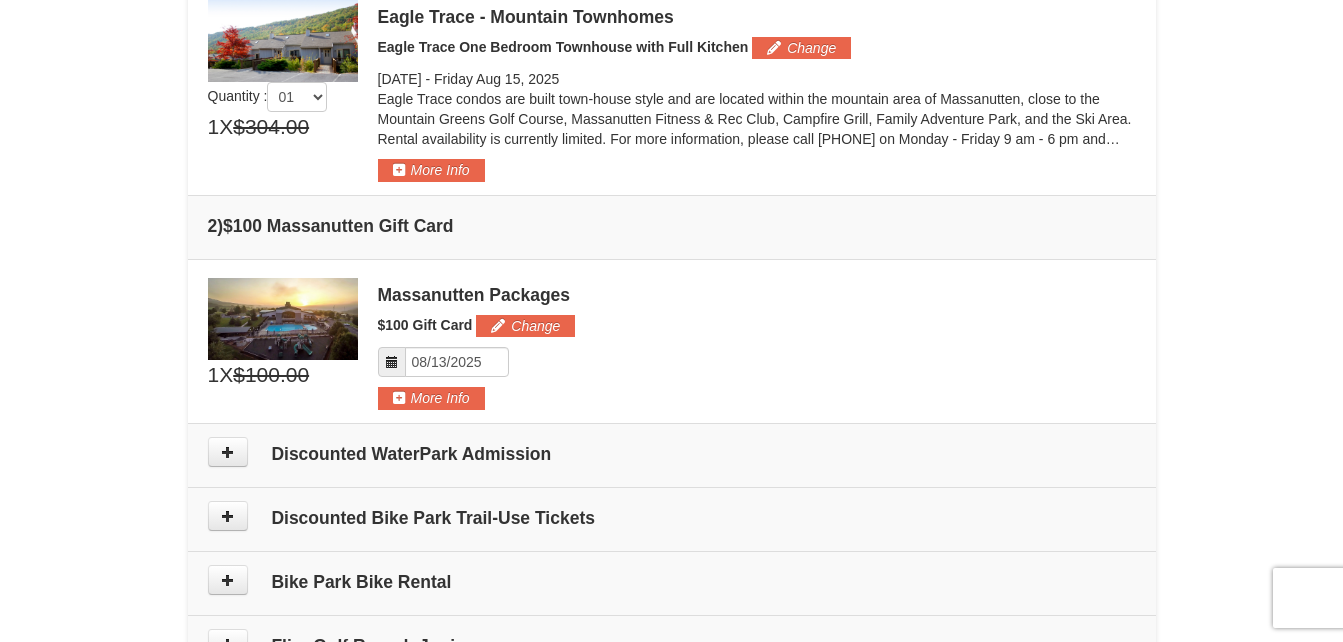 click on "Eagle Trace - Mountain Townhomes
Eagle Trace One Bedroom Townhouse with Full Kitchen
Change
Wednesday Aug 13, 2025
-
Friday Aug 15, 2025
More Info" at bounding box center (757, 91) 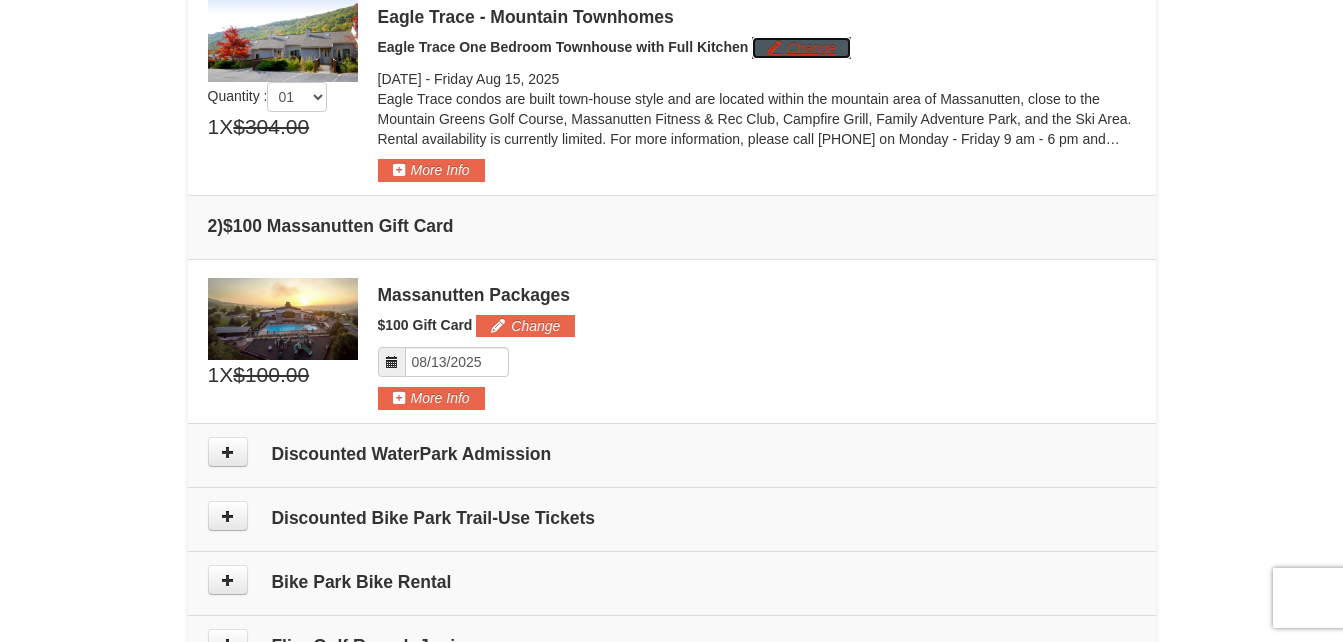 click on "Change" at bounding box center [801, 48] 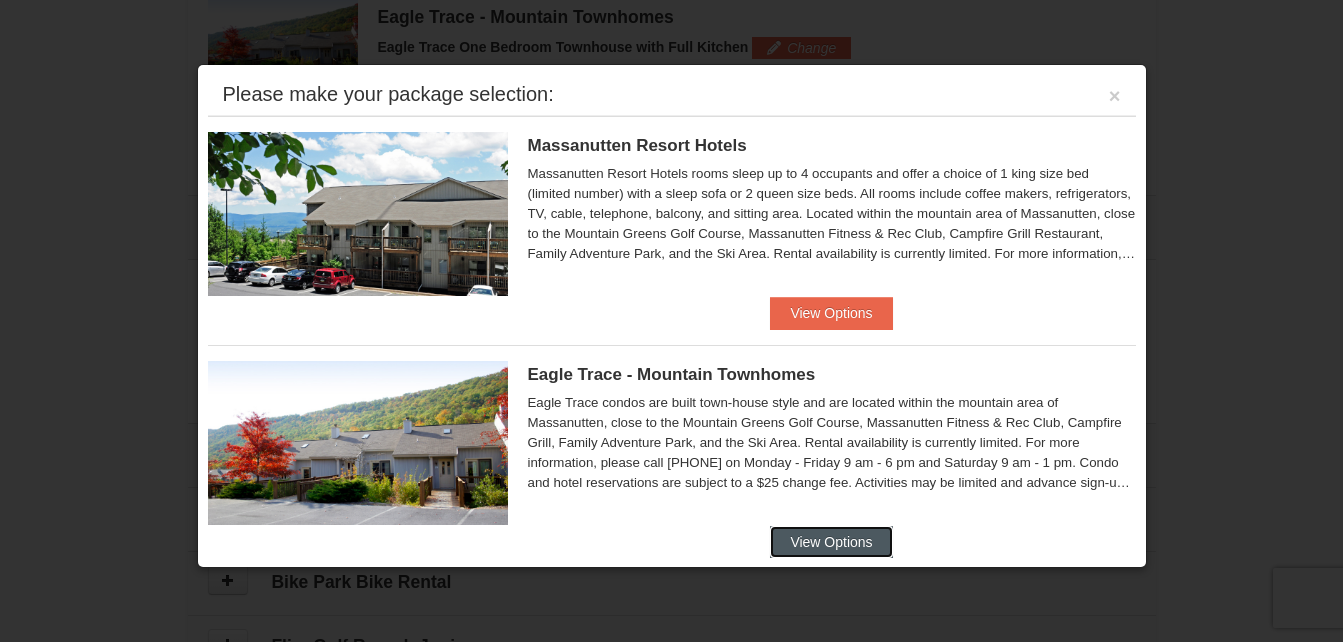 click on "View Options" at bounding box center (831, 542) 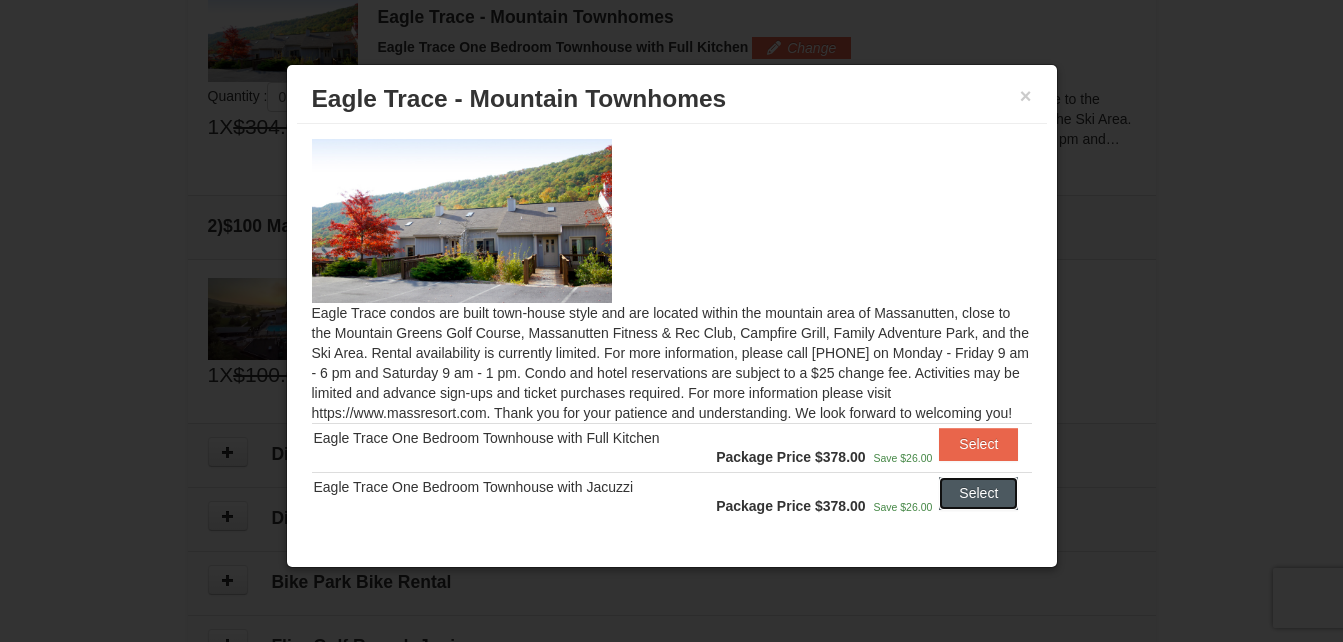 click on "Select" at bounding box center (978, 493) 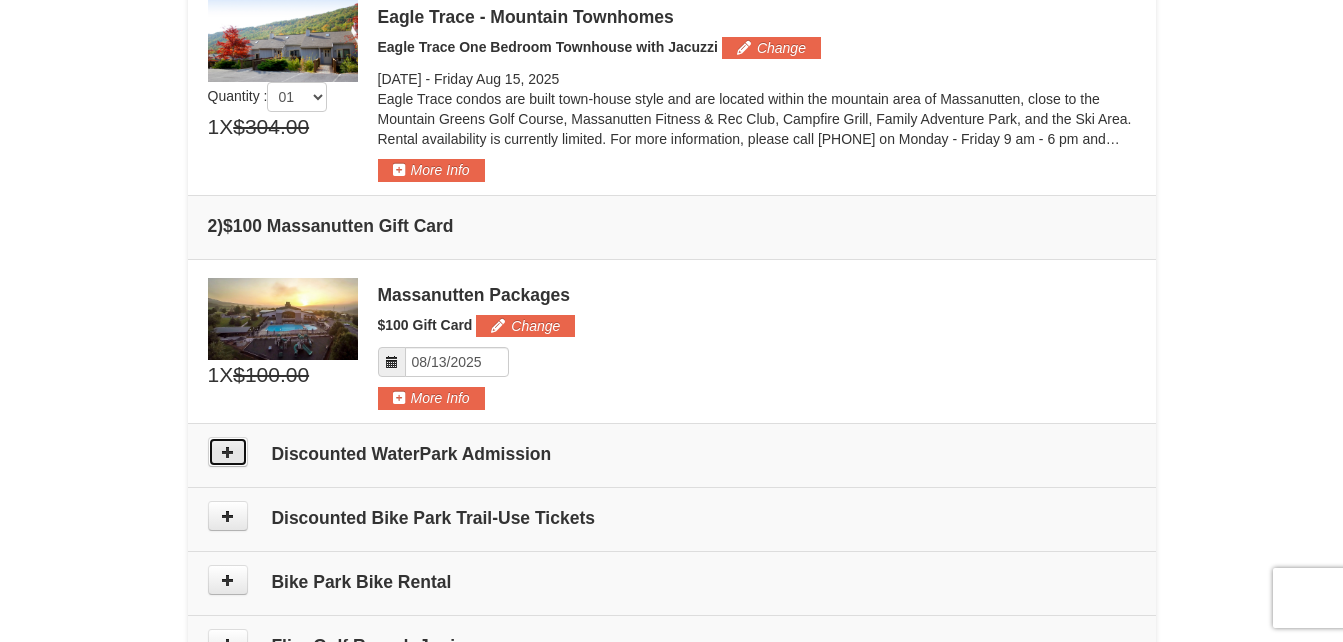 click at bounding box center (228, 452) 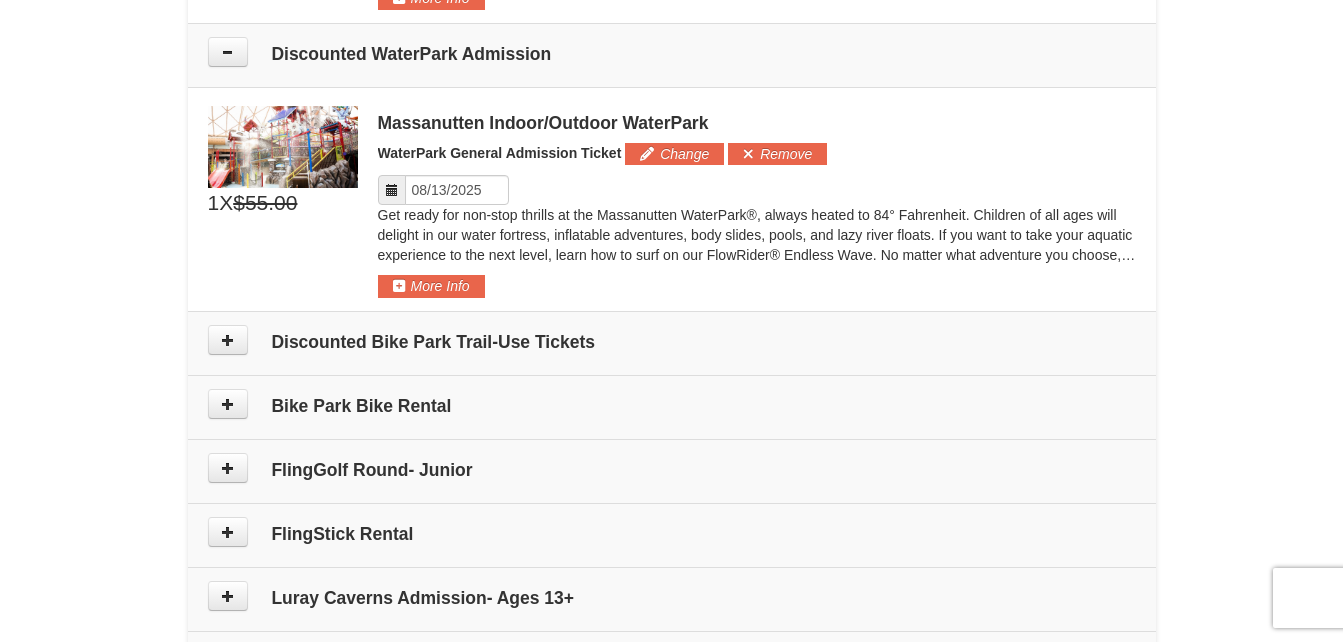 scroll, scrollTop: 1039, scrollLeft: 0, axis: vertical 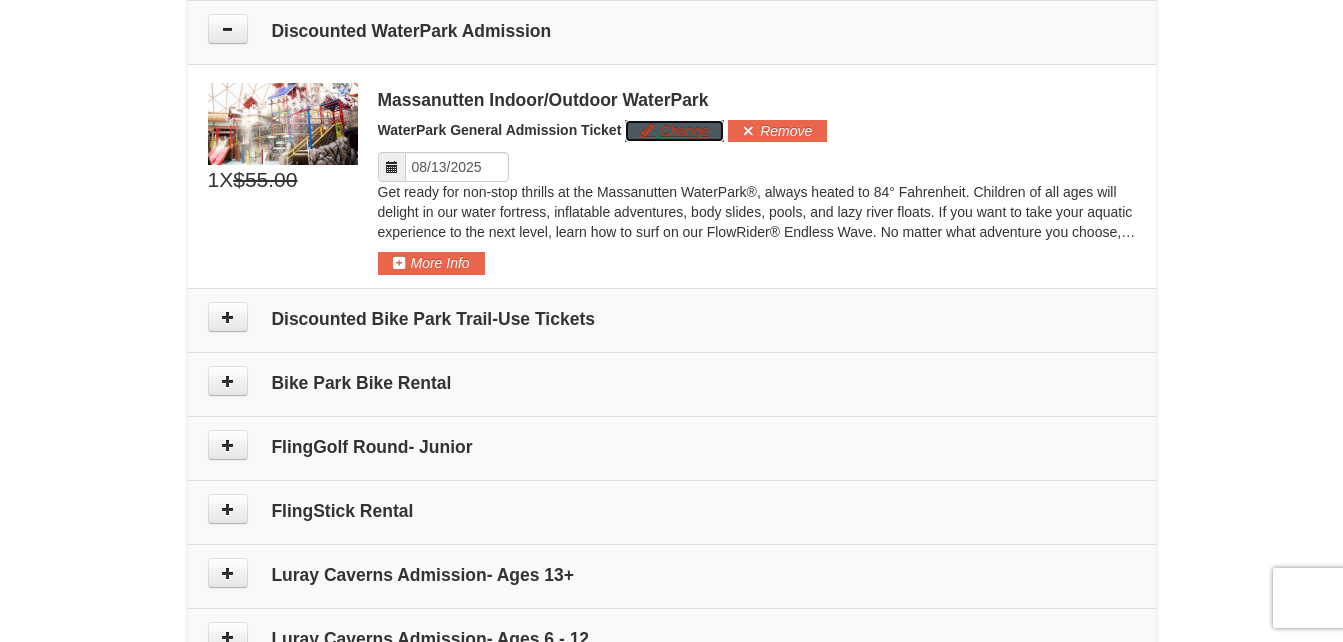 click on "Change" at bounding box center [674, 131] 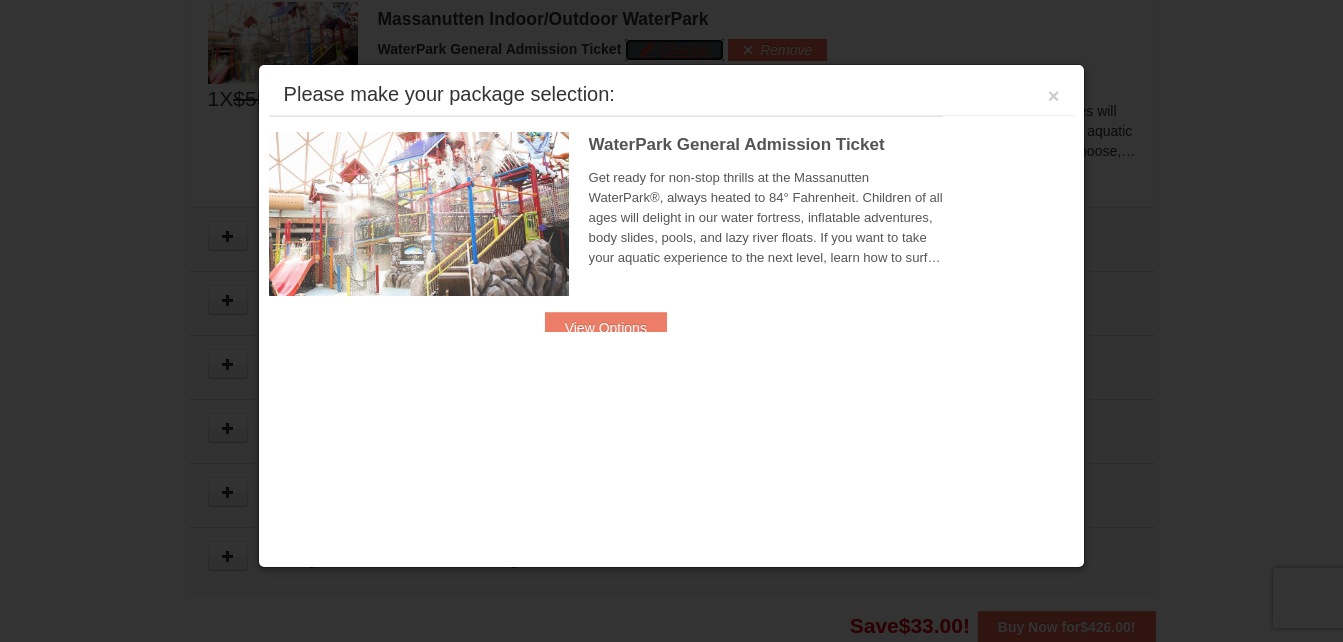 scroll, scrollTop: 1122, scrollLeft: 0, axis: vertical 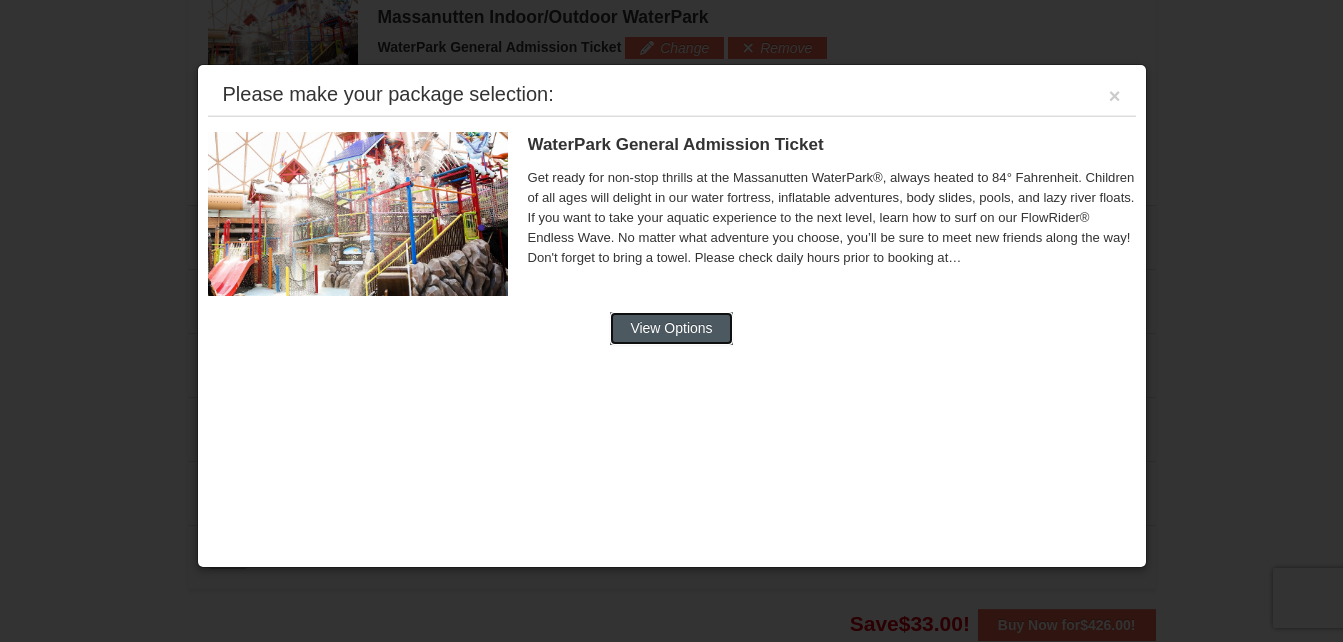 click on "View Options" at bounding box center [671, 328] 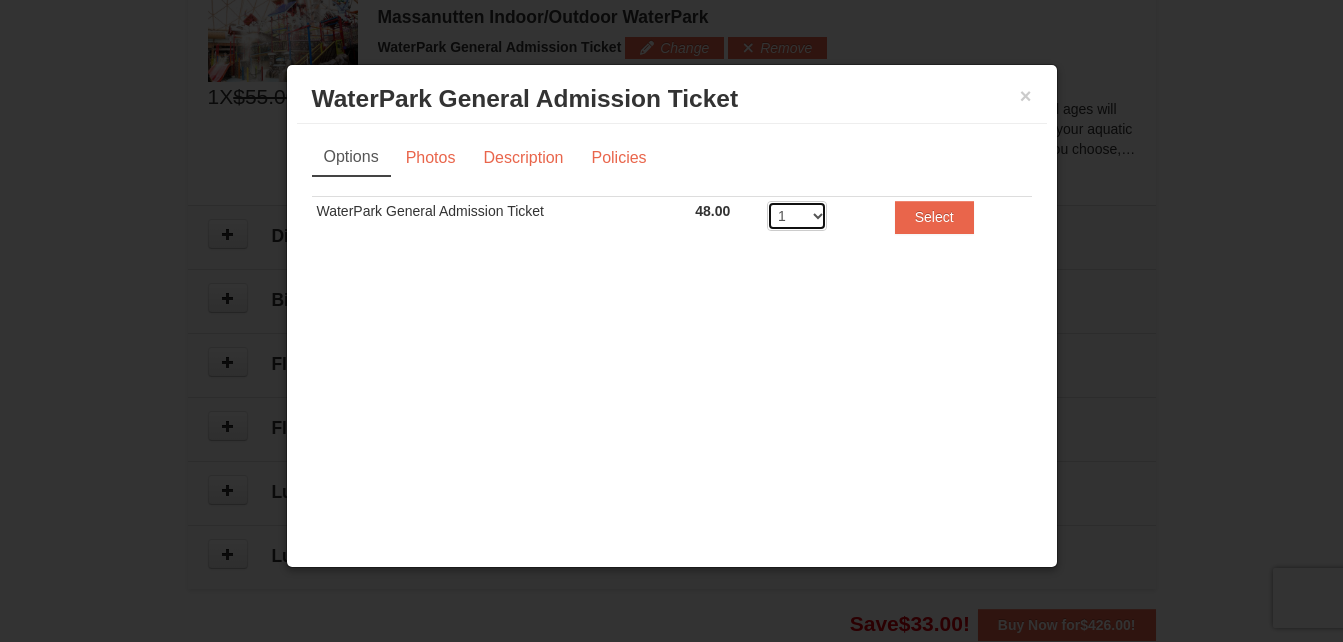 click on "1 2 3 4 5 6 7 8" at bounding box center (797, 216) 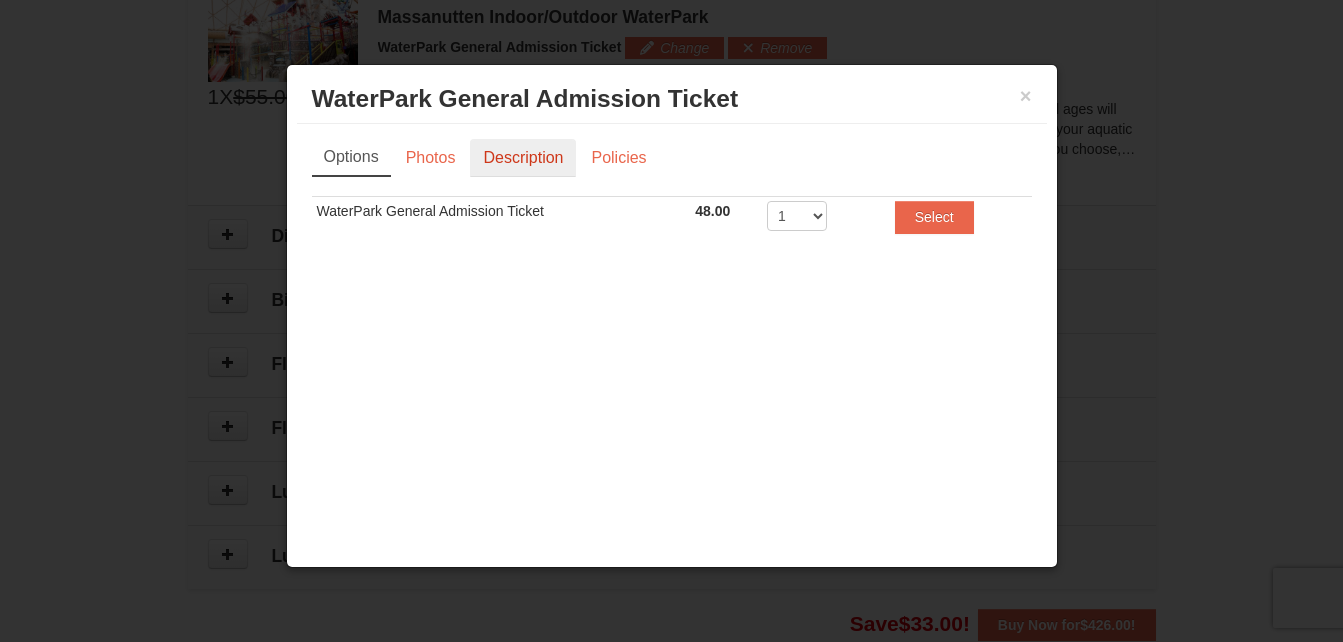 click on "Description" at bounding box center (523, 158) 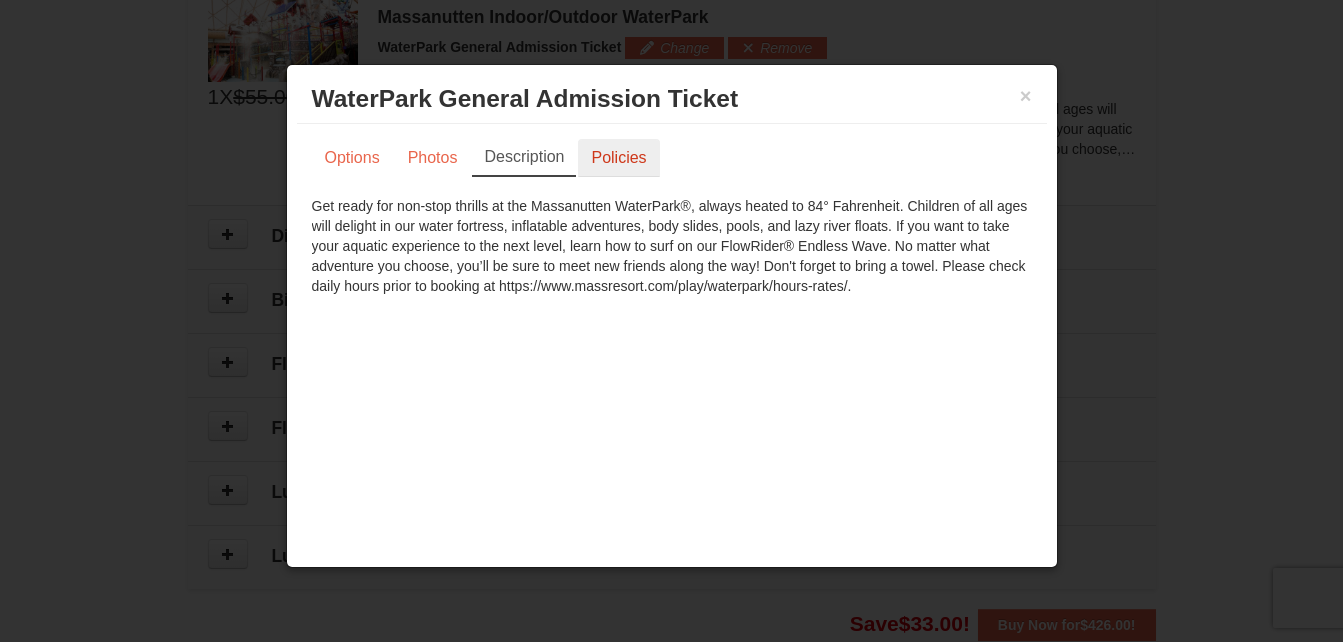 click on "Policies" at bounding box center [618, 158] 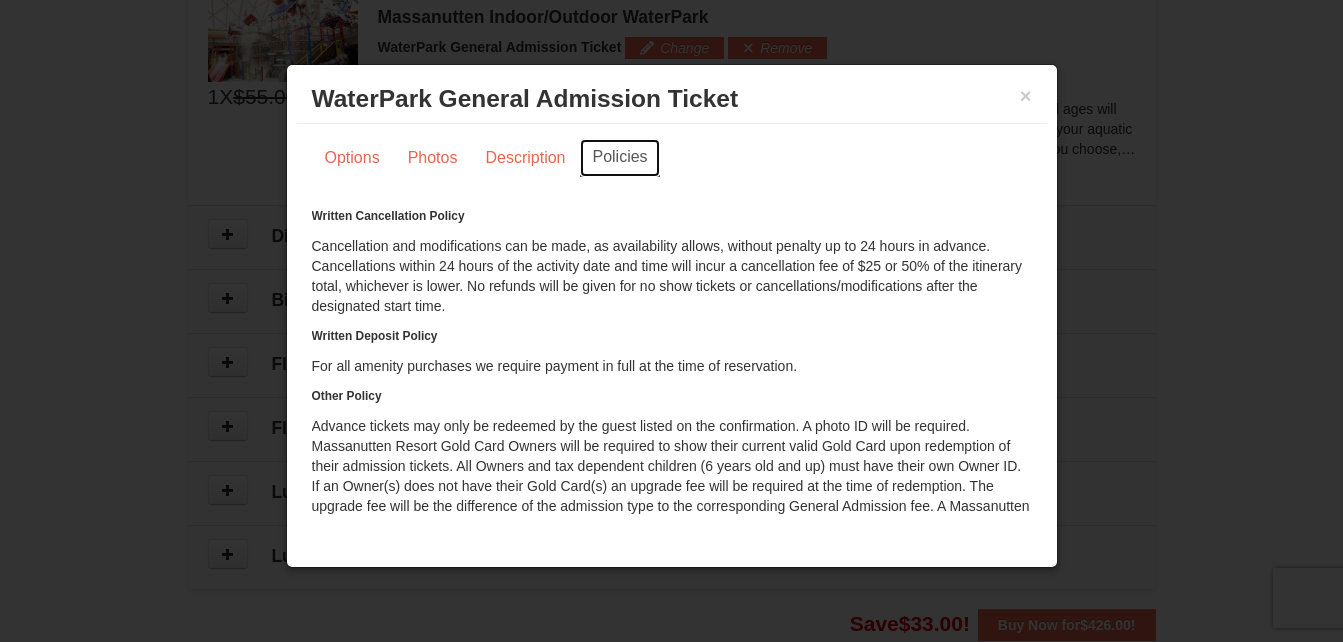 scroll, scrollTop: 116, scrollLeft: 0, axis: vertical 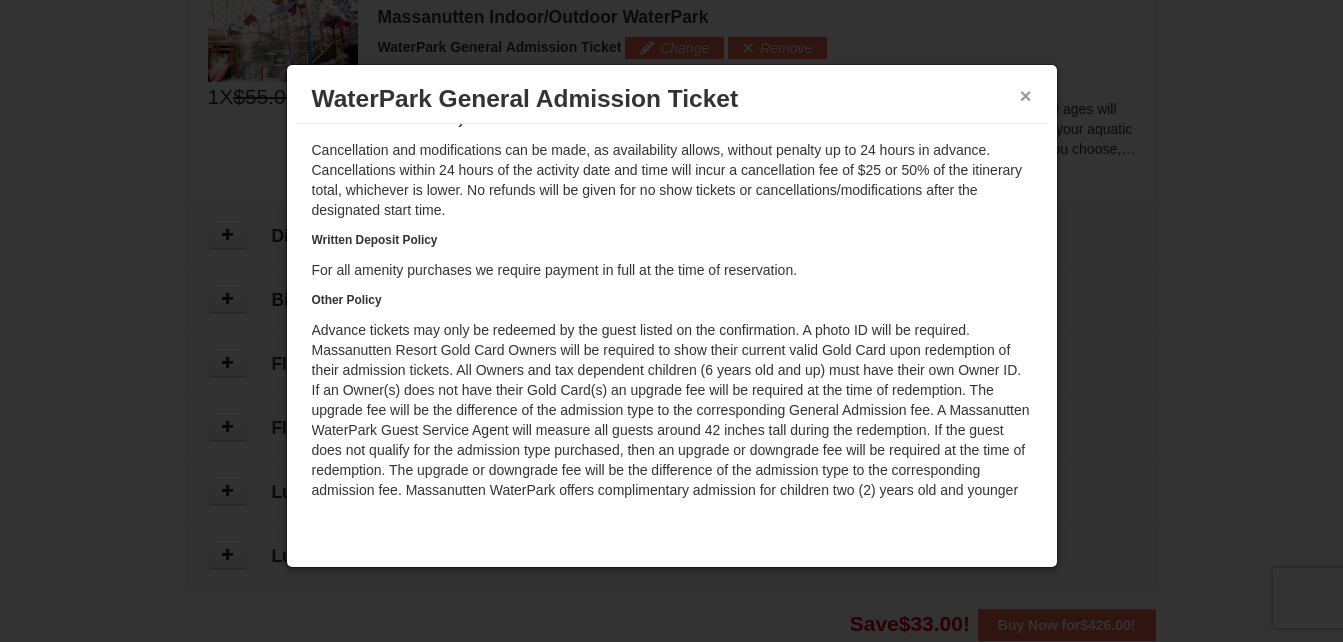 click on "×" at bounding box center [1026, 96] 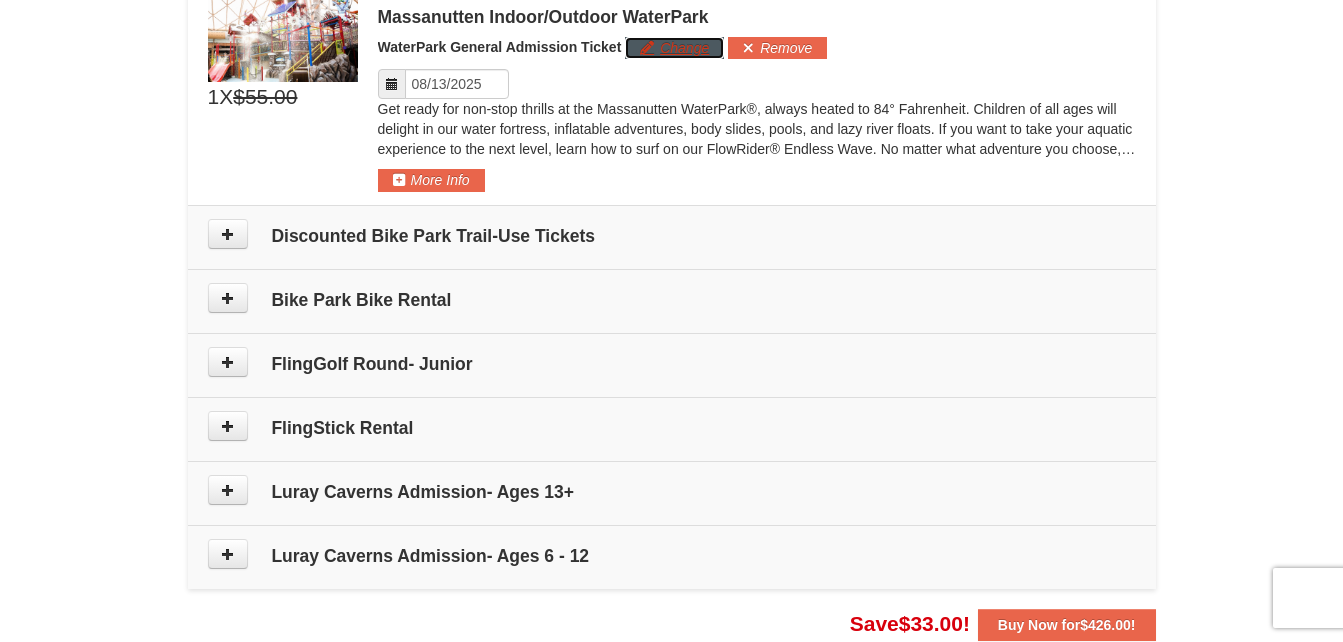 click on "Change" at bounding box center (674, 48) 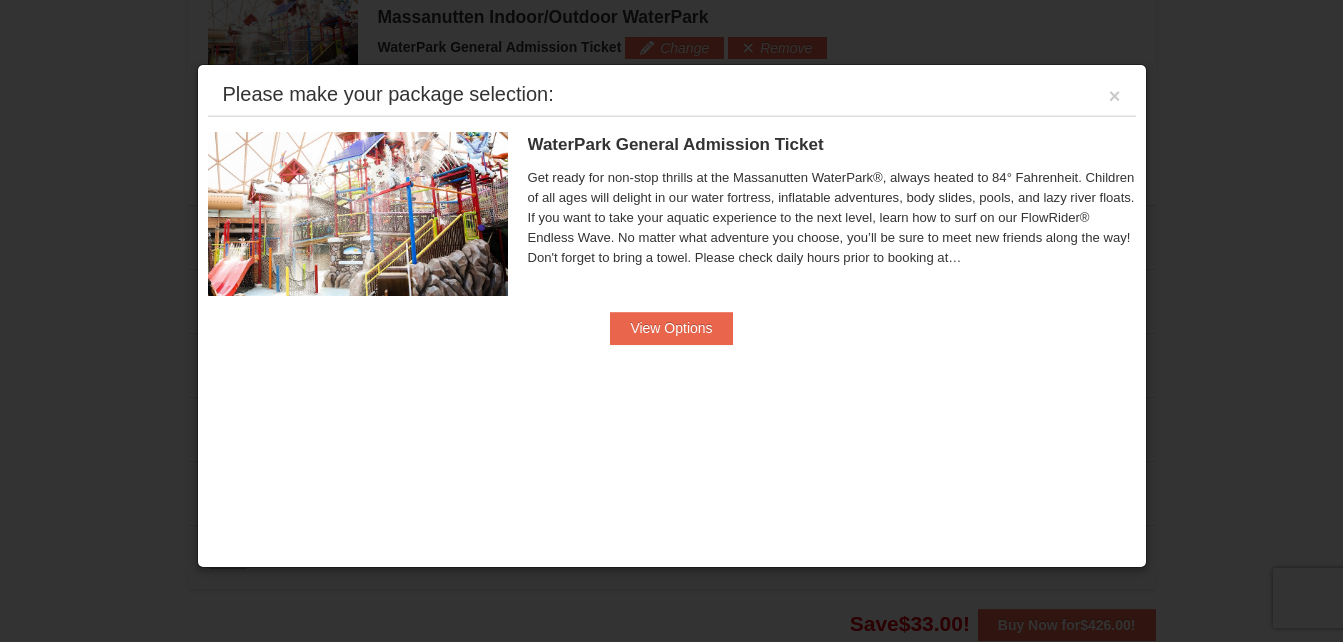click on "WaterPark General Admission Ticket  Massanutten Indoor/Outdoor WaterPark
Get ready for non-stop thrills at the Massanutten WaterPark®, always heated to 84° Fahrenheit. Children of all ages will delight in our water fortress, inflatable adventures, body slides, pools, and lazy river floats. If you want to take your aquatic experience to the next level, learn how to surf on our FlowRider® Endless Wave. No matter what adventure you choose, you’ll be sure to meet new friends along the way! Don't forget to bring a towel. Please check daily hours prior to booking at https://www.massresort.com/play/waterpark/hours-rates/.
View Options" at bounding box center [672, 237] 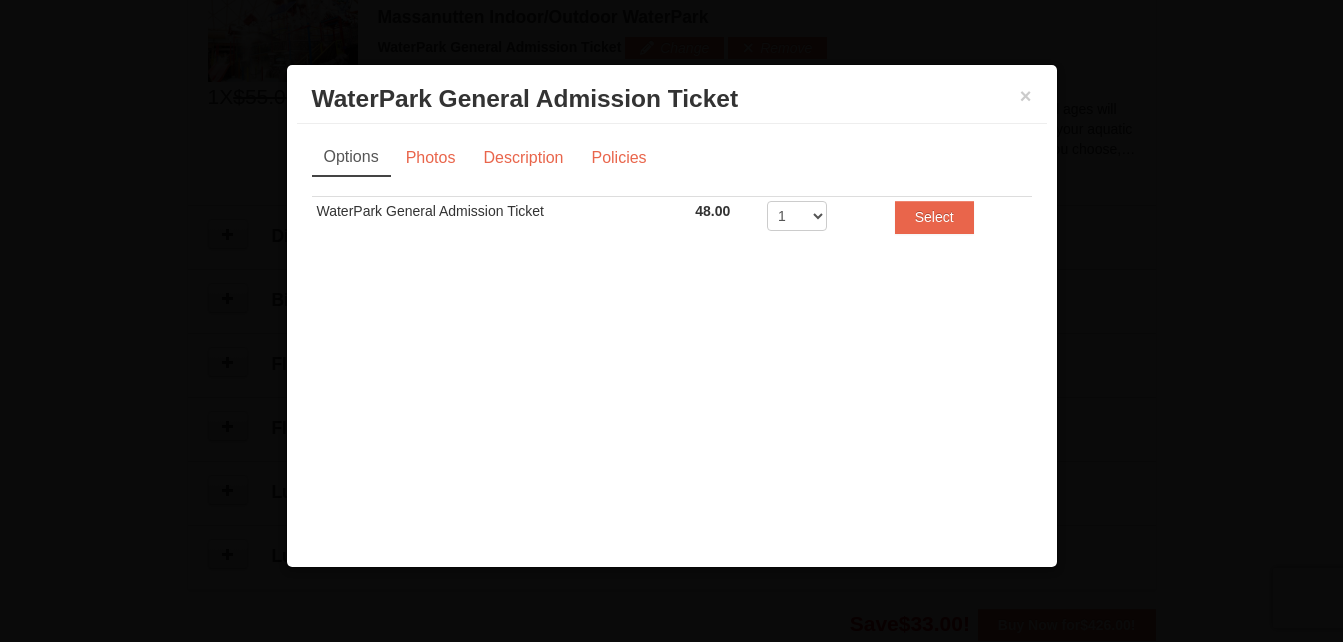 scroll, scrollTop: 0, scrollLeft: 0, axis: both 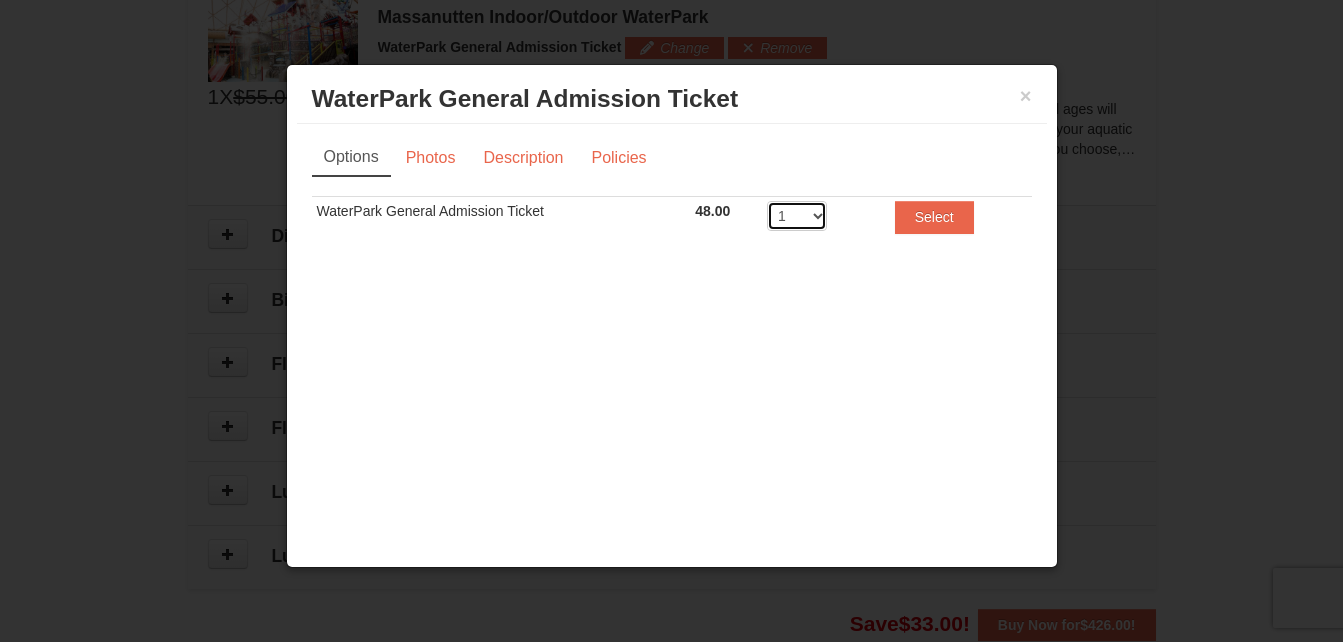 click on "1 2 3 4 5 6 7 8" at bounding box center (797, 216) 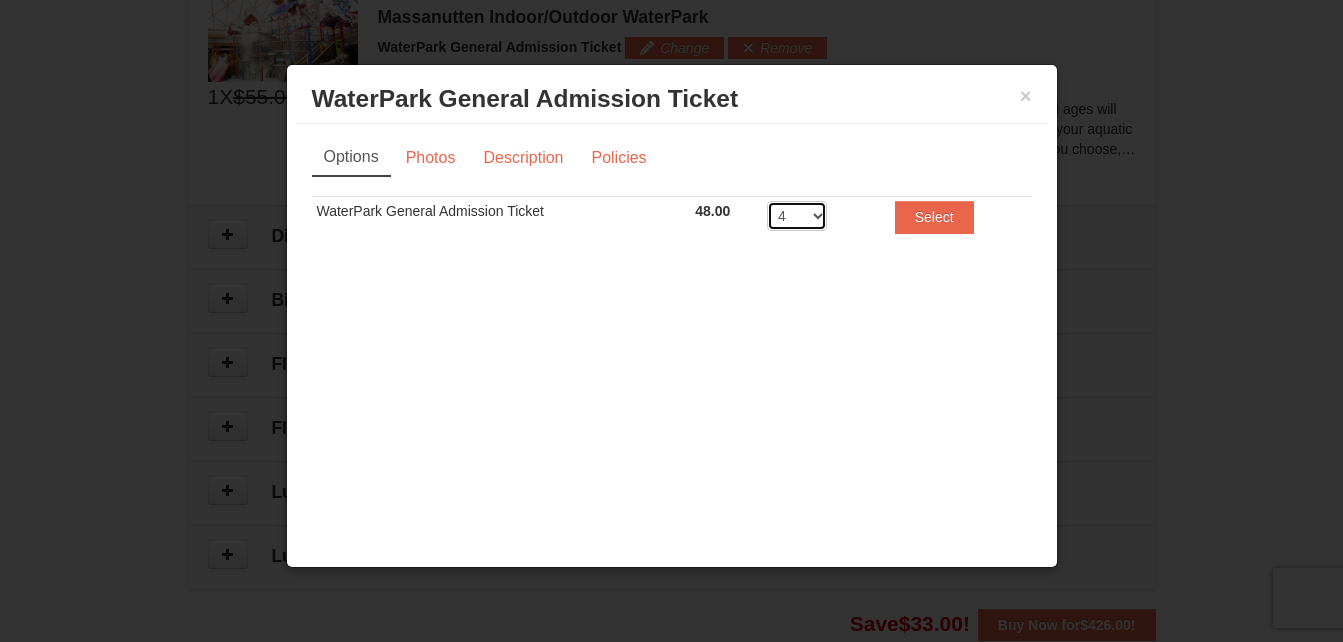 click on "1 2 3 4 5 6 7 8" at bounding box center (797, 216) 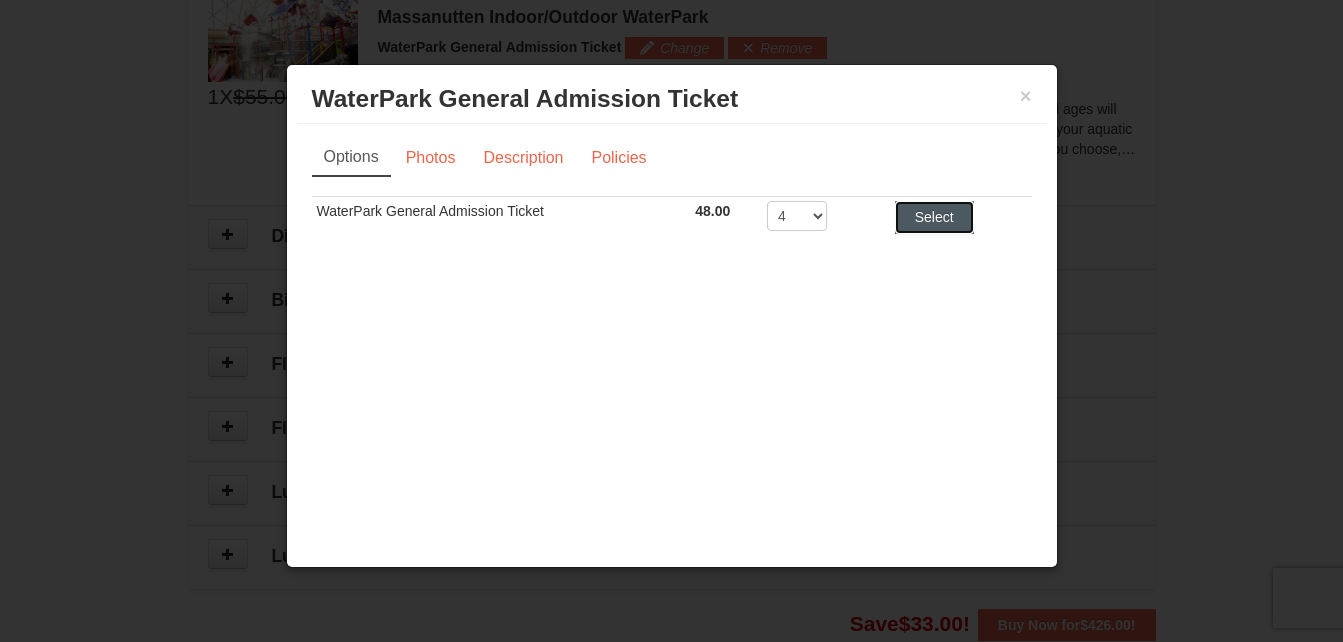 click on "Select" at bounding box center [934, 217] 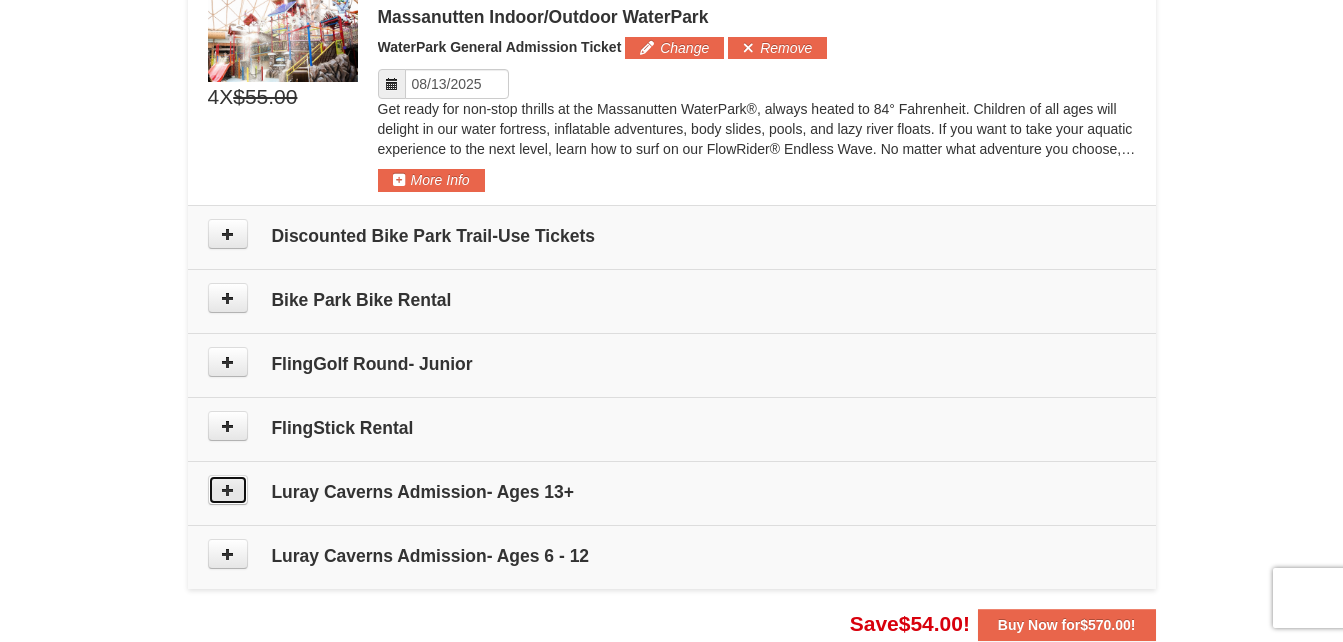 click at bounding box center (228, 490) 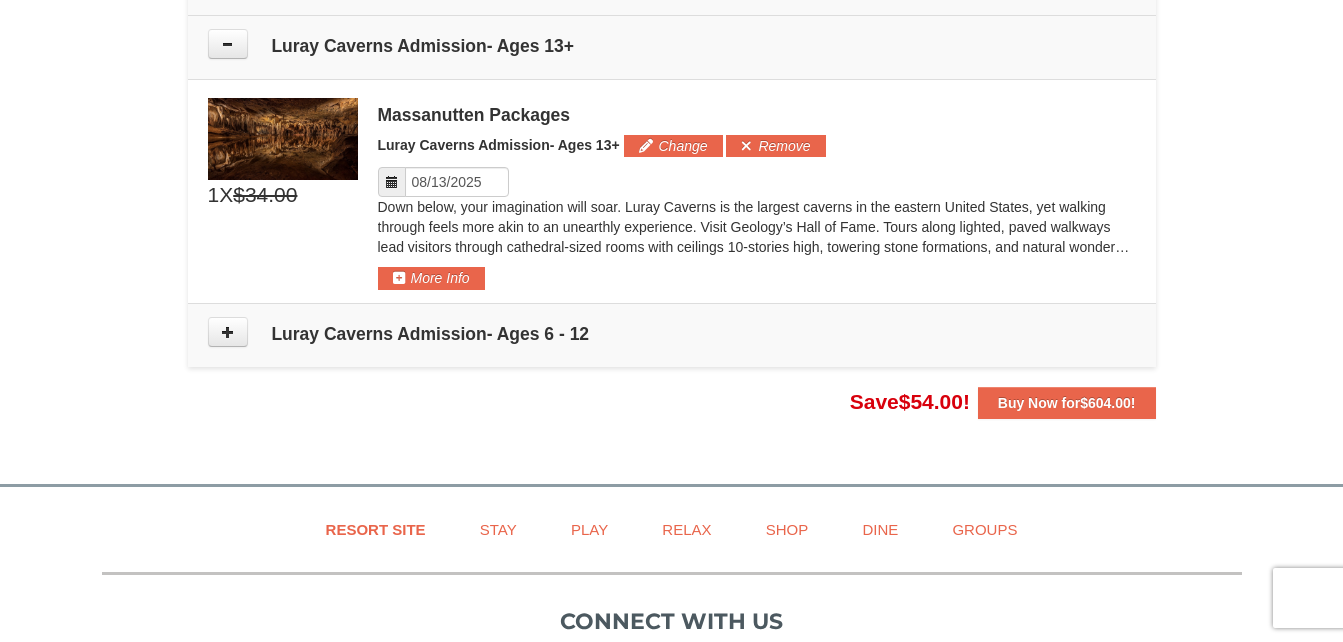 scroll, scrollTop: 1583, scrollLeft: 0, axis: vertical 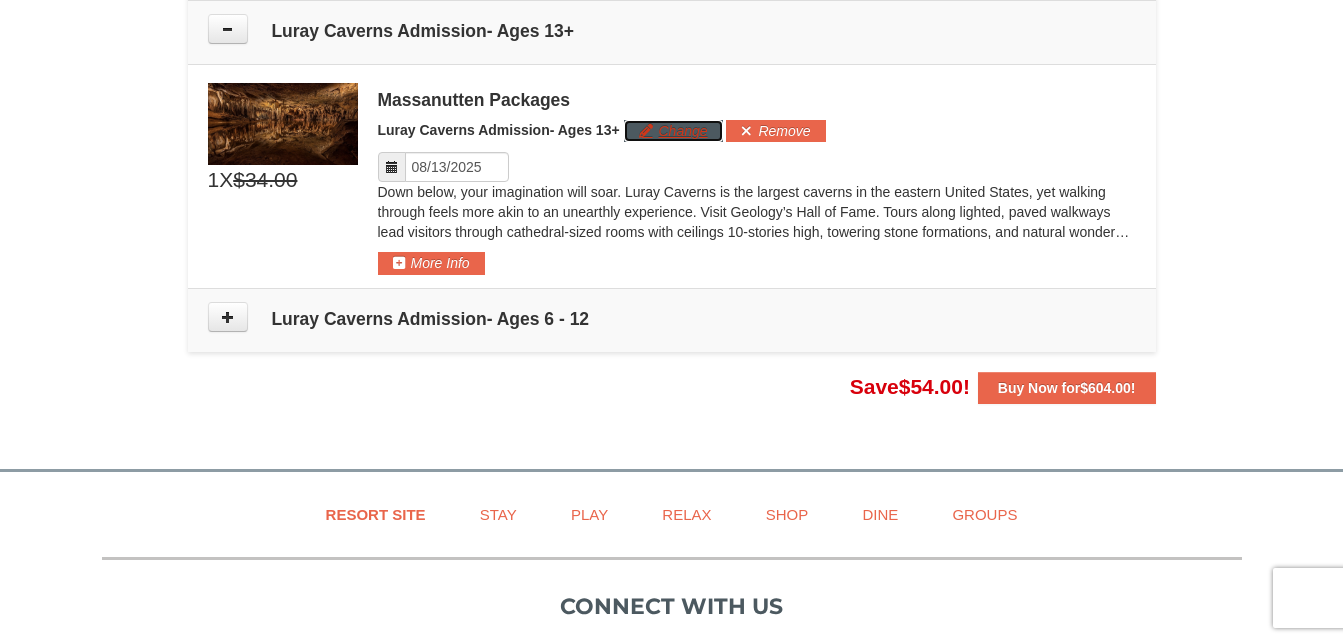 click on "Change" at bounding box center (673, 131) 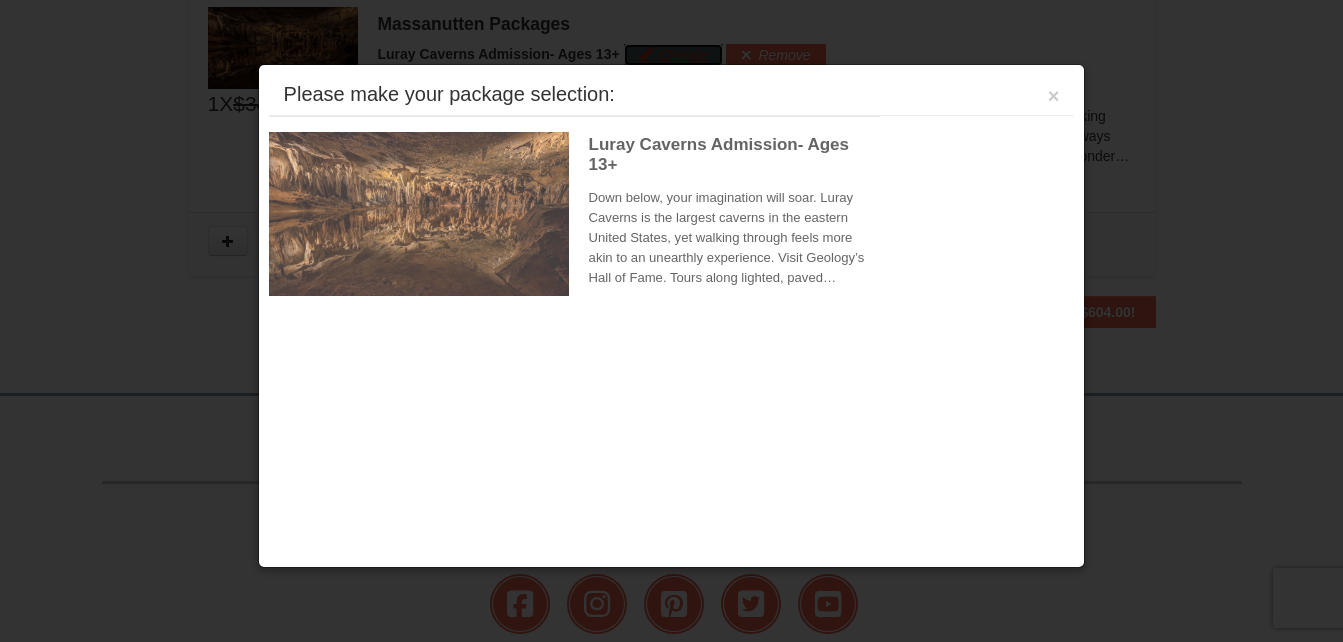 scroll, scrollTop: 1666, scrollLeft: 0, axis: vertical 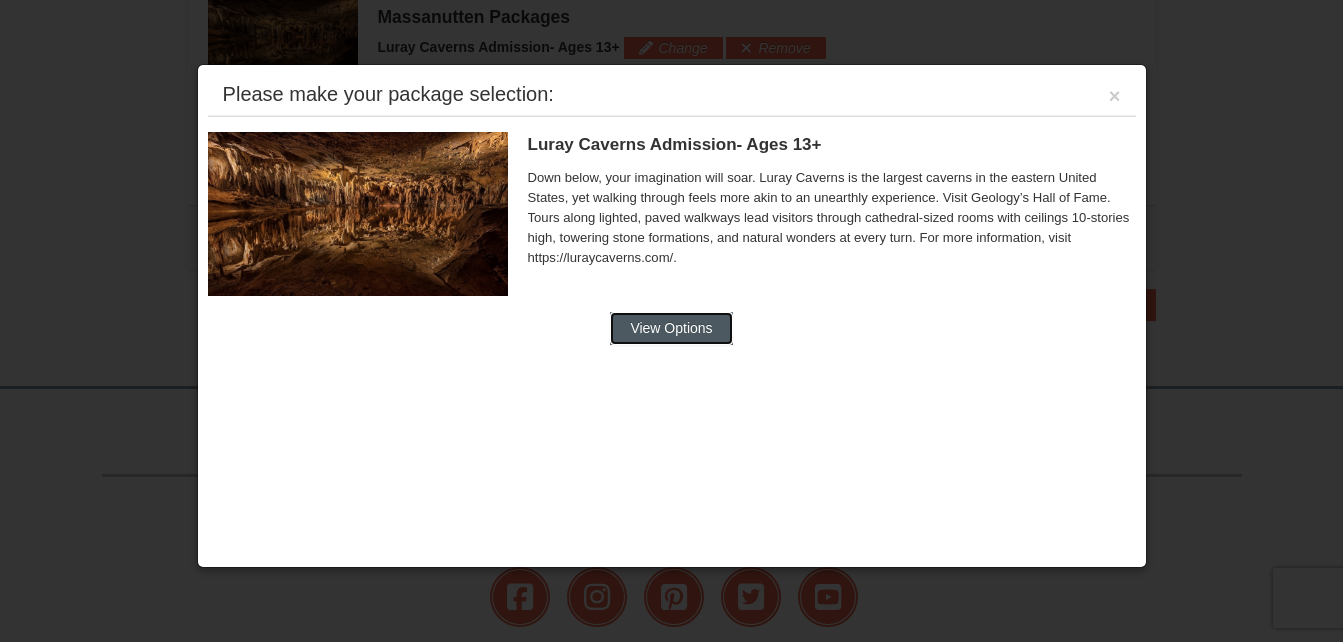 click on "View Options" at bounding box center (671, 328) 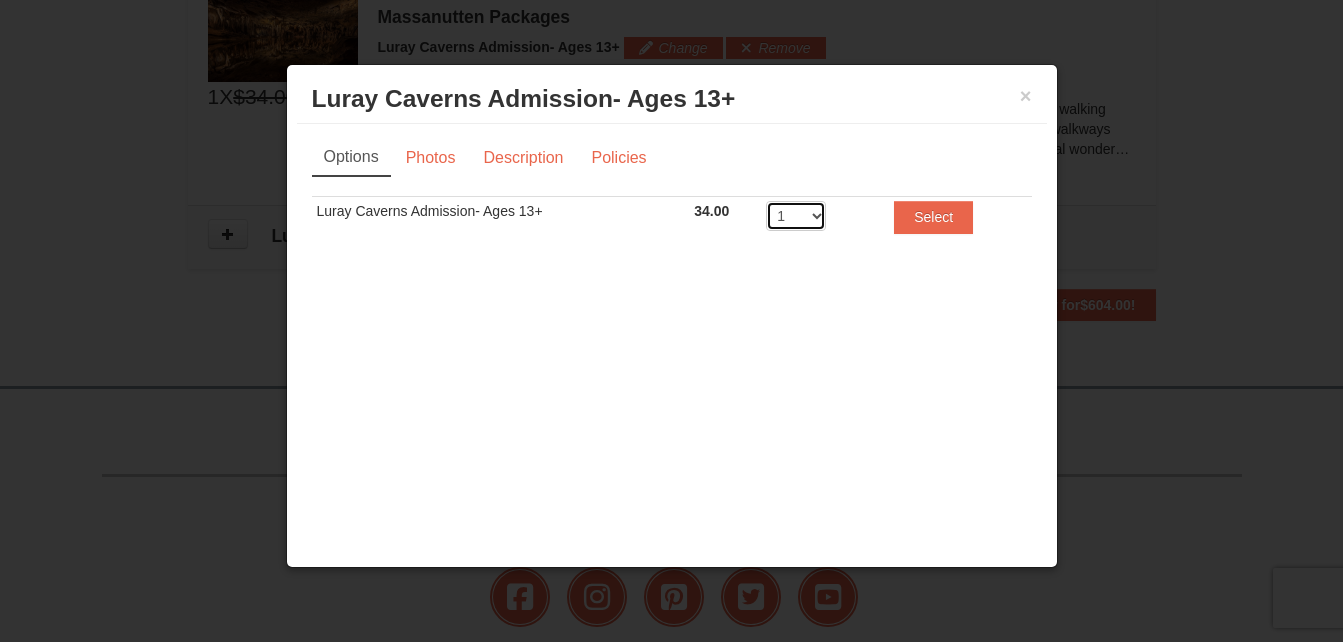 click on "1 2 3 4 5 6 7 8 9 10 11 12 13 14 15 16 17 18 19 20" at bounding box center (796, 216) 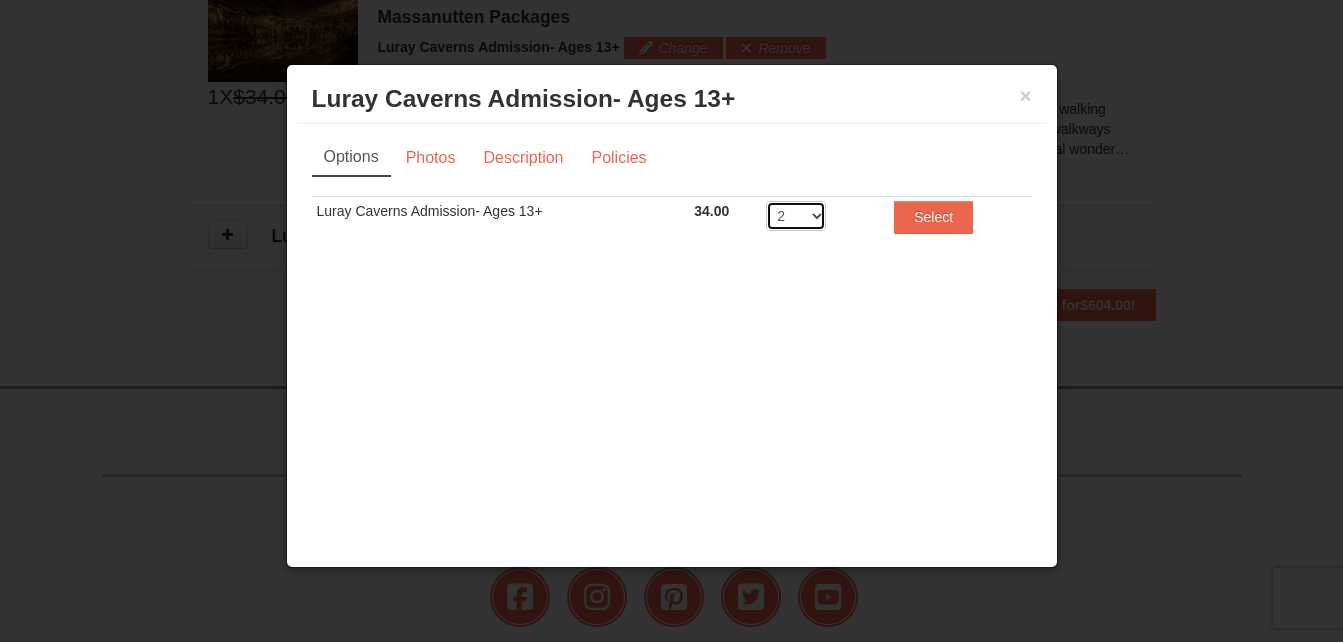 click on "1 2 3 4 5 6 7 8 9 10 11 12 13 14 15 16 17 18 19 20" at bounding box center [796, 216] 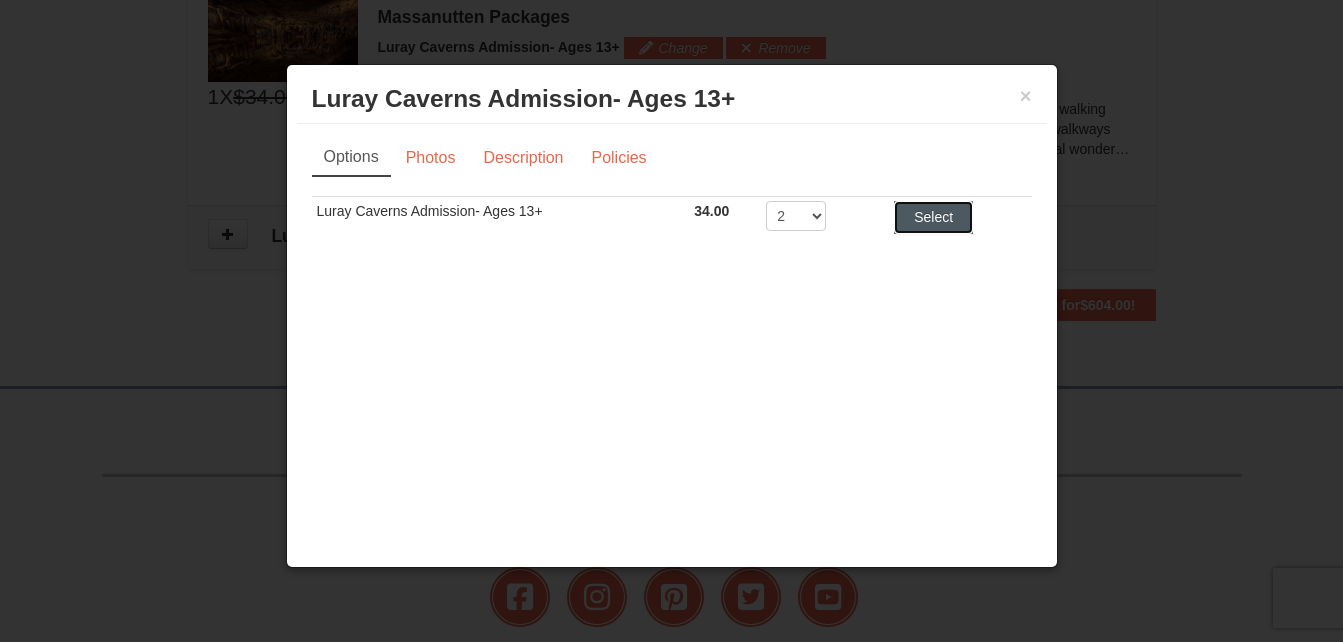 click on "Select" at bounding box center [933, 217] 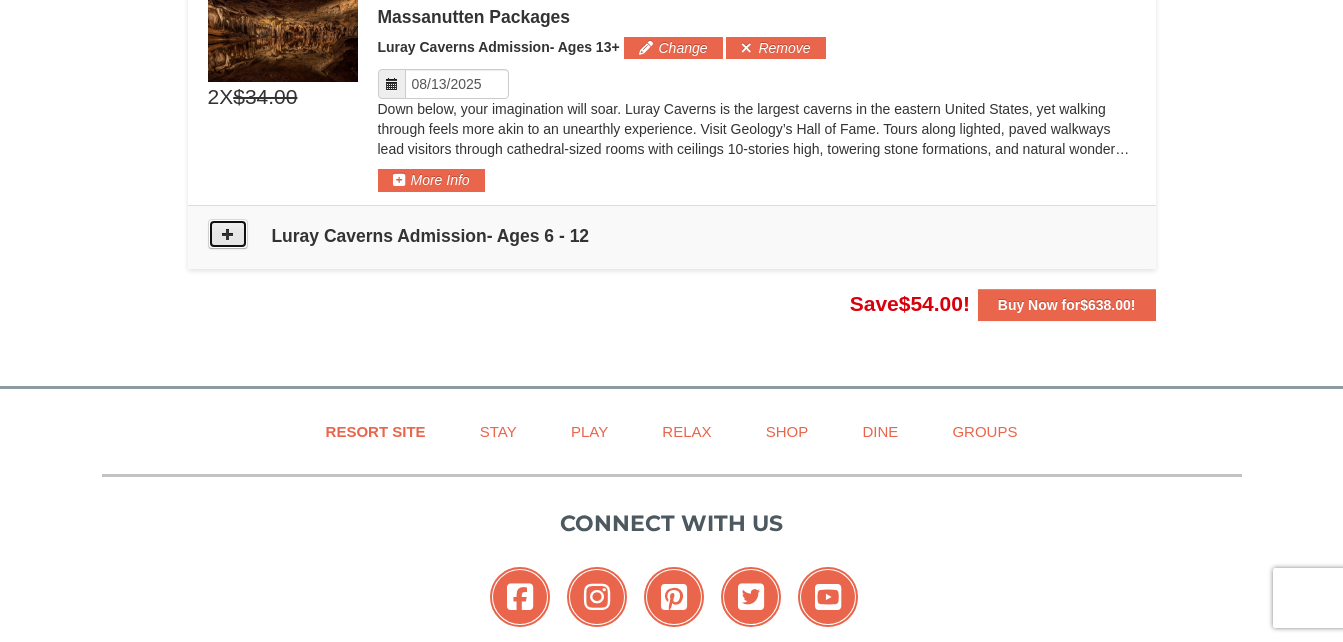 click at bounding box center [228, 234] 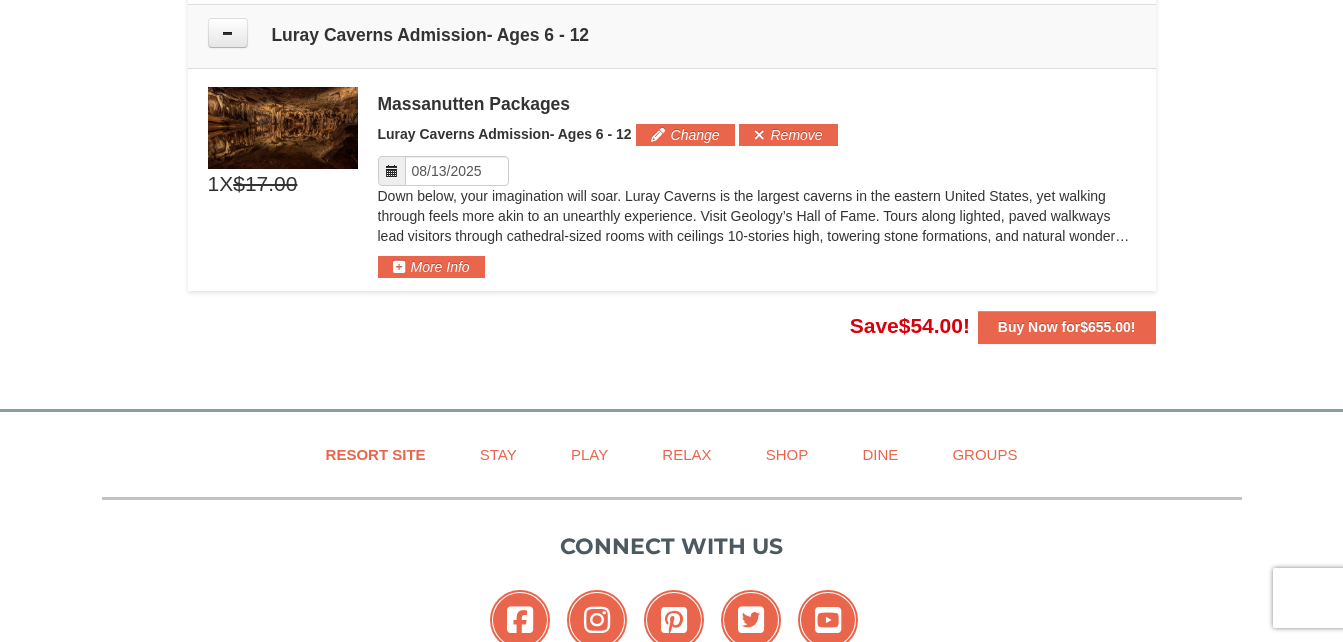 scroll, scrollTop: 1871, scrollLeft: 0, axis: vertical 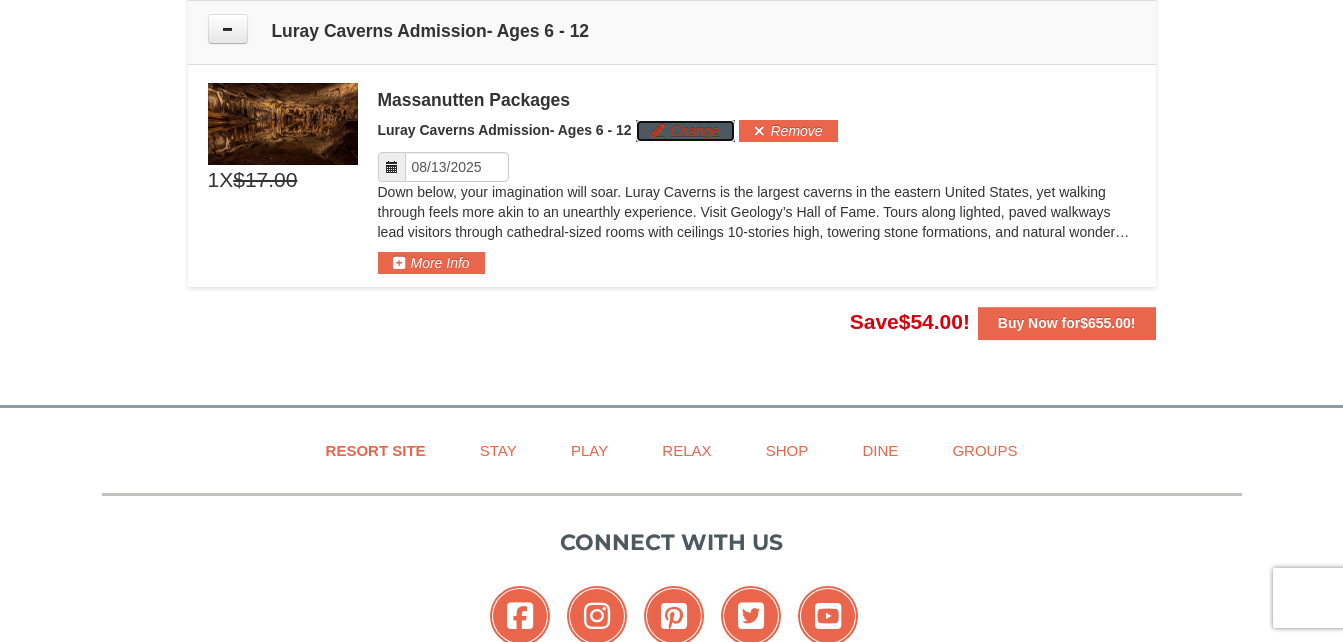 click on "Change" at bounding box center [685, 131] 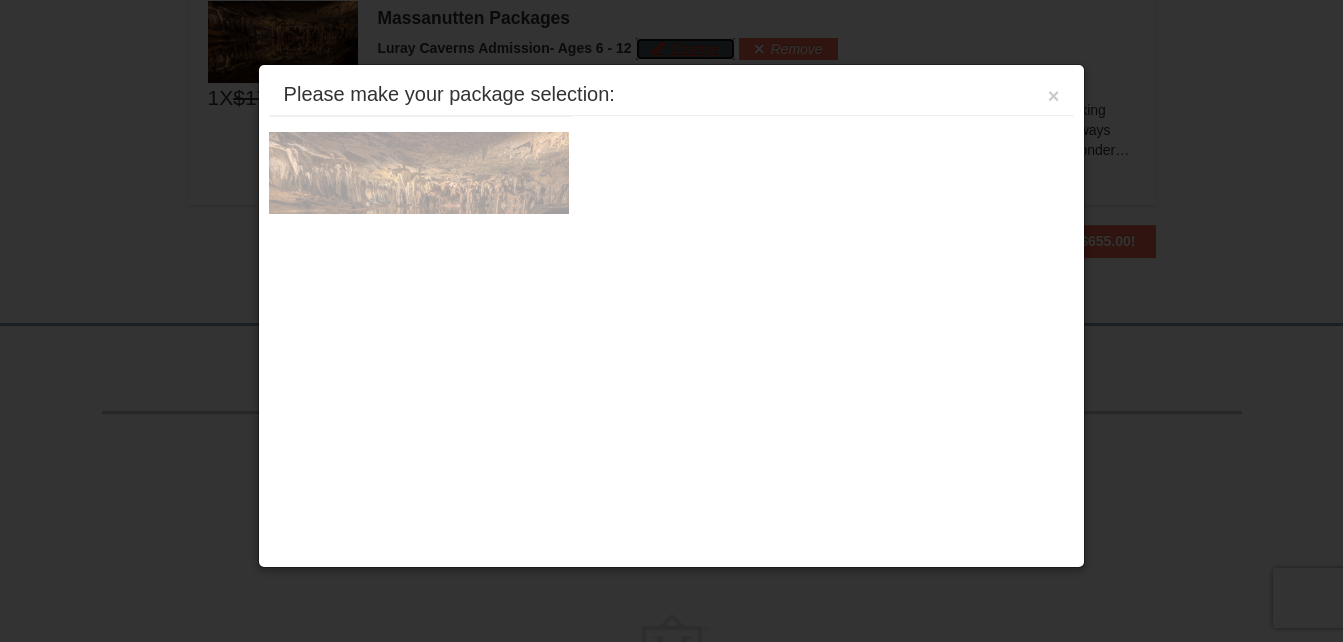 scroll, scrollTop: 1954, scrollLeft: 0, axis: vertical 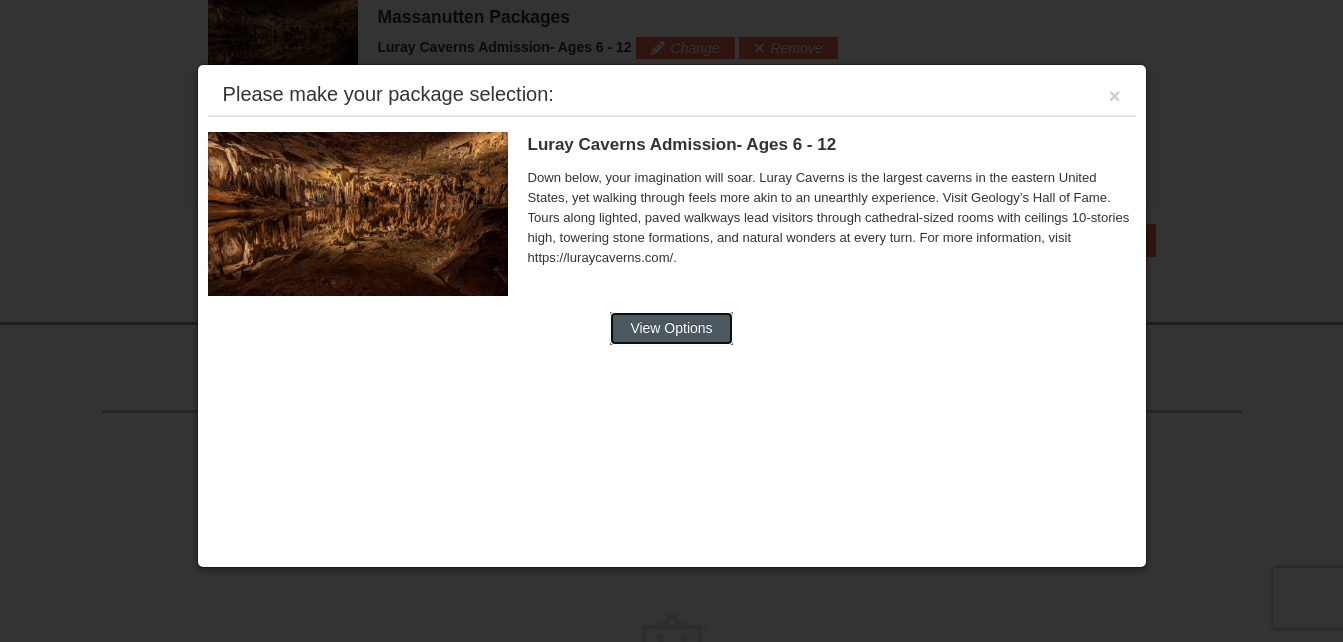 click on "View Options" at bounding box center (671, 328) 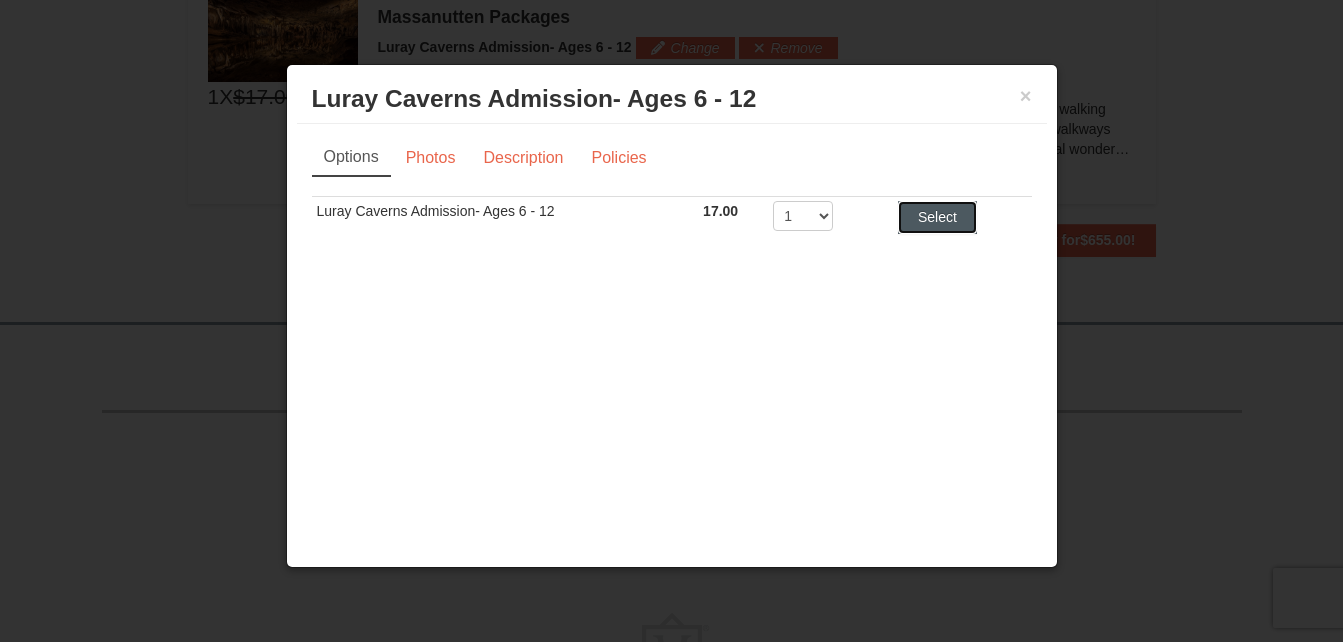 click on "Select" at bounding box center (937, 217) 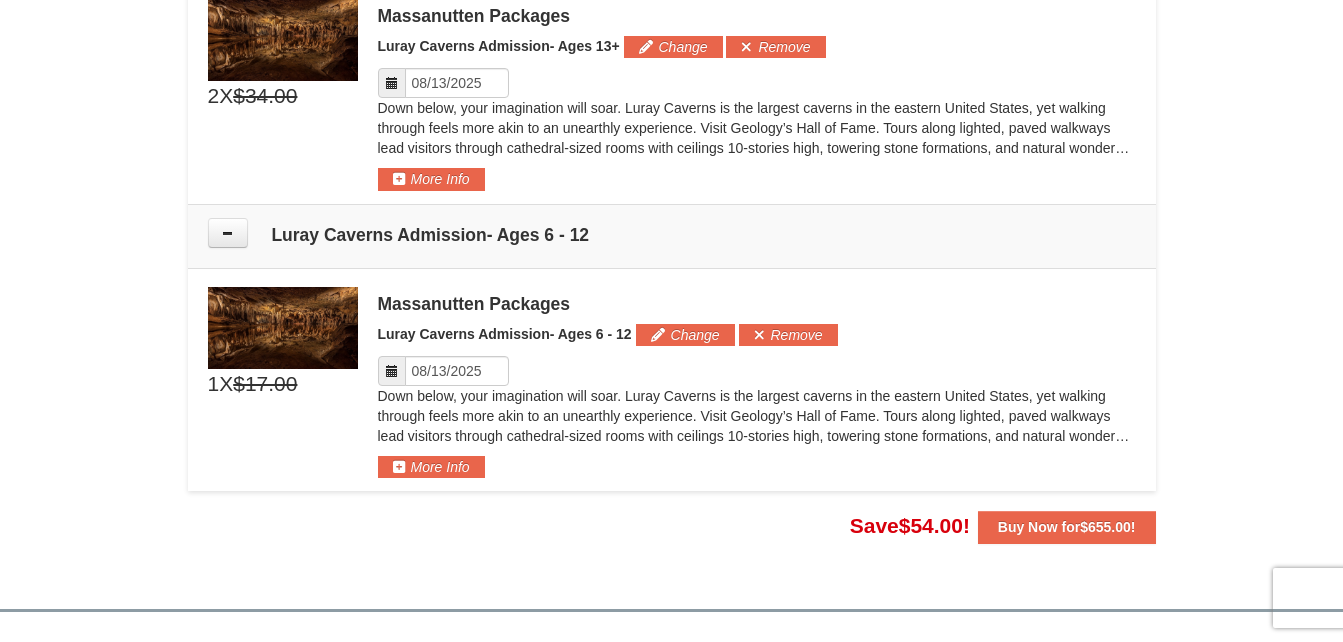 scroll, scrollTop: 1700, scrollLeft: 0, axis: vertical 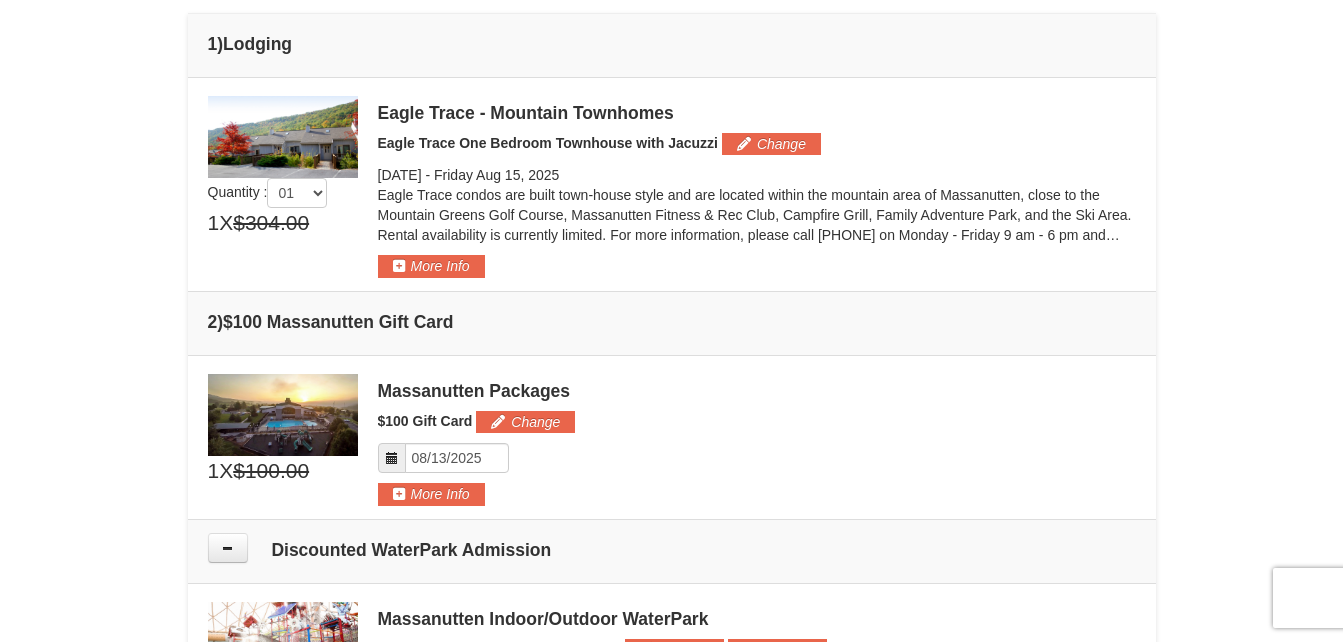 click on "×
From:
To:
Adults:
2
Children:
3
Change
Arrival Please format dates MM/DD/YYYY Please format dates MM/DD/YYYY
08/13/2025
Departure Please format dates MM/DD/YYYY Please format dates MM/DD/YYYY
08/15/2025
Adults 2" at bounding box center [671, 643] 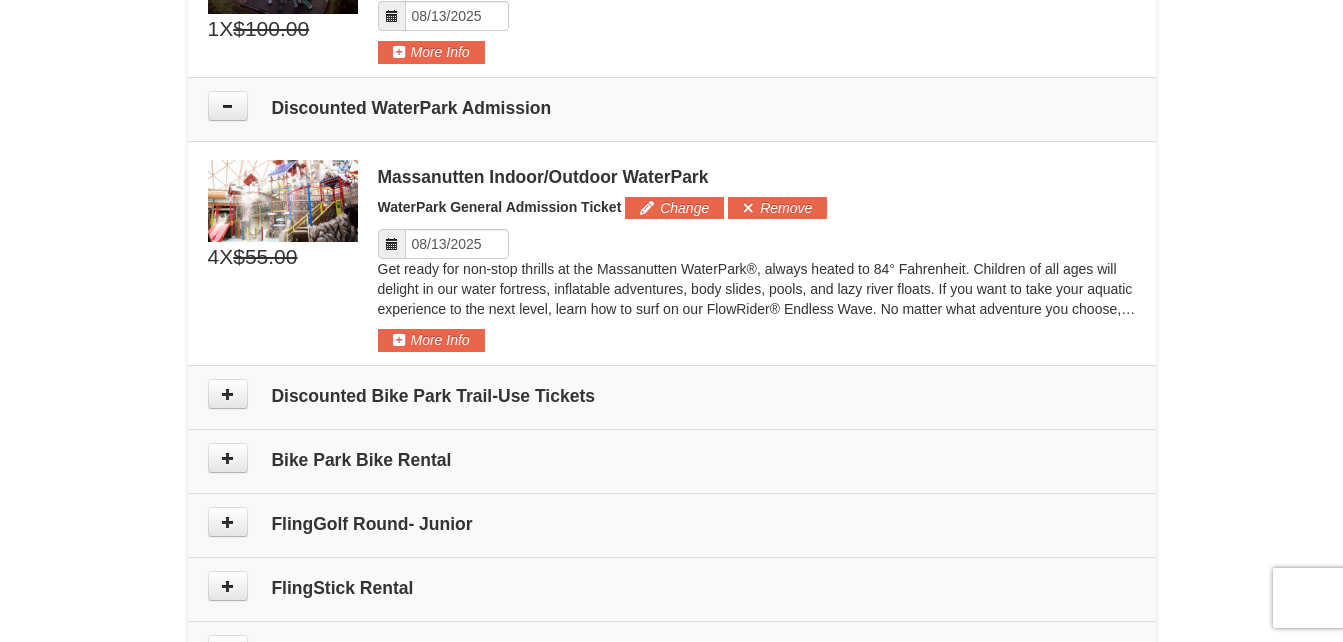scroll, scrollTop: 1000, scrollLeft: 0, axis: vertical 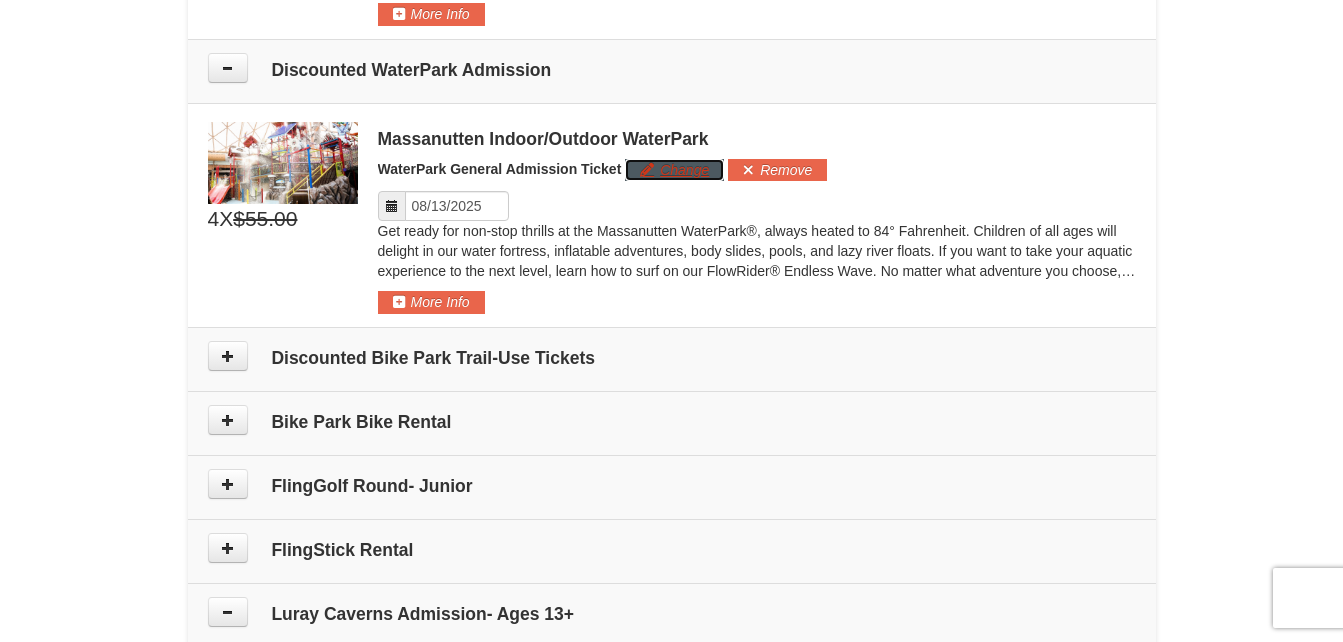 click on "Change" at bounding box center (674, 170) 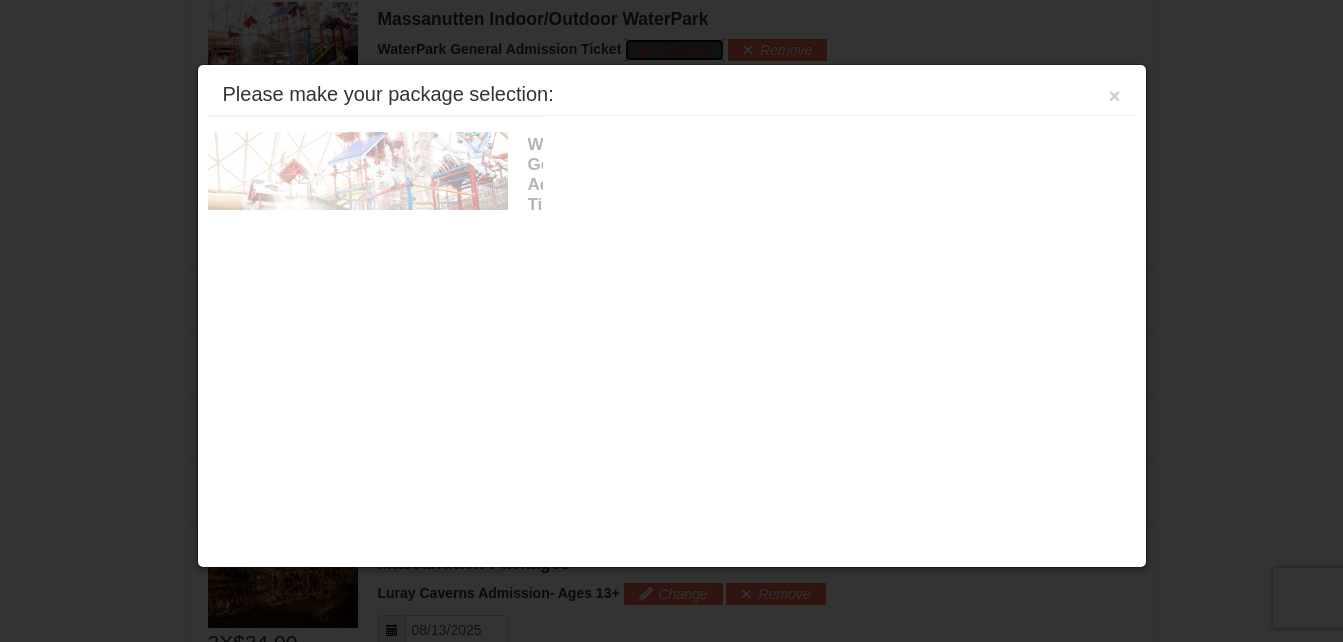 scroll, scrollTop: 1122, scrollLeft: 0, axis: vertical 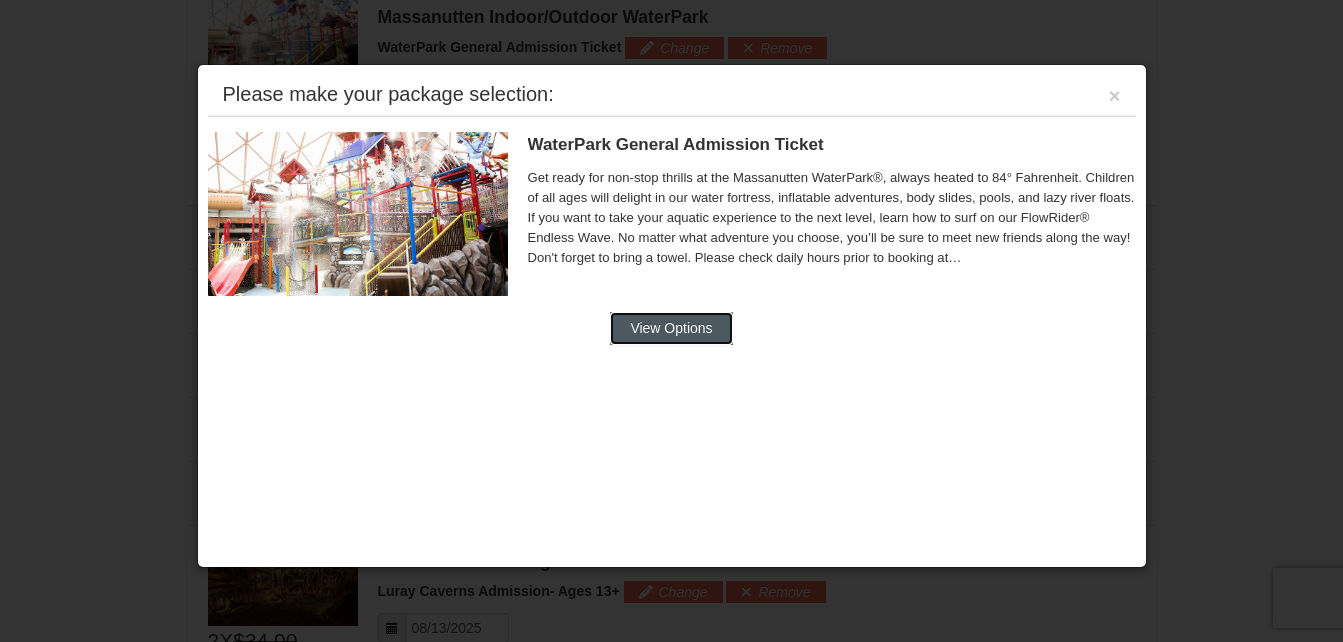 click on "View Options" at bounding box center [671, 328] 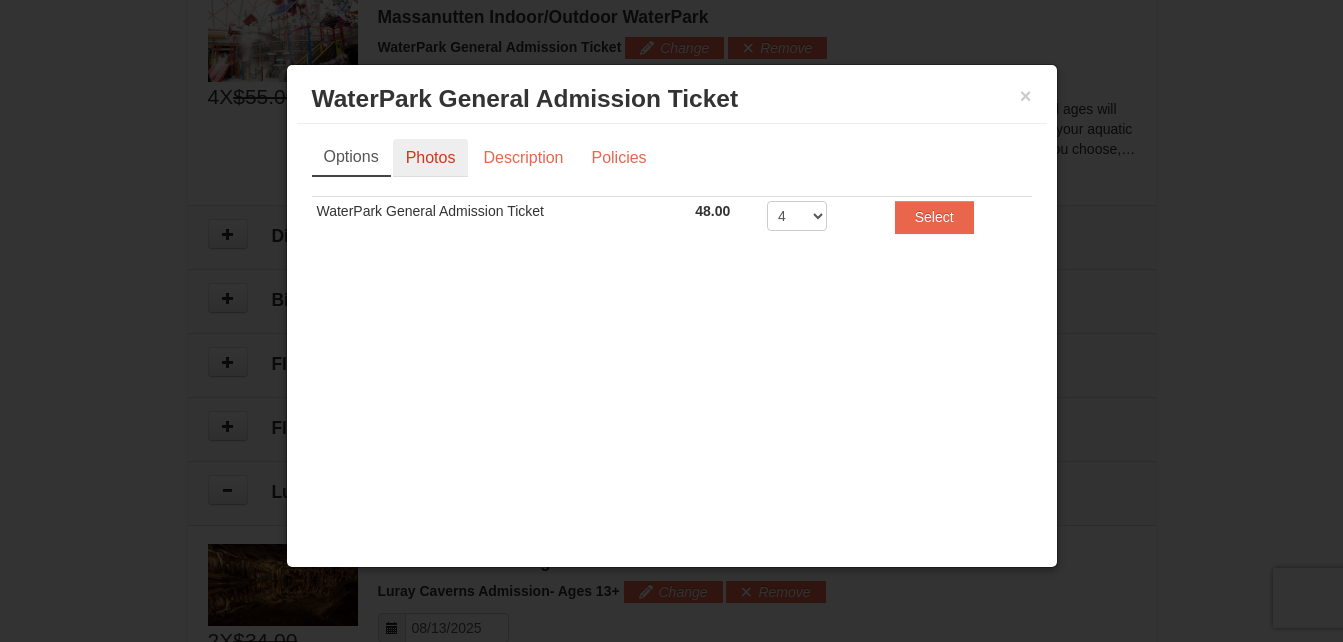 click on "Photos" at bounding box center (431, 158) 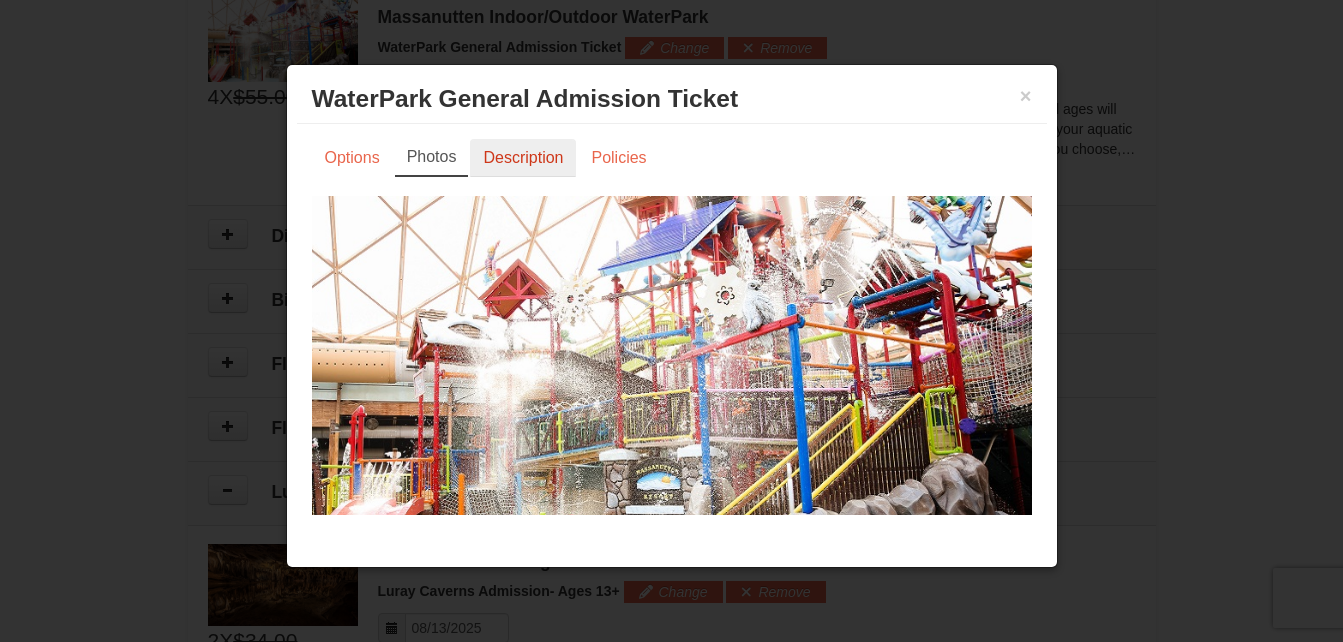click on "Description" at bounding box center [523, 158] 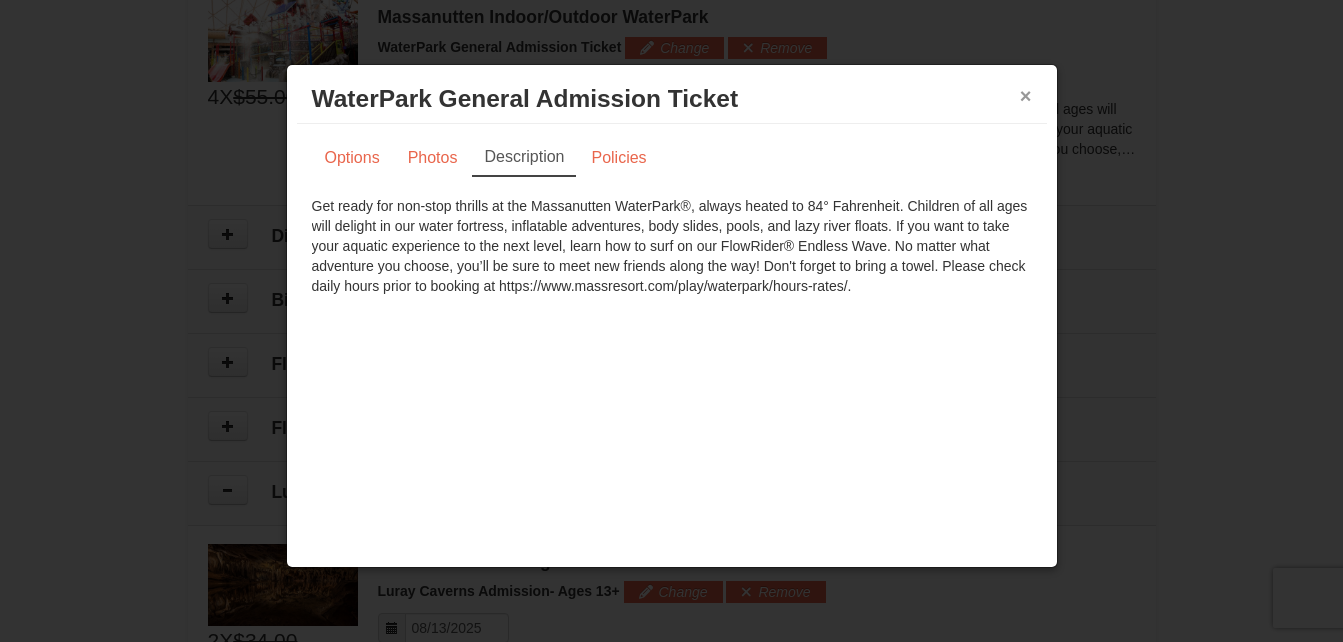 click on "×" at bounding box center [1026, 96] 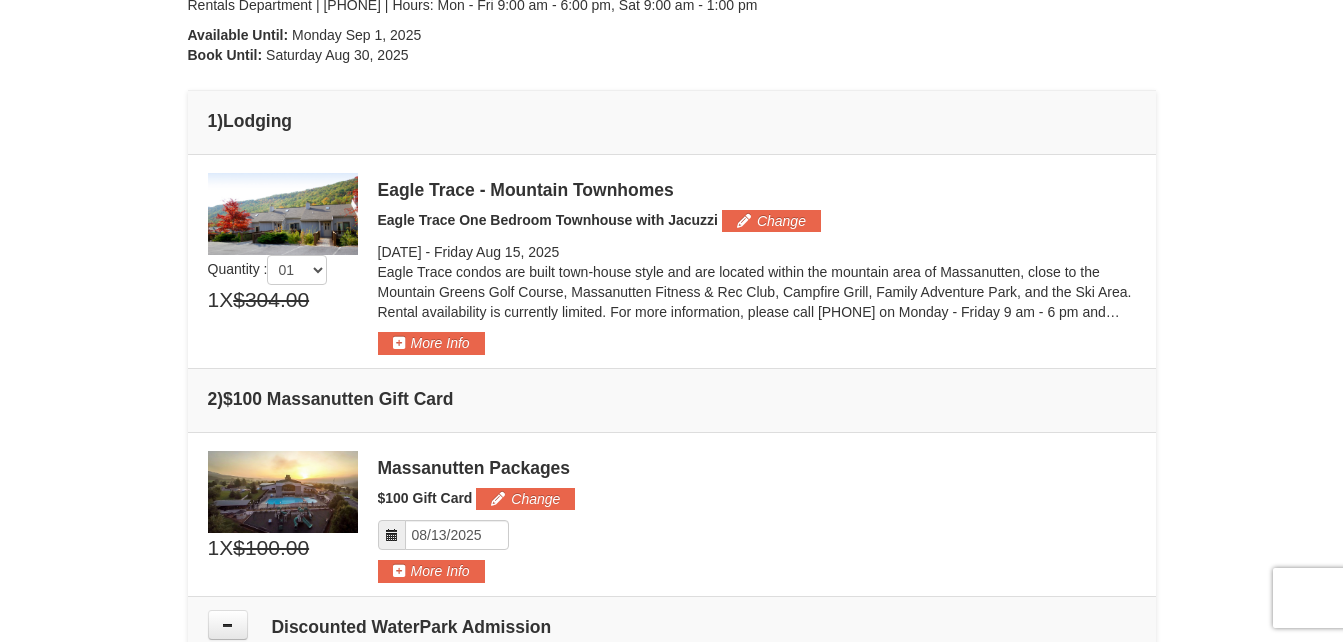 scroll, scrollTop: 442, scrollLeft: 0, axis: vertical 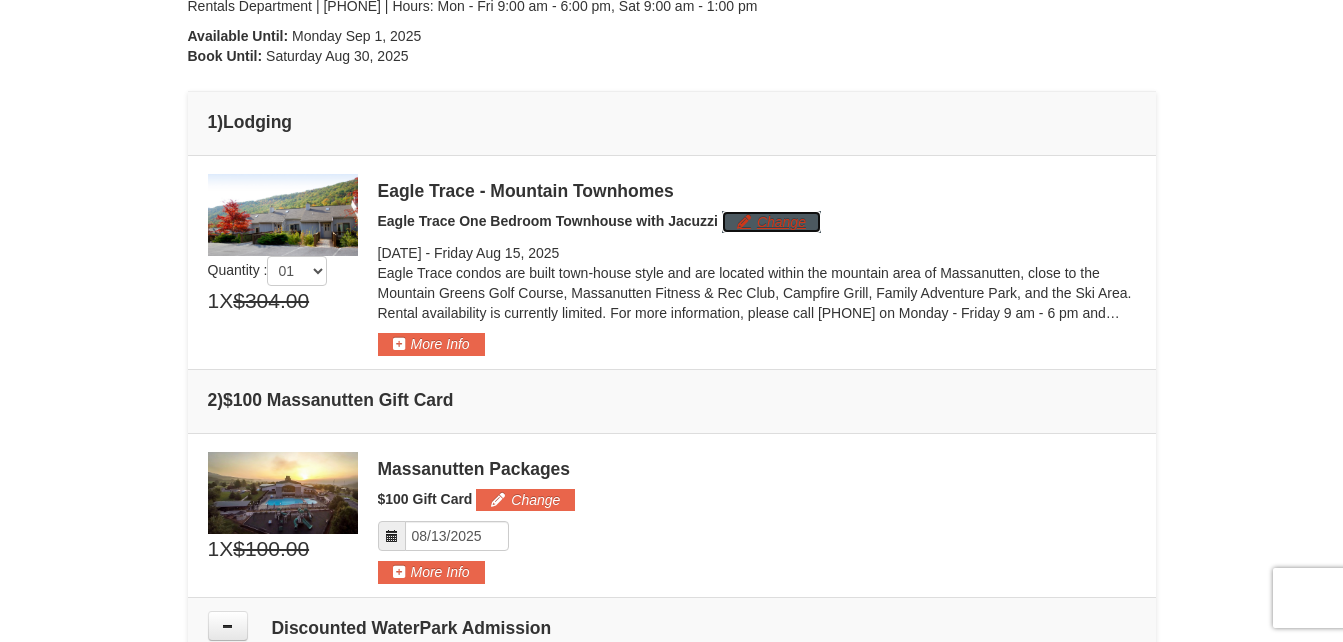 click on "Change" at bounding box center [771, 222] 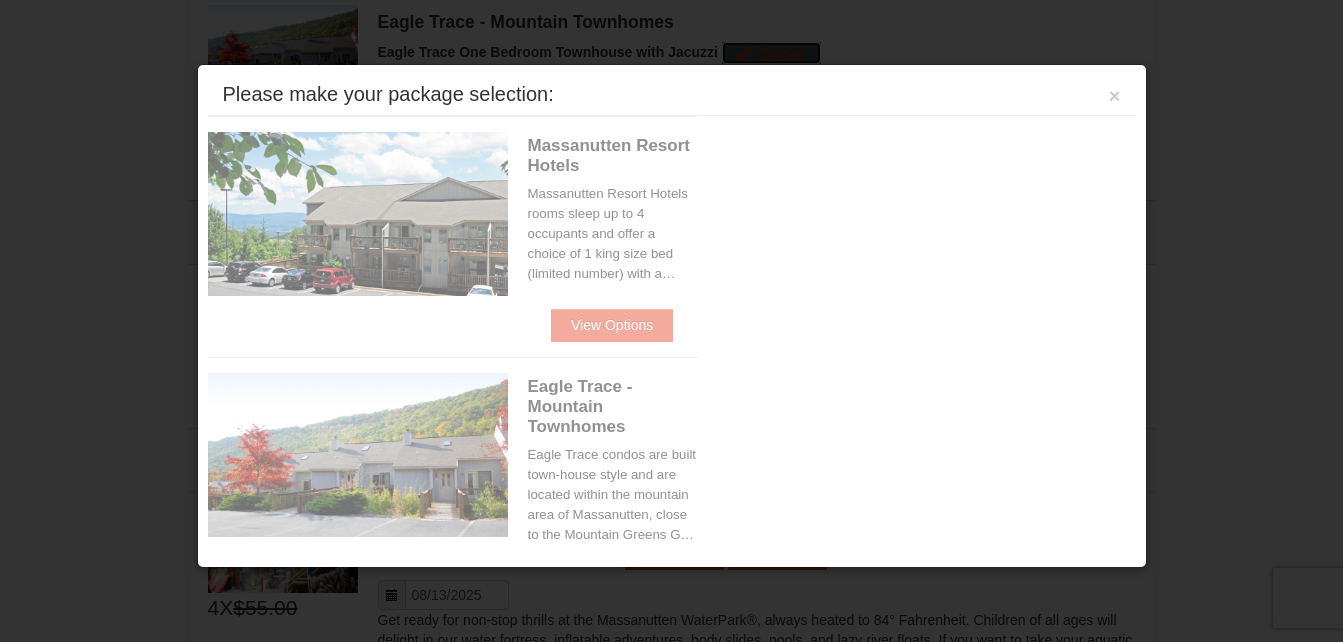 scroll, scrollTop: 616, scrollLeft: 0, axis: vertical 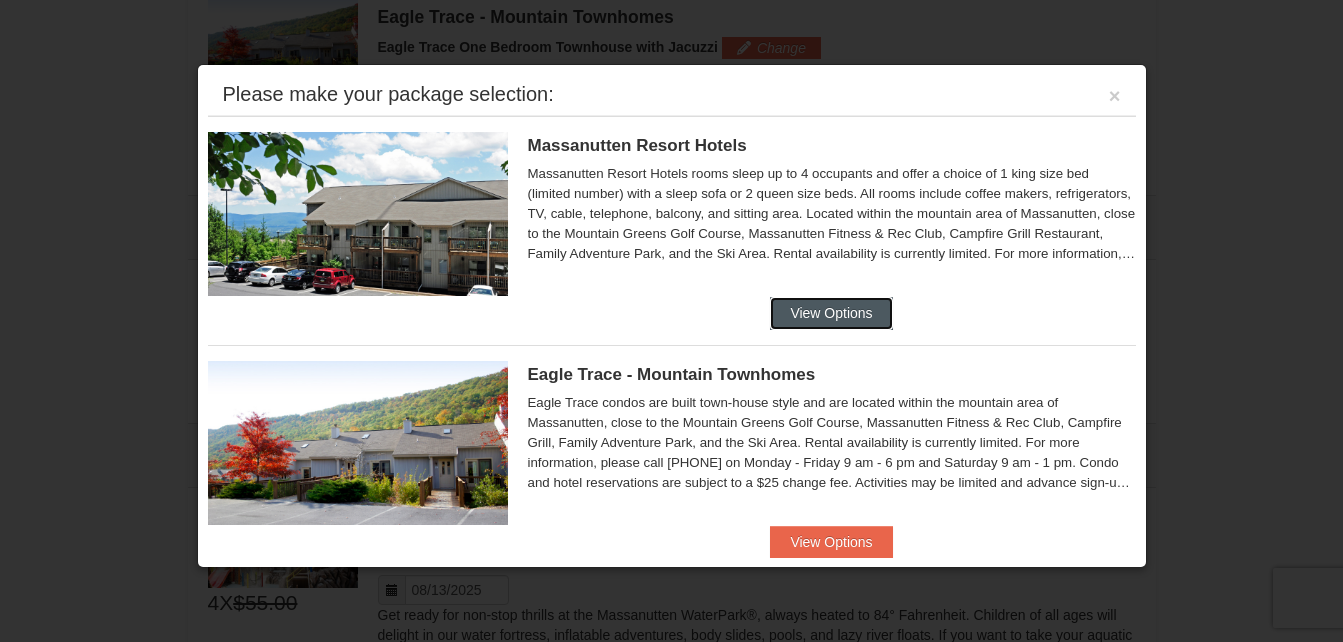 click on "View Options" at bounding box center (831, 313) 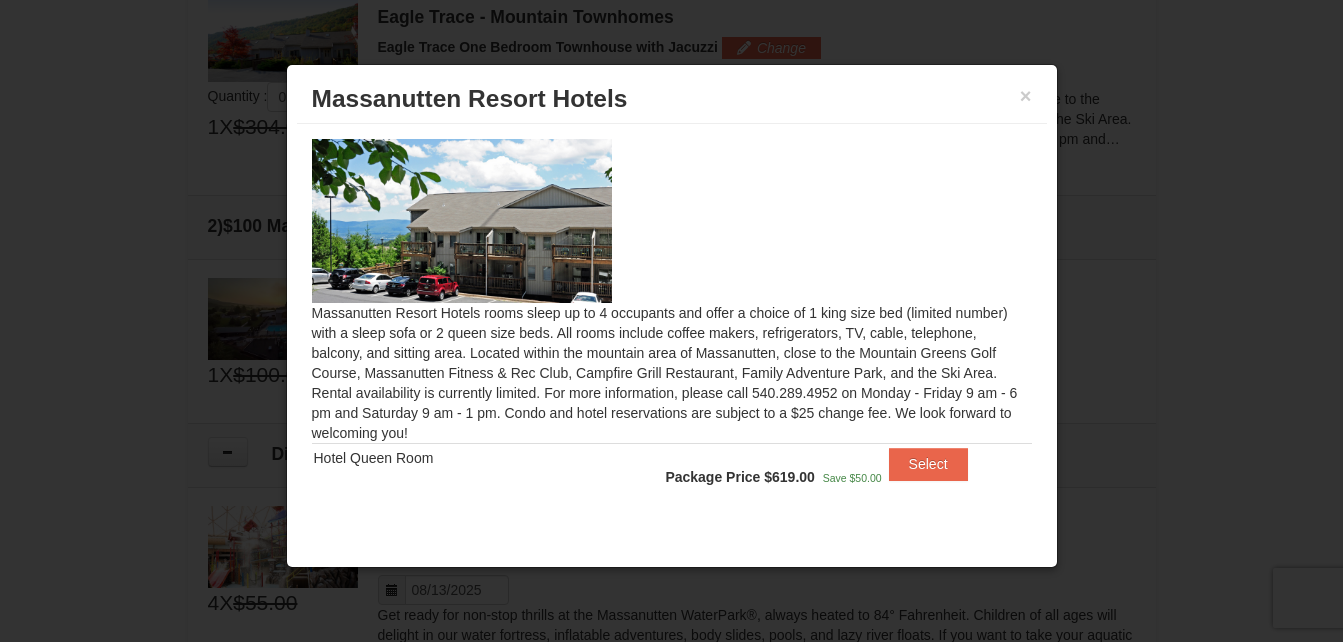 scroll, scrollTop: 12, scrollLeft: 0, axis: vertical 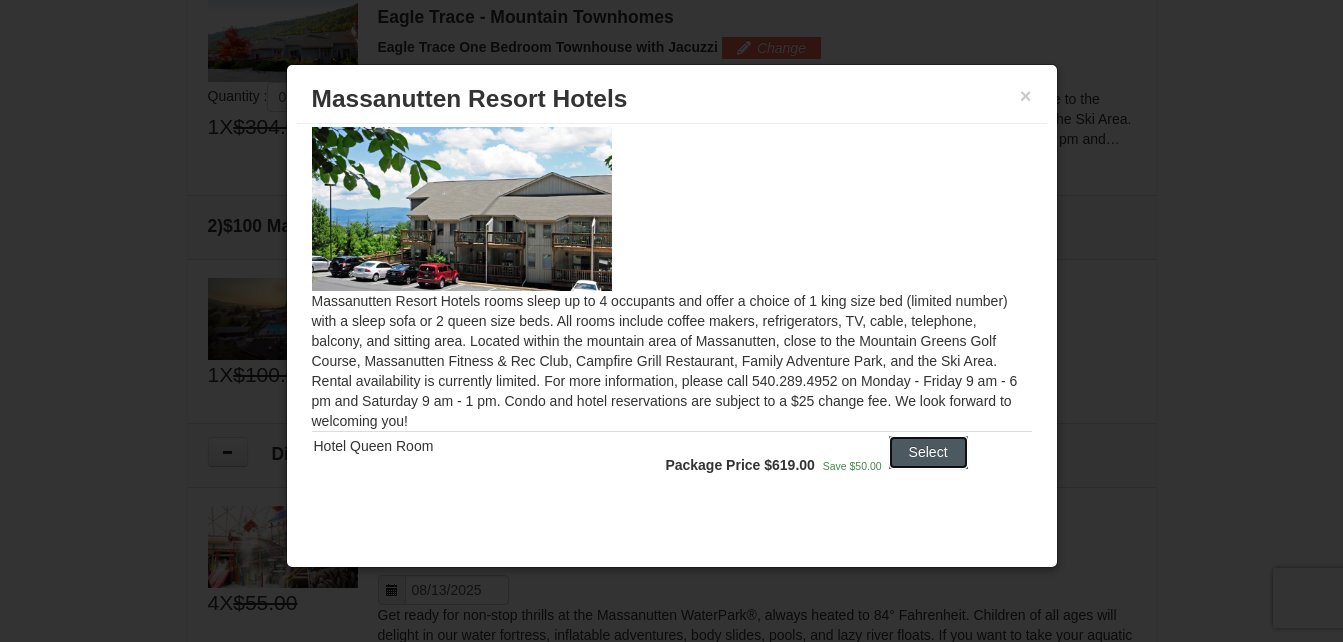 click on "Select" at bounding box center (928, 452) 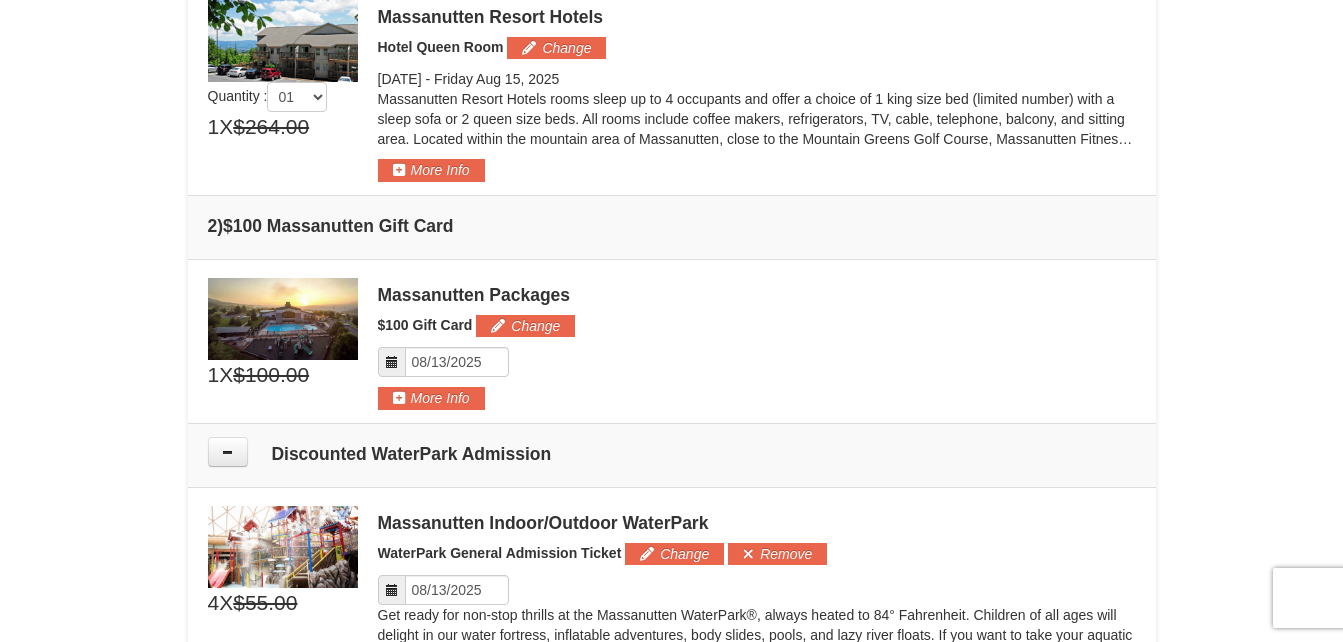 click on "Discounted WaterPark Admission" at bounding box center [672, 455] 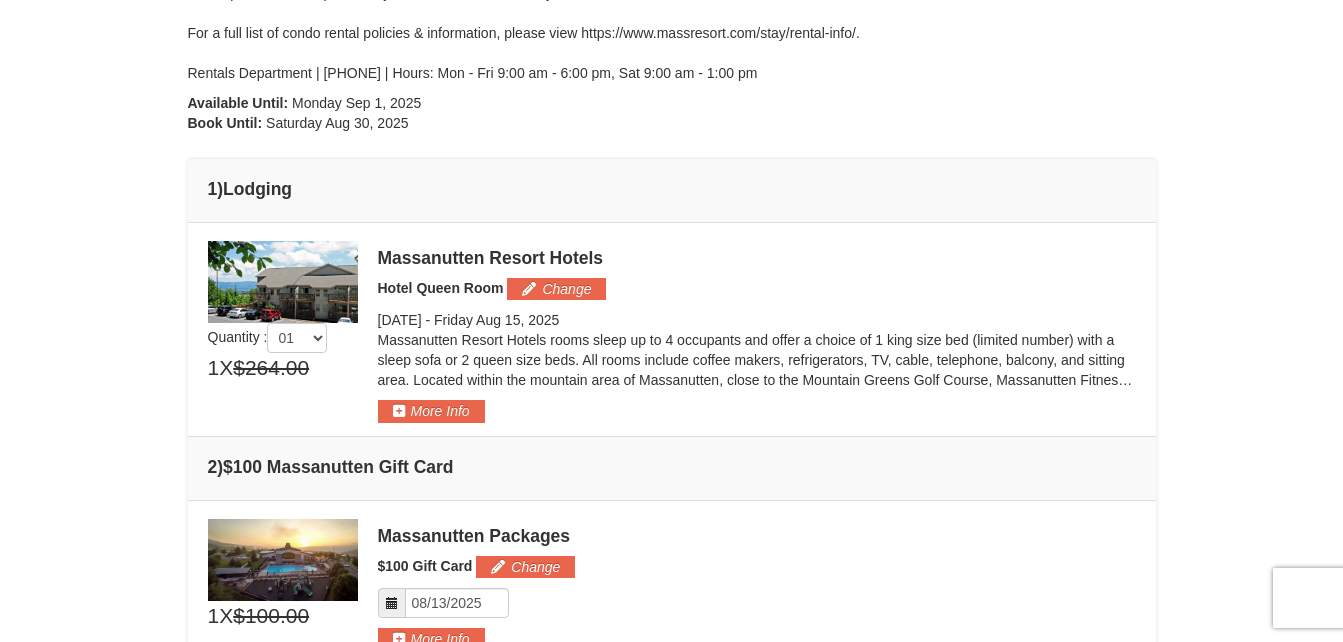 scroll, scrollTop: 366, scrollLeft: 0, axis: vertical 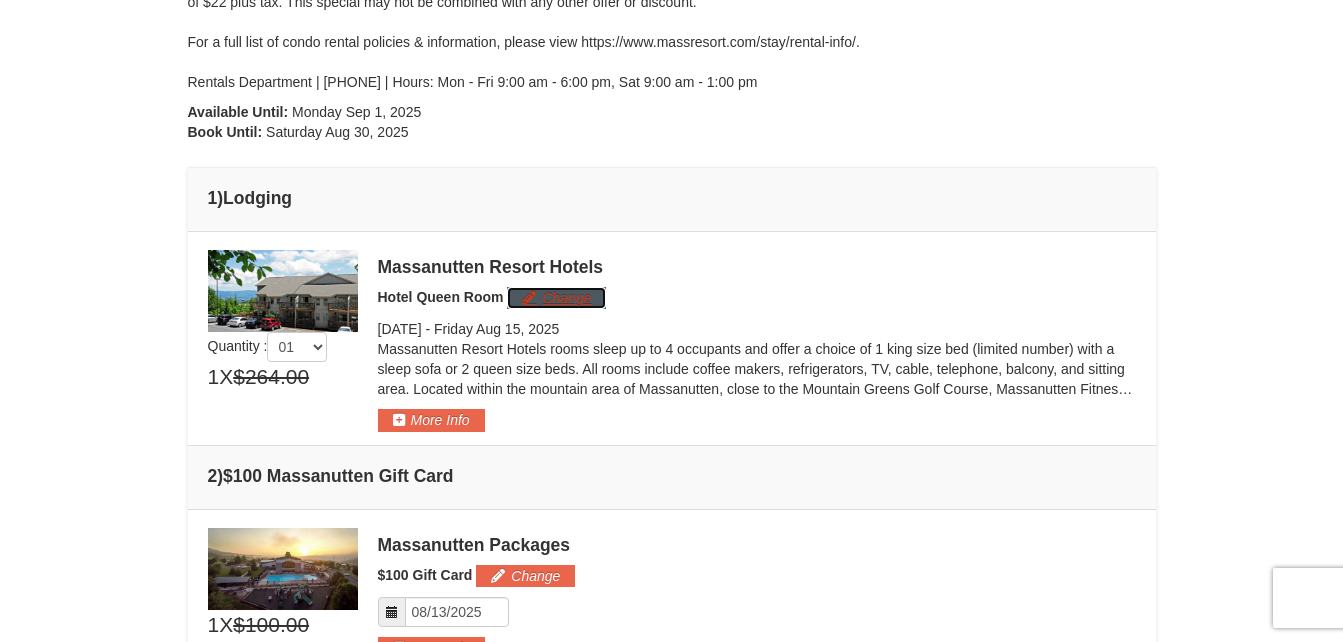 click on "Change" at bounding box center [556, 298] 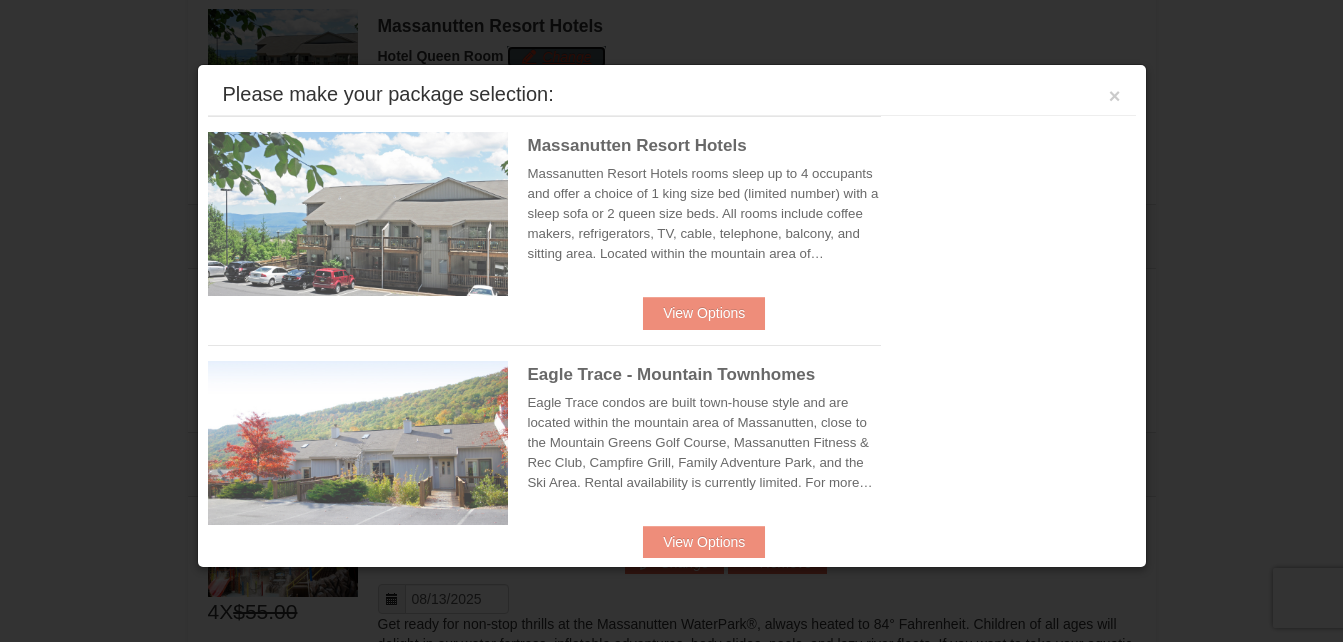 scroll, scrollTop: 616, scrollLeft: 0, axis: vertical 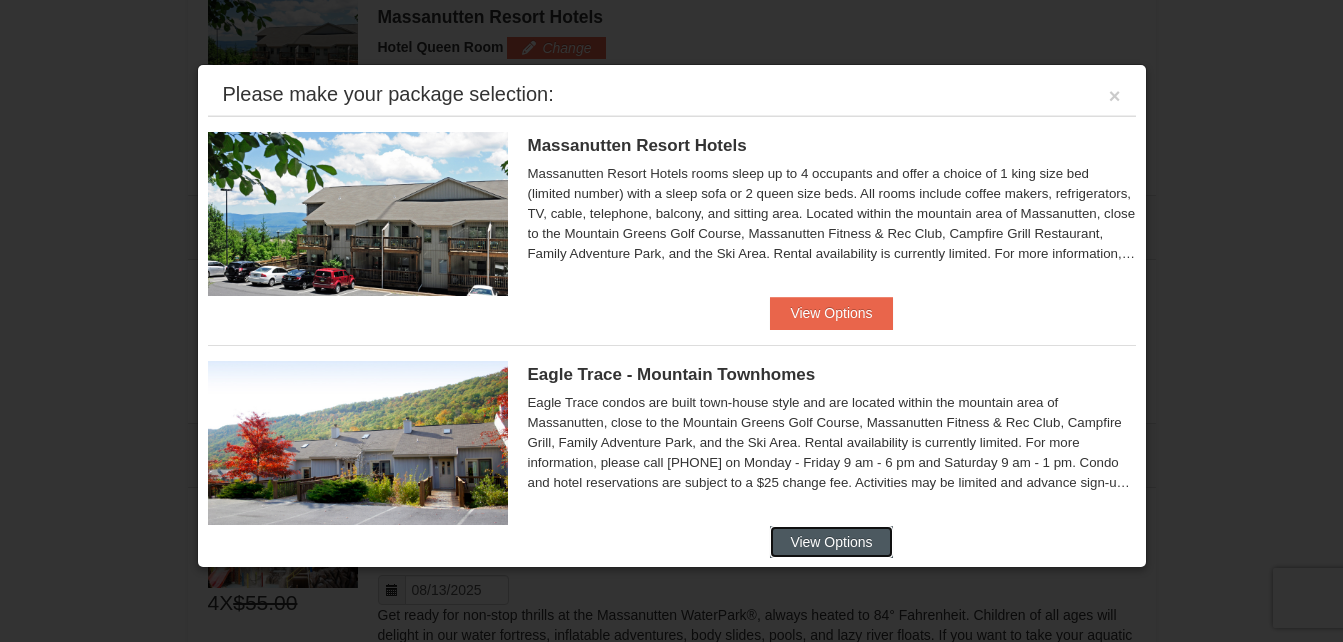 click on "View Options" at bounding box center [831, 542] 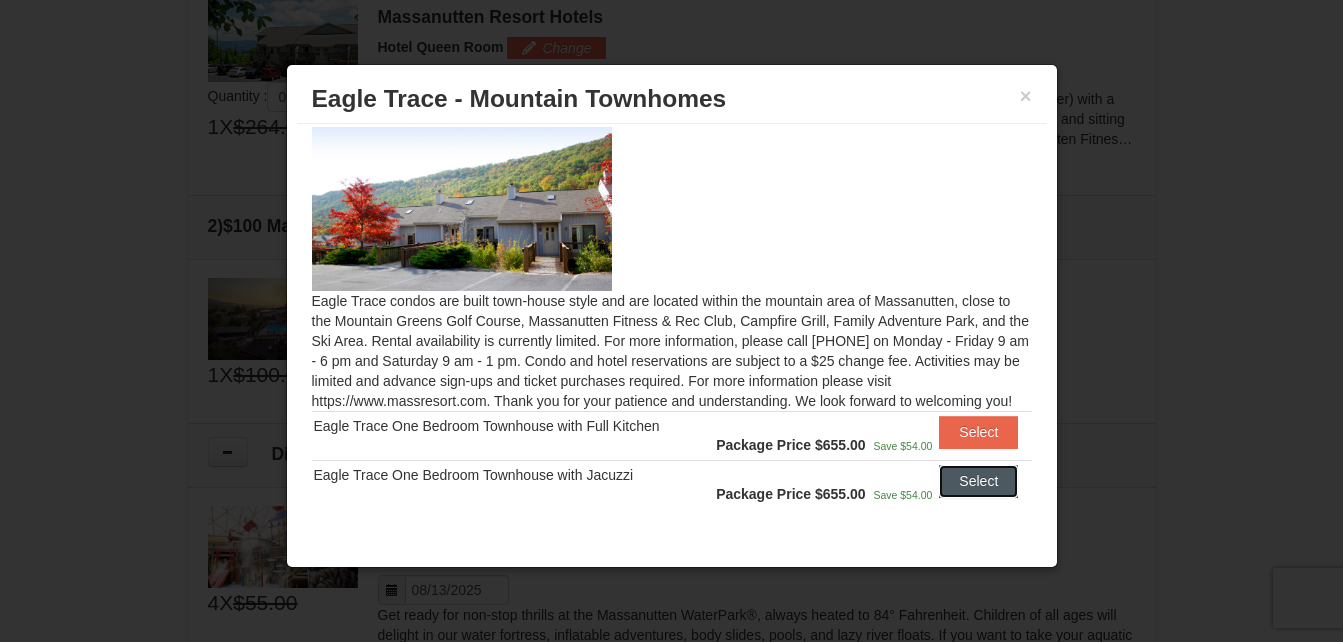 click on "Select" at bounding box center (978, 481) 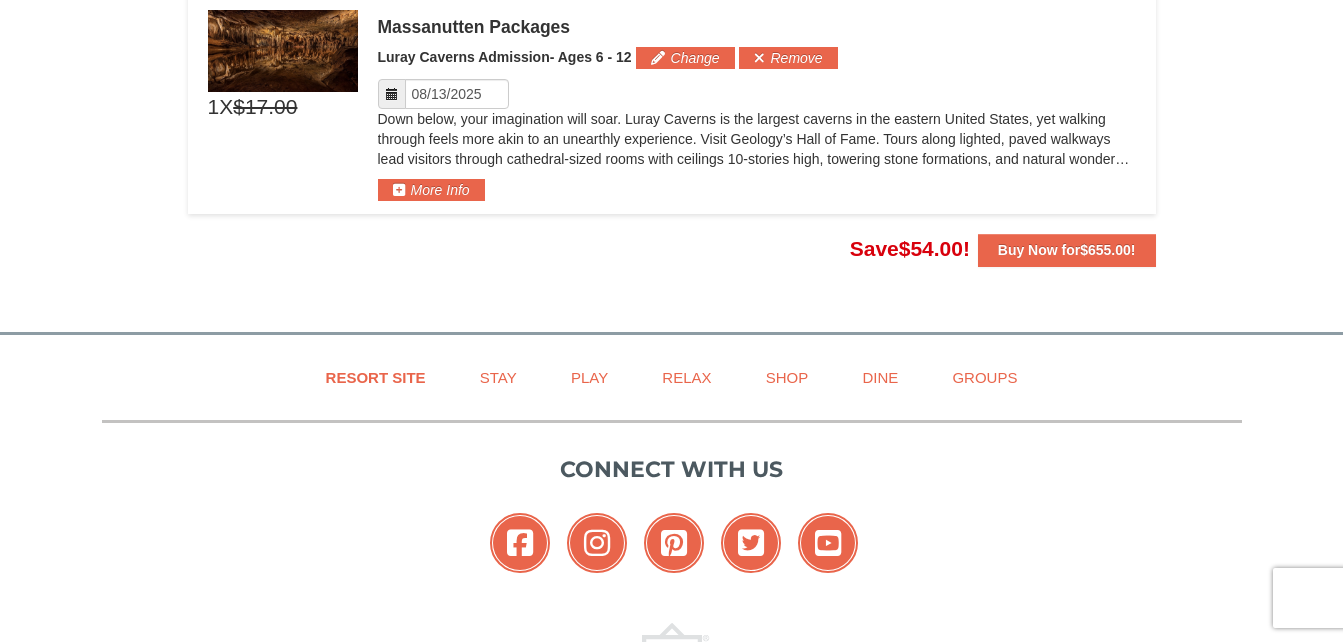 scroll, scrollTop: 1935, scrollLeft: 0, axis: vertical 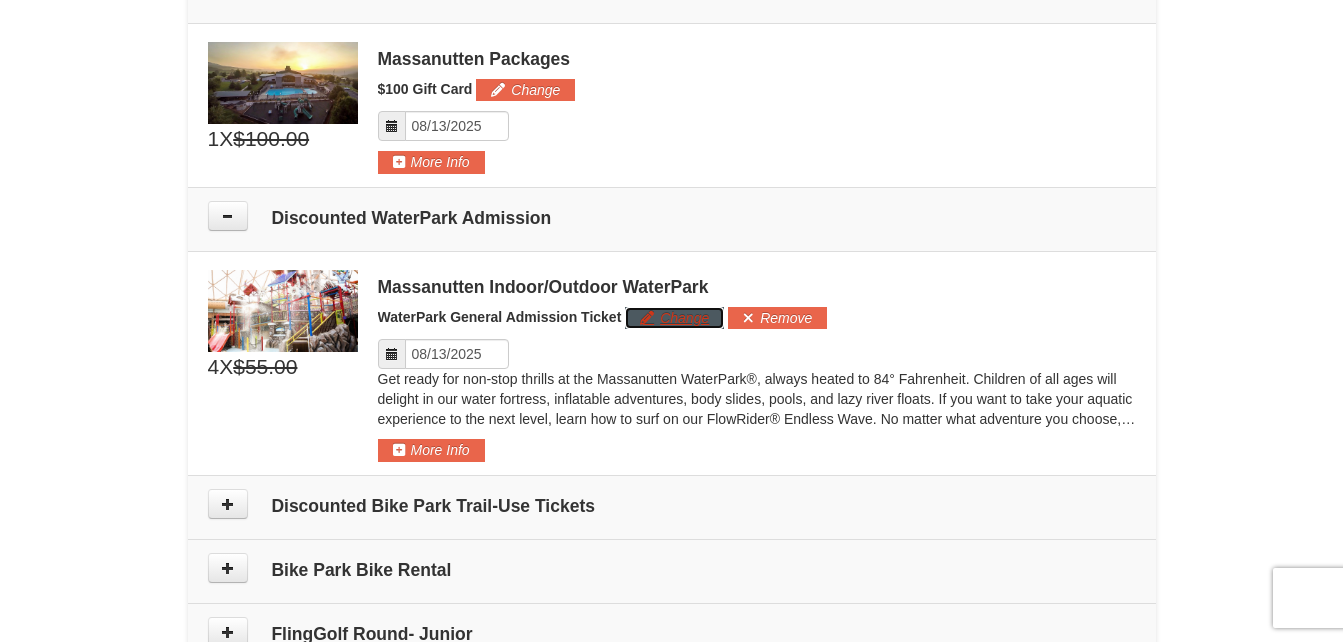 click on "Change" at bounding box center (674, 318) 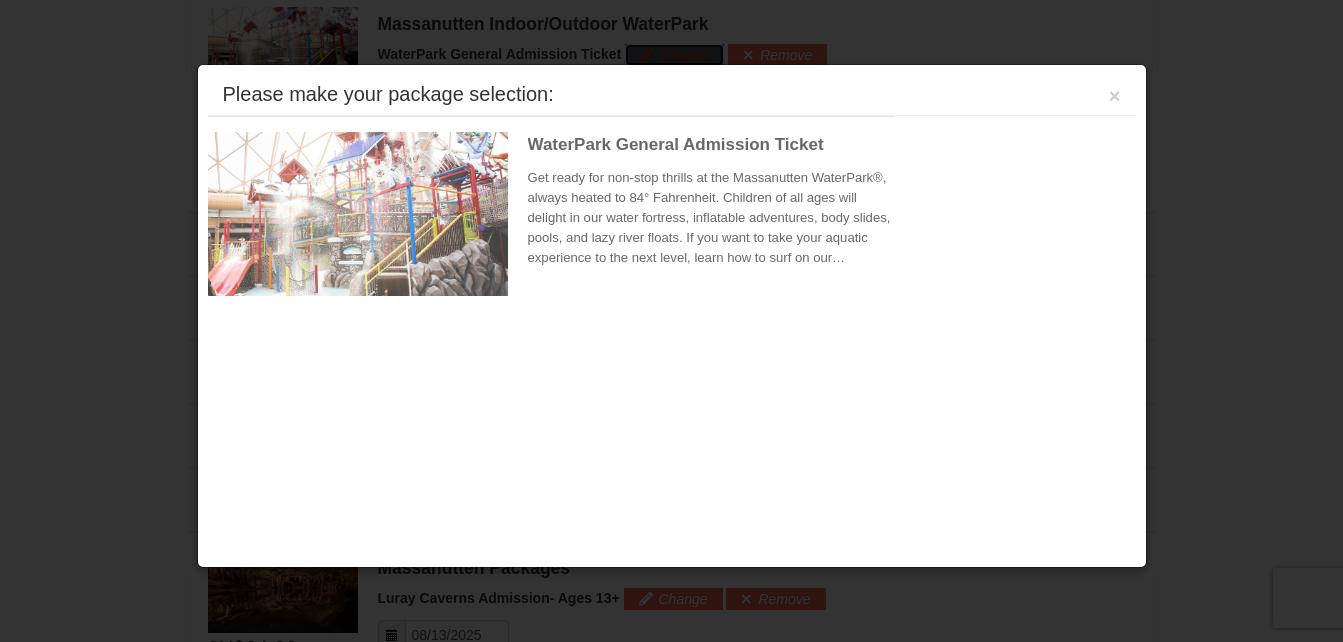 scroll, scrollTop: 1122, scrollLeft: 0, axis: vertical 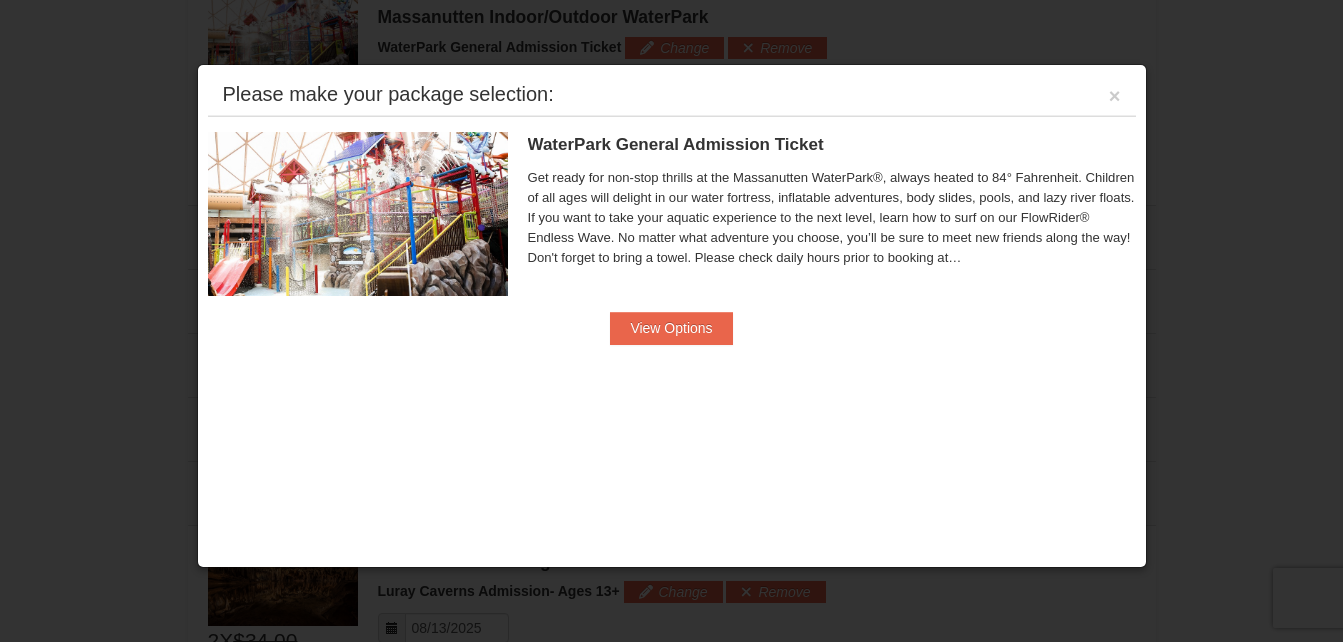drag, startPoint x: 691, startPoint y: 318, endPoint x: 584, endPoint y: 395, distance: 131.82564 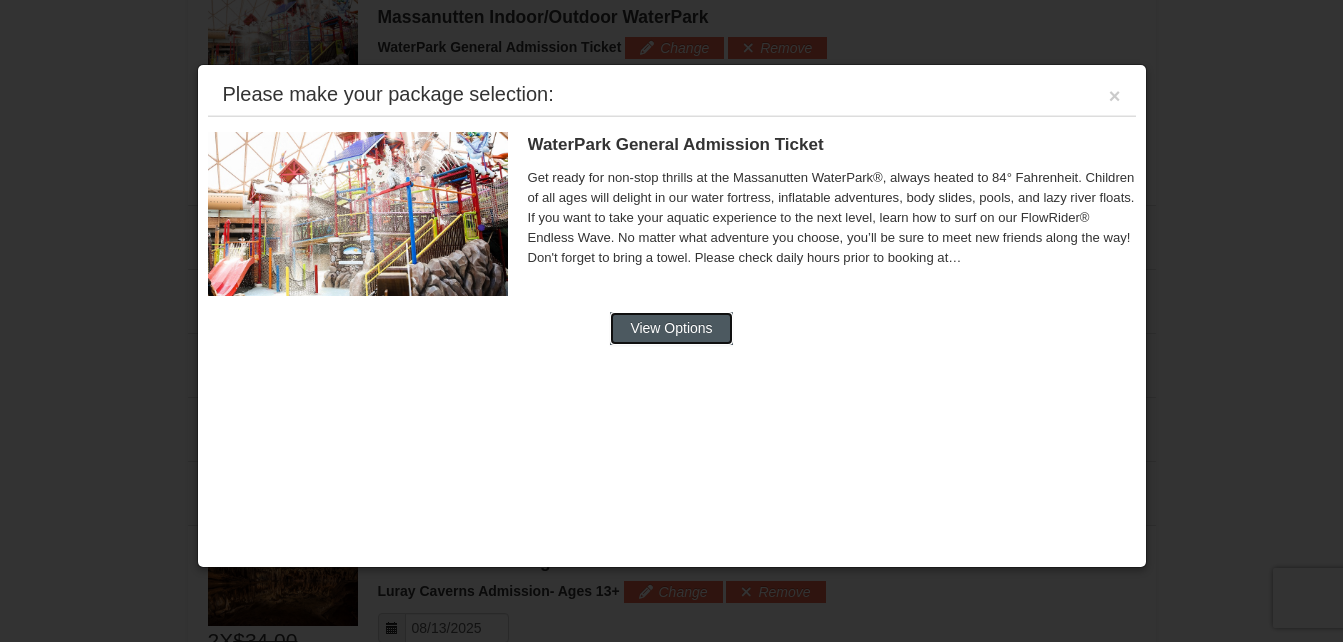 click on "View Options" at bounding box center [671, 328] 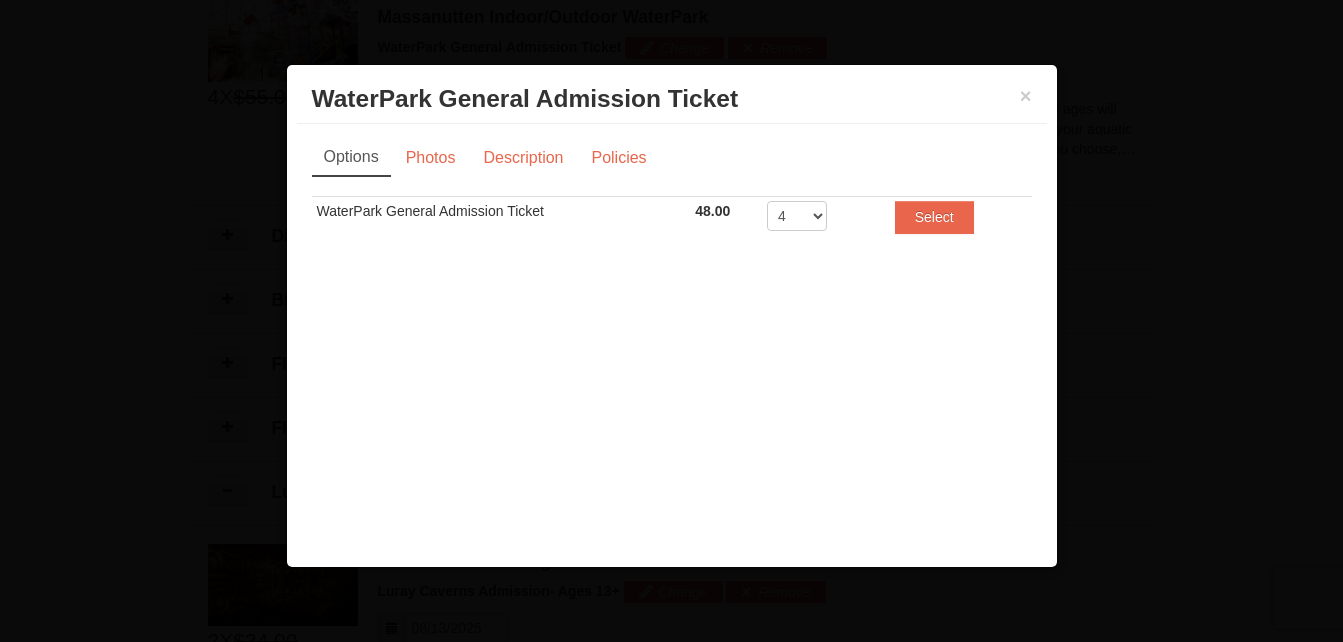 scroll, scrollTop: 0, scrollLeft: 0, axis: both 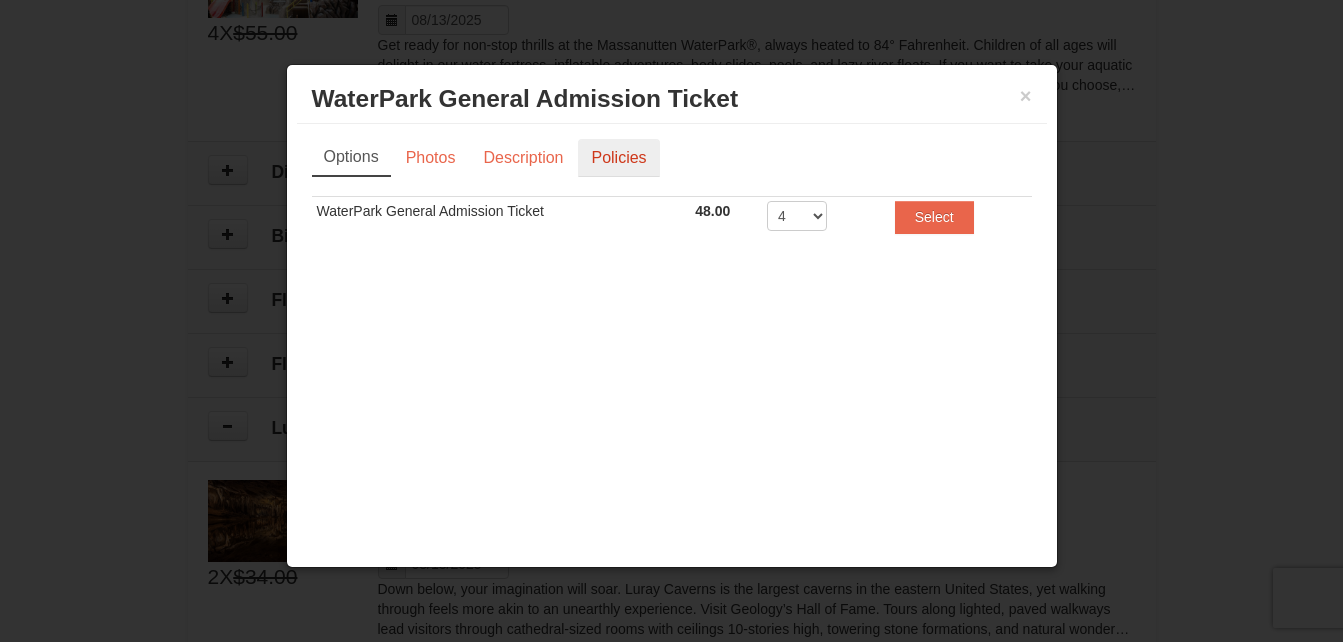 click on "Policies" at bounding box center (618, 158) 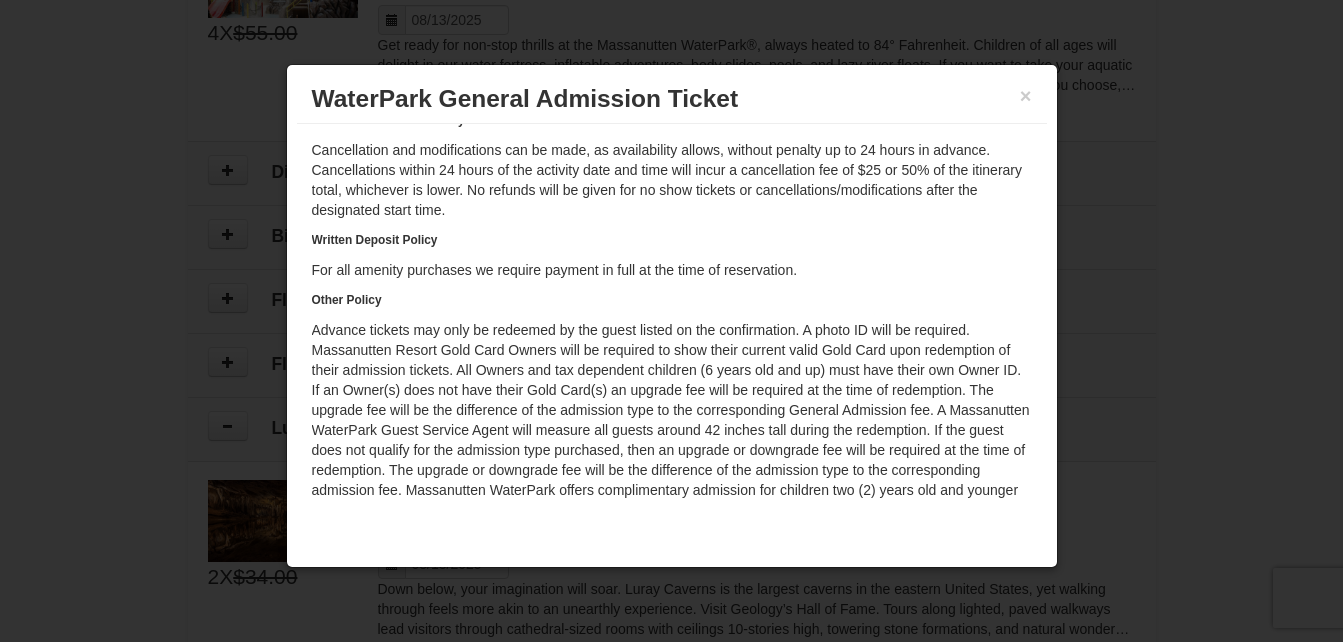 scroll, scrollTop: 116, scrollLeft: 0, axis: vertical 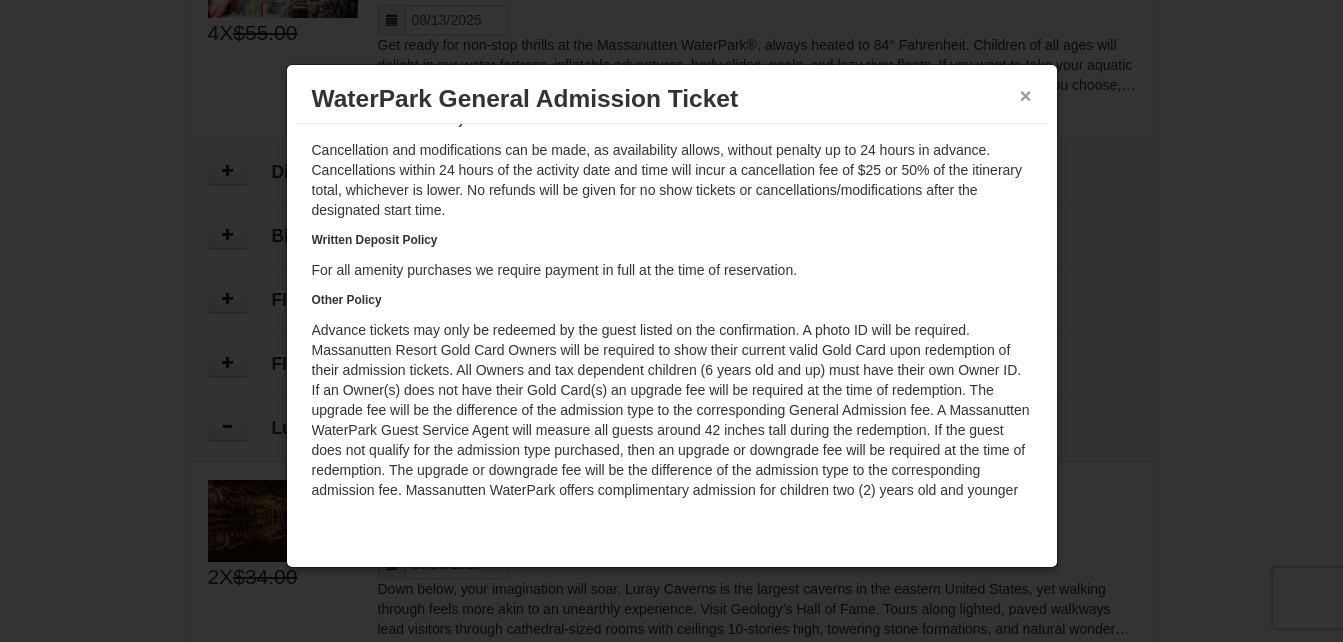 click on "×" at bounding box center (1026, 96) 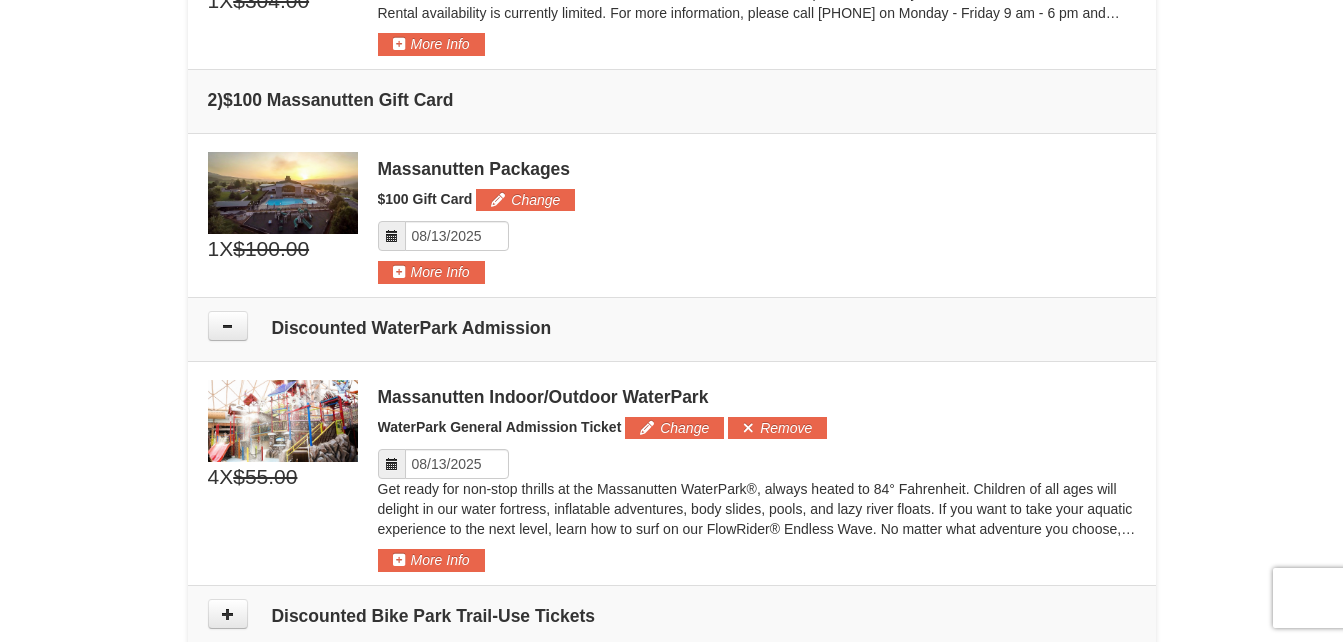 scroll, scrollTop: 700, scrollLeft: 0, axis: vertical 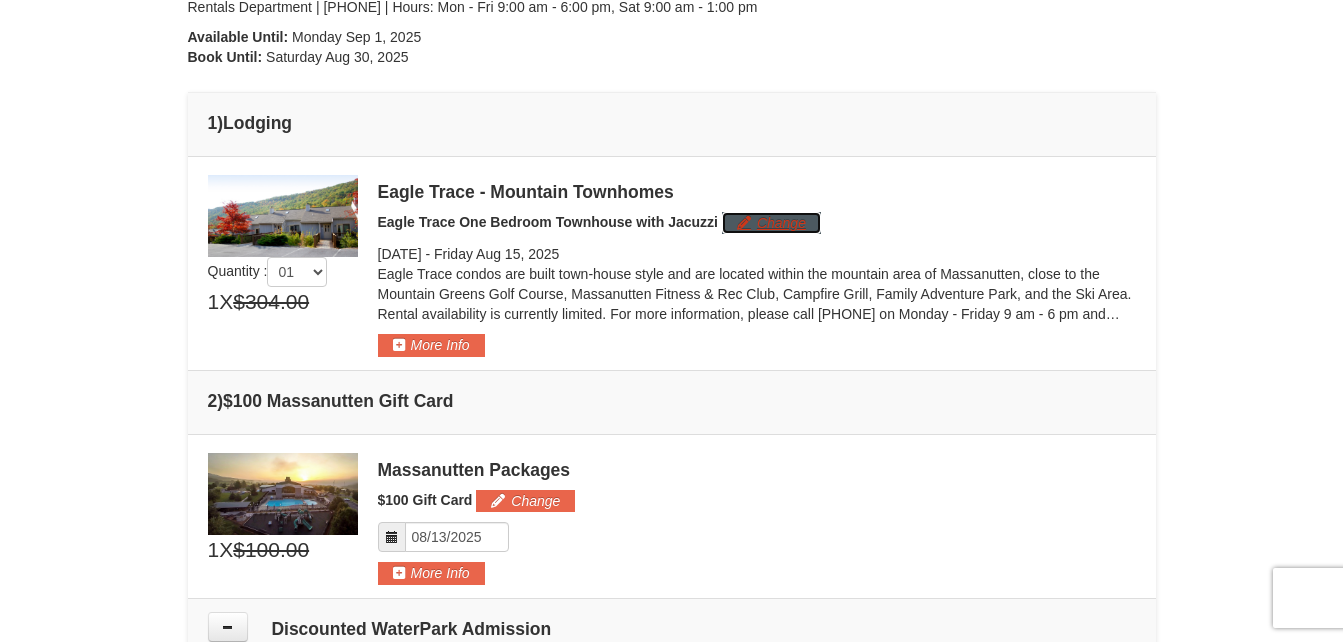 click on "Change" at bounding box center (771, 223) 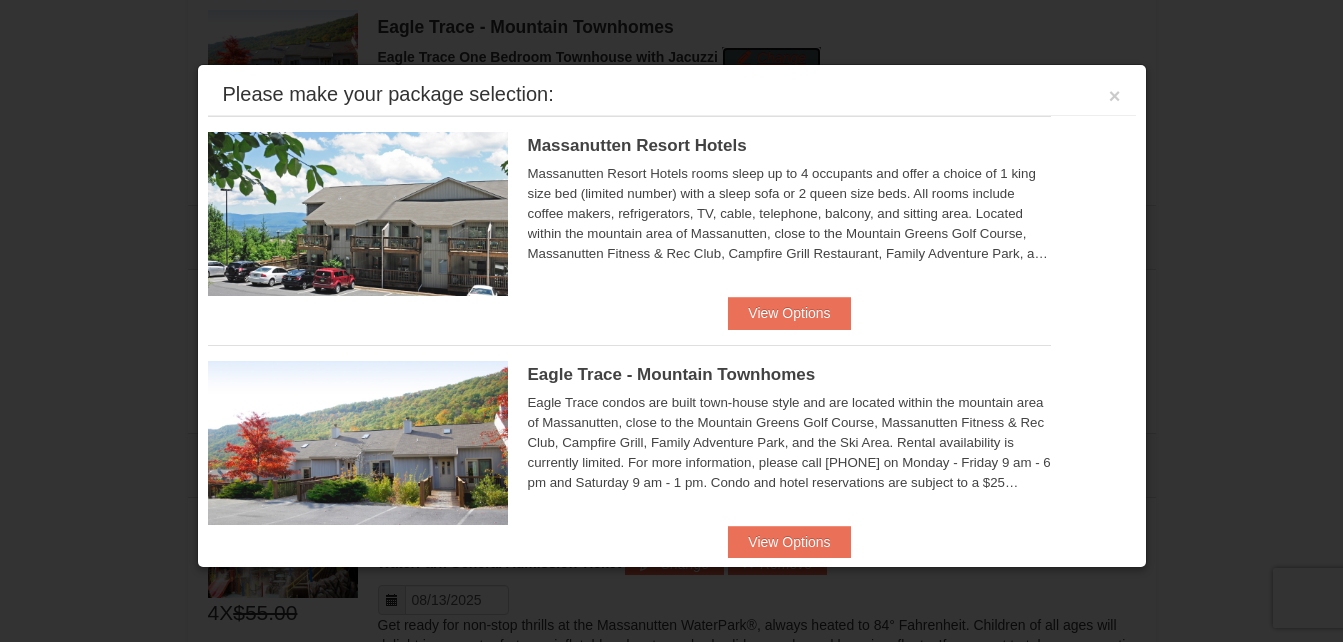 scroll, scrollTop: 616, scrollLeft: 0, axis: vertical 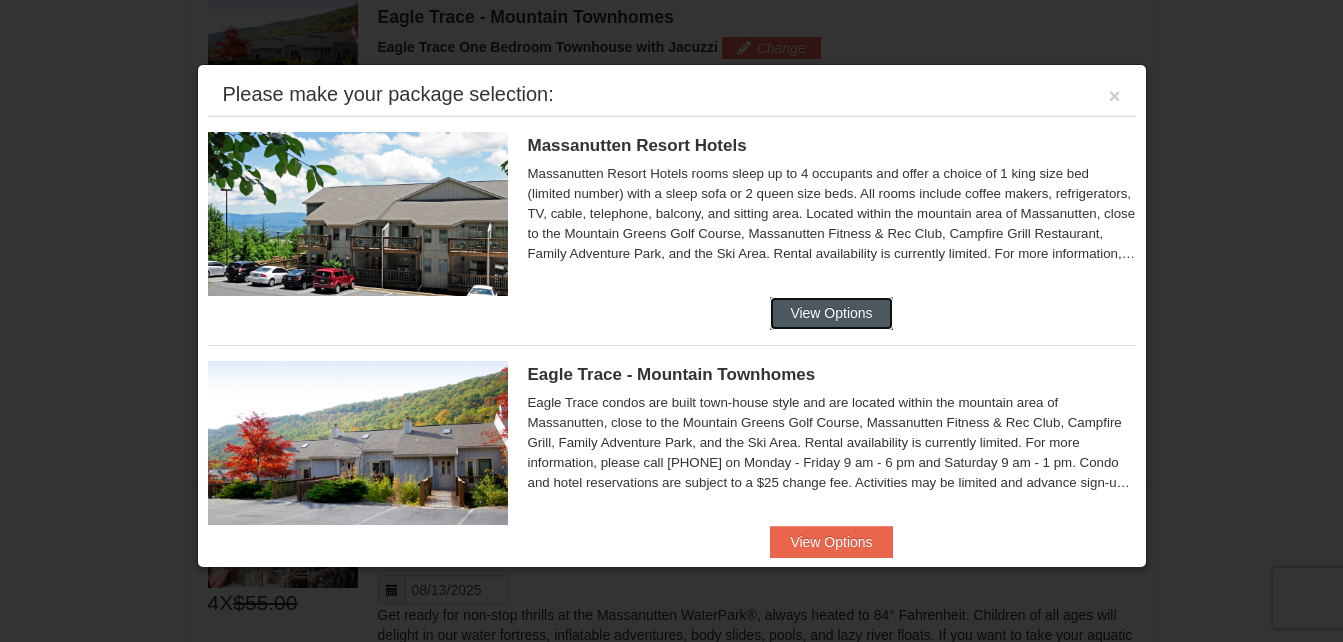 click on "View Options" at bounding box center (831, 313) 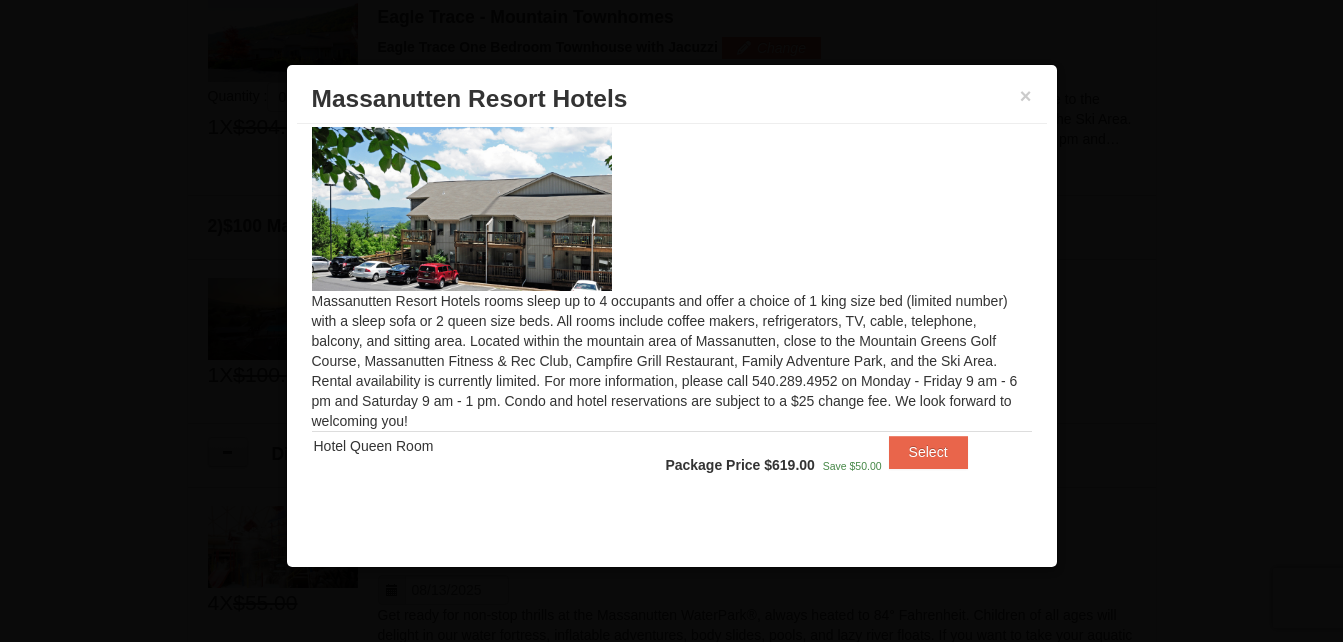 scroll, scrollTop: 12, scrollLeft: 0, axis: vertical 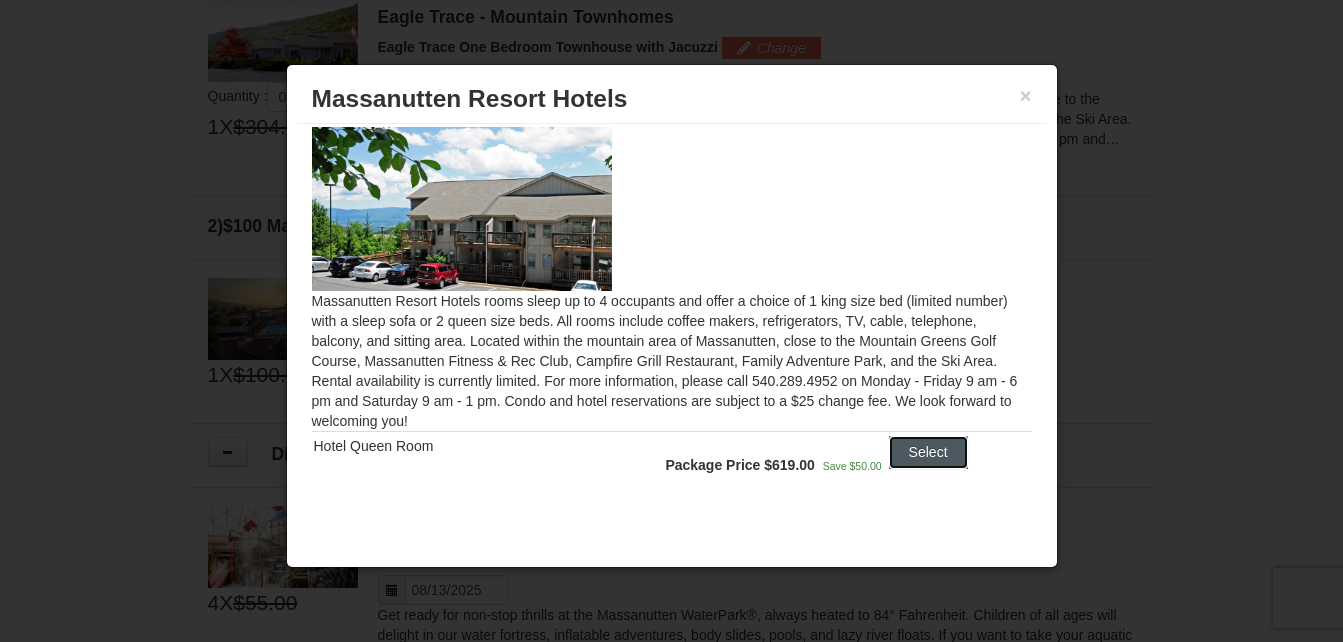 click on "Select" at bounding box center [928, 452] 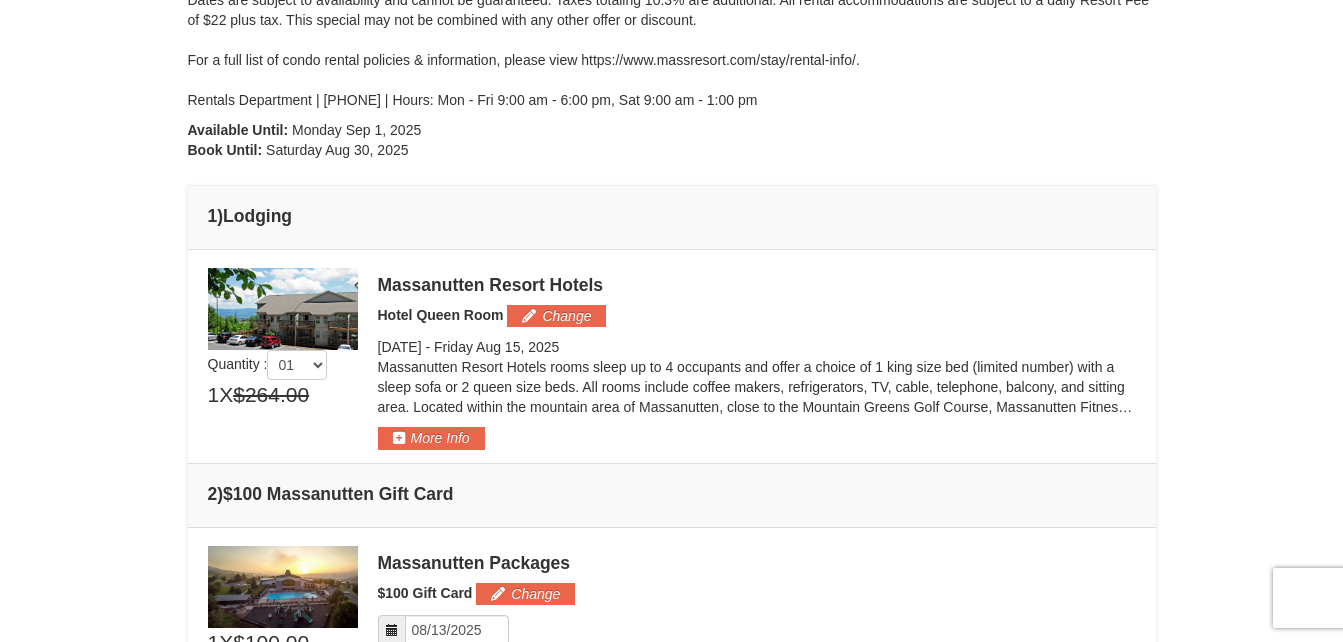 scroll, scrollTop: 362, scrollLeft: 0, axis: vertical 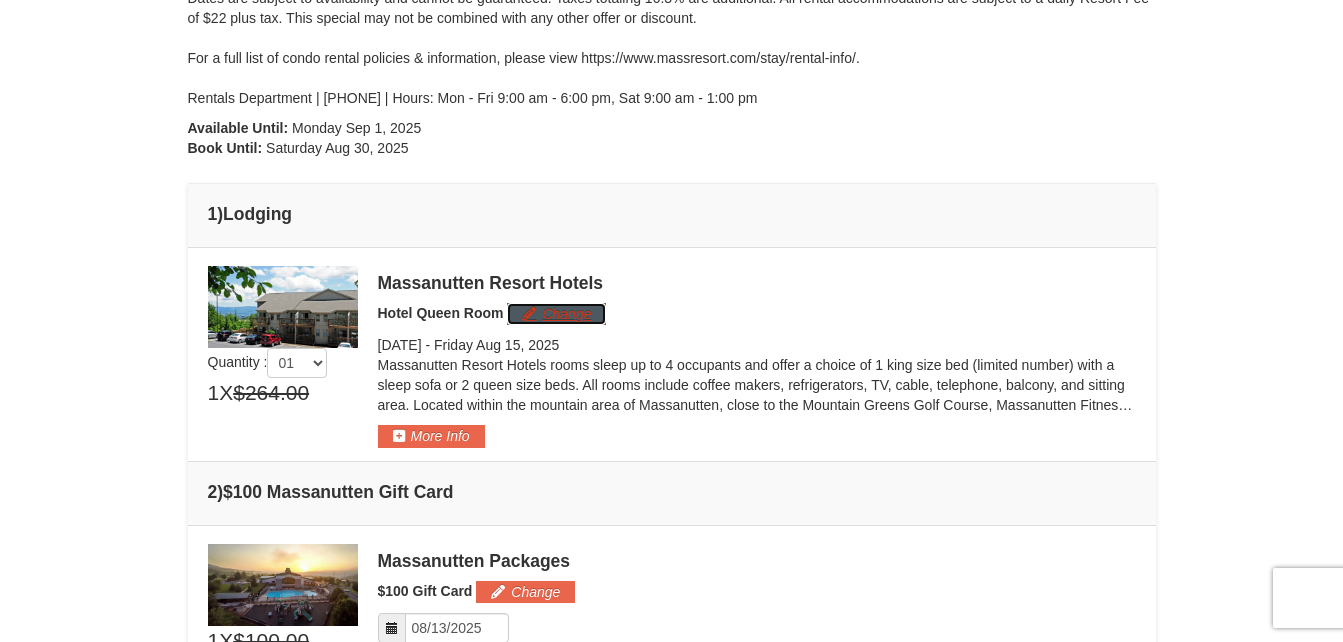 click on "Change" at bounding box center (556, 314) 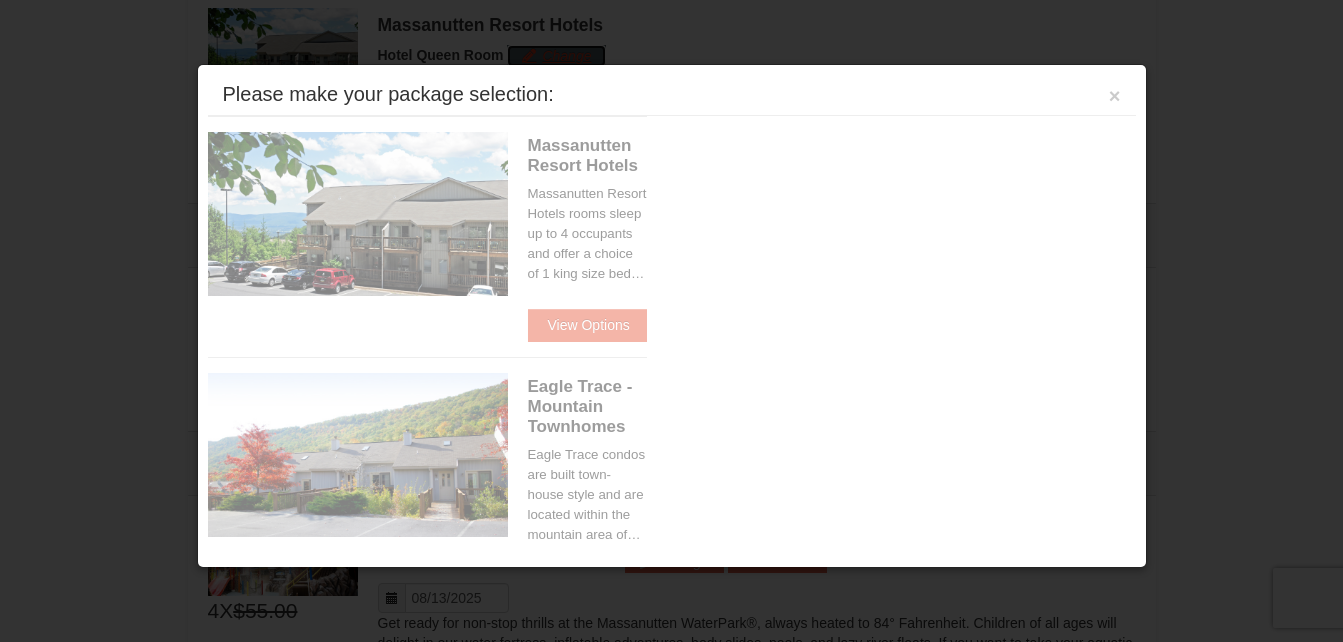 scroll, scrollTop: 616, scrollLeft: 0, axis: vertical 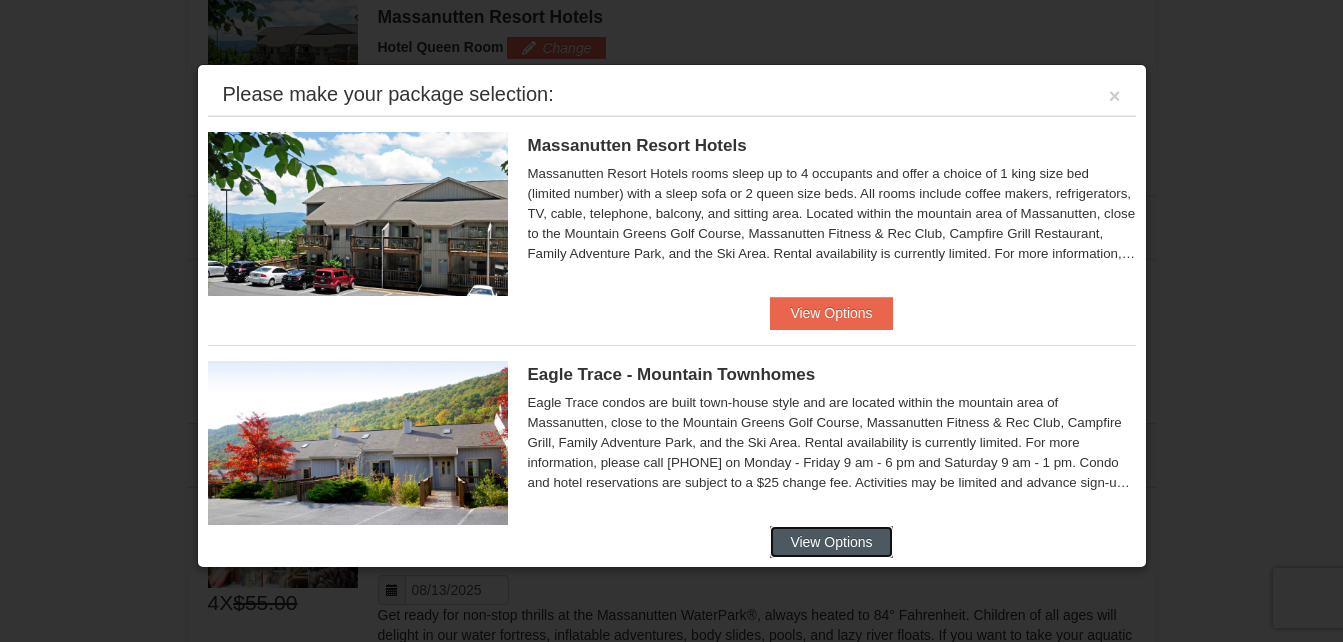 click on "View Options" at bounding box center [831, 542] 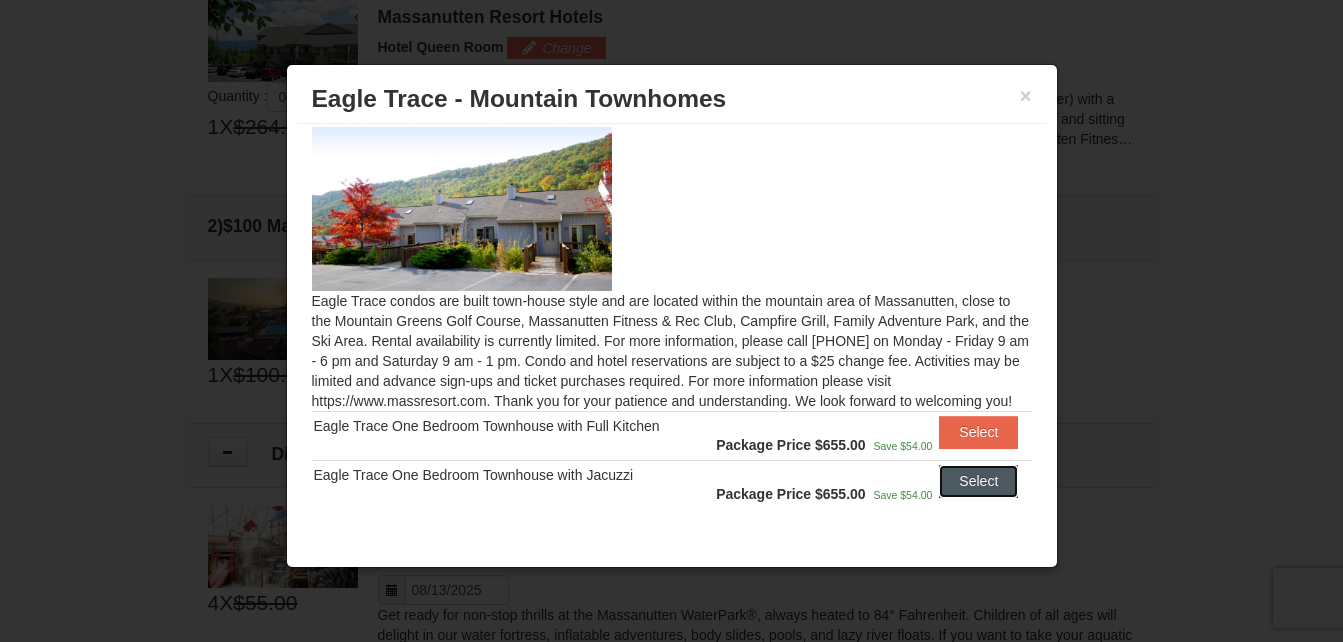 click on "Select" at bounding box center (978, 481) 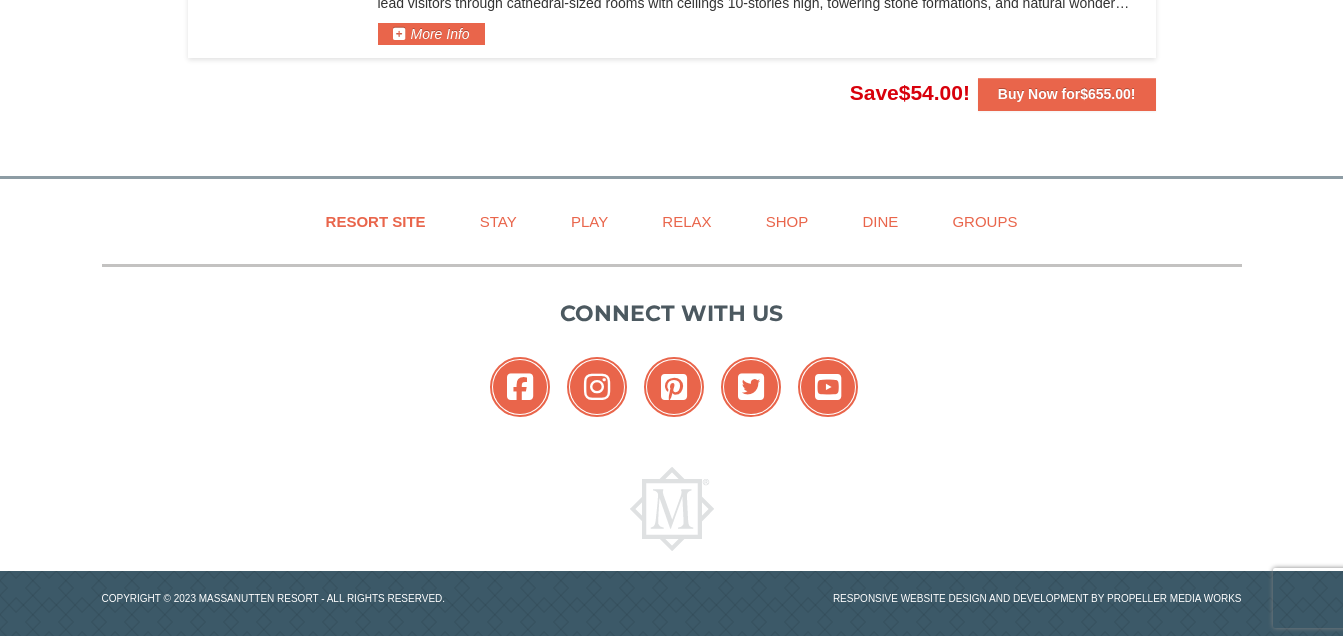 scroll, scrollTop: 1957, scrollLeft: 0, axis: vertical 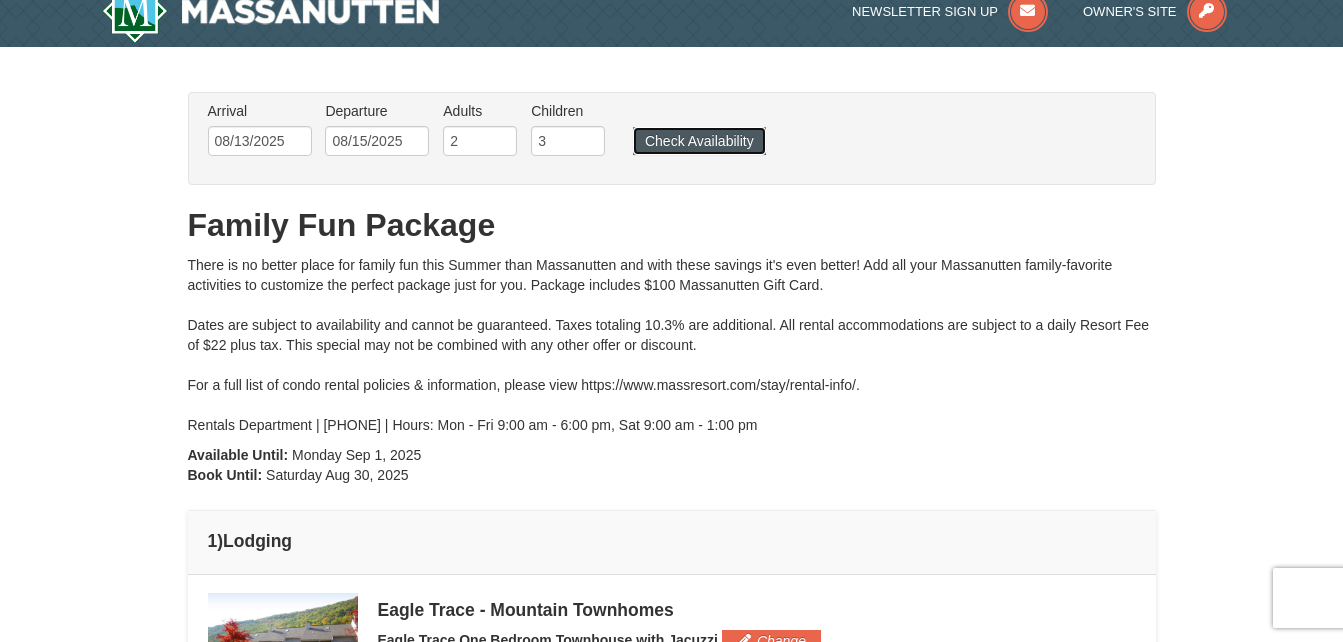 click on "Check Availability" at bounding box center [699, 141] 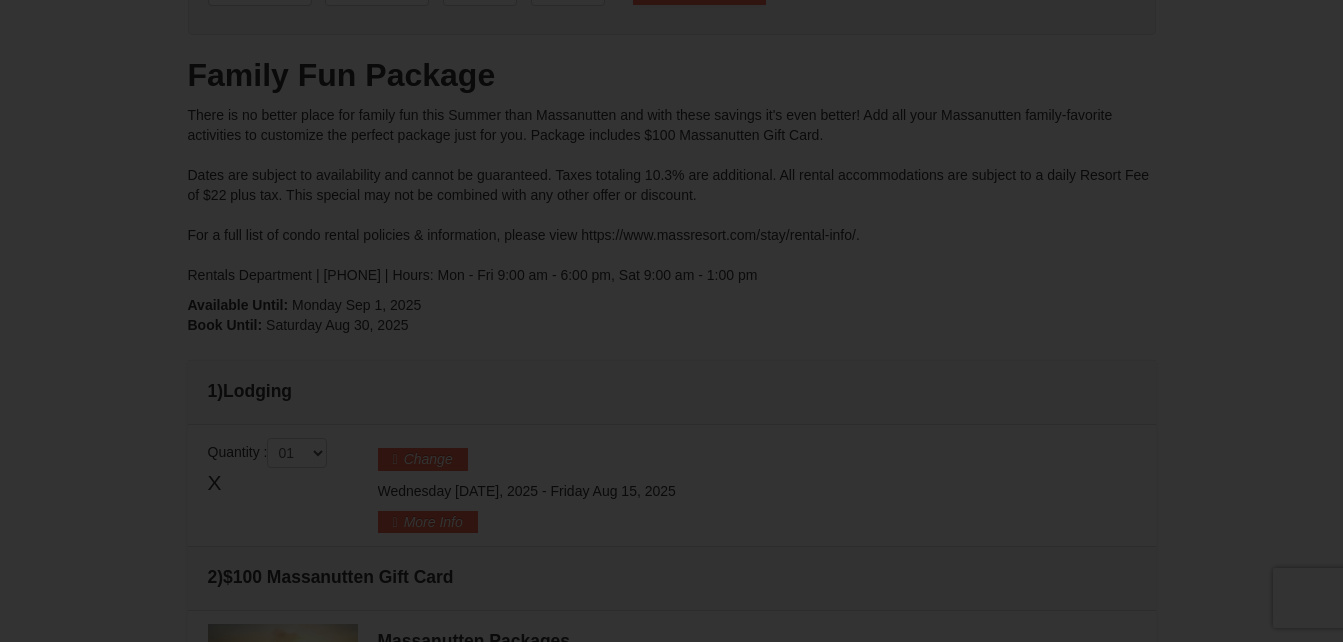scroll, scrollTop: 303, scrollLeft: 0, axis: vertical 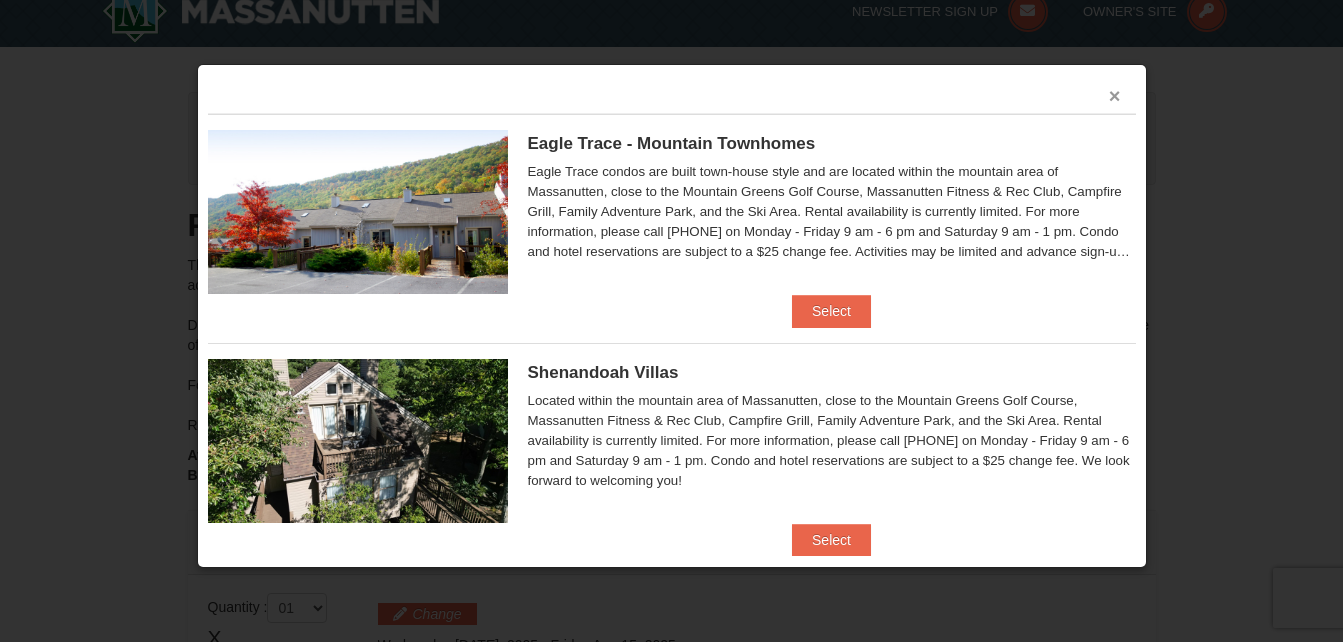 click on "×" at bounding box center [1115, 96] 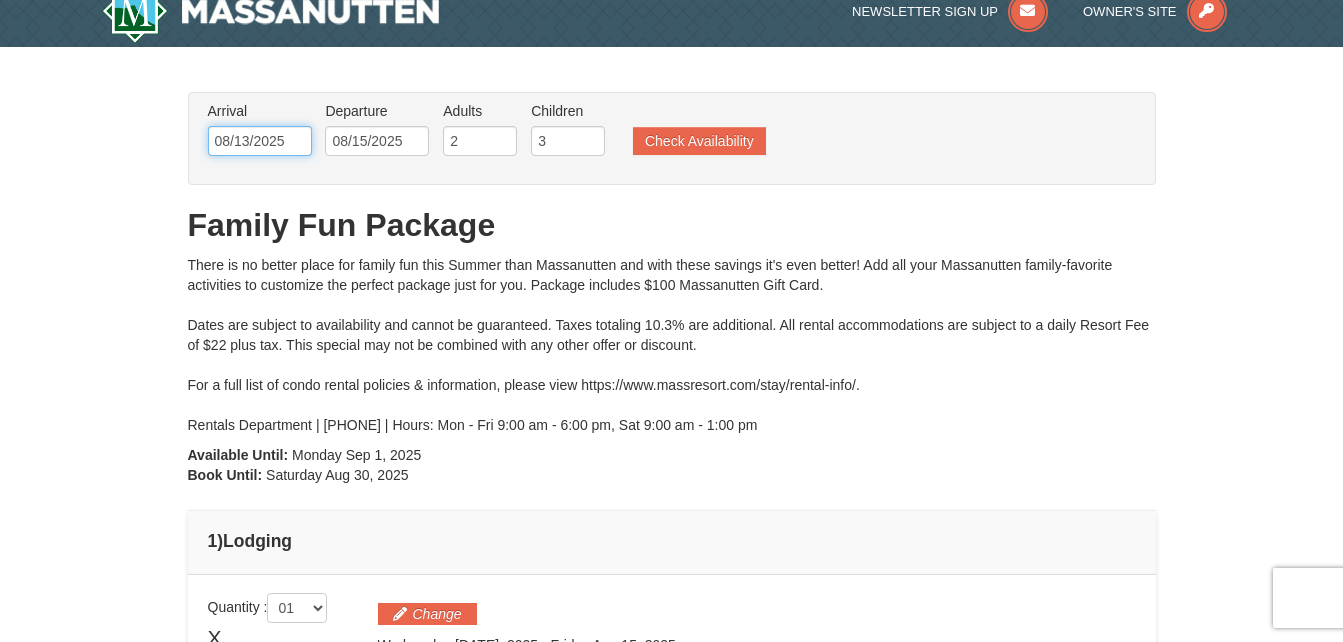 click on "08/13/2025" at bounding box center (260, 141) 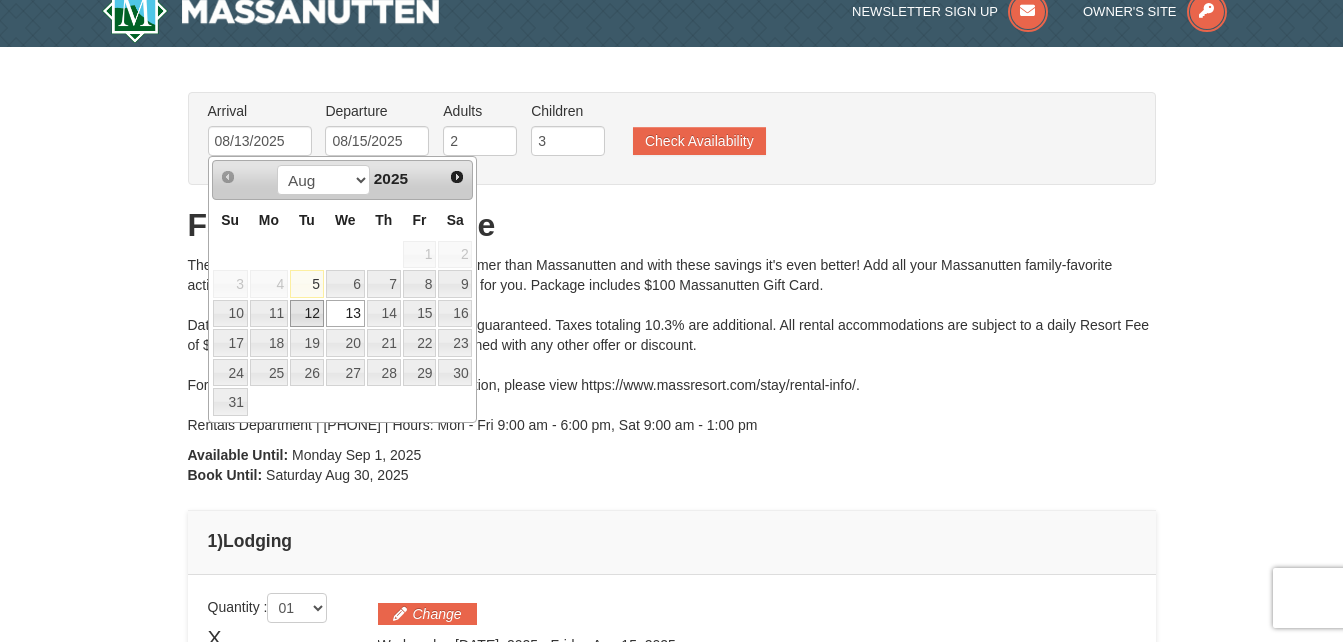 click on "12" at bounding box center (307, 314) 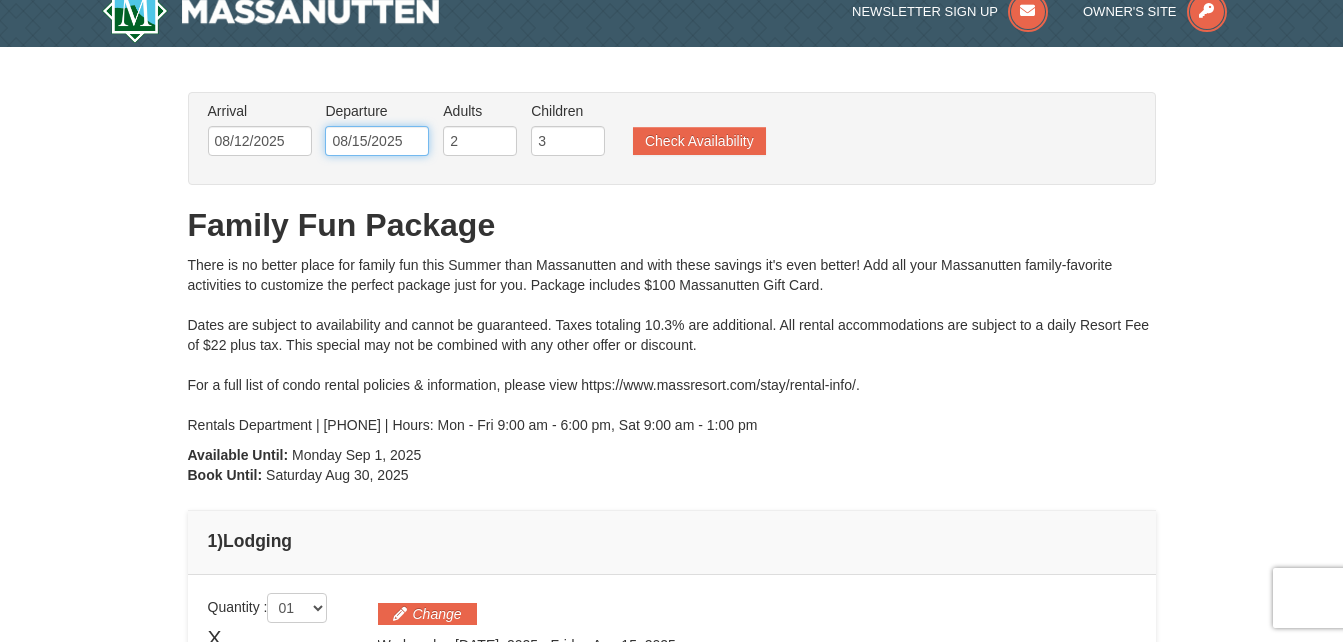 click on "08/15/2025" at bounding box center [377, 141] 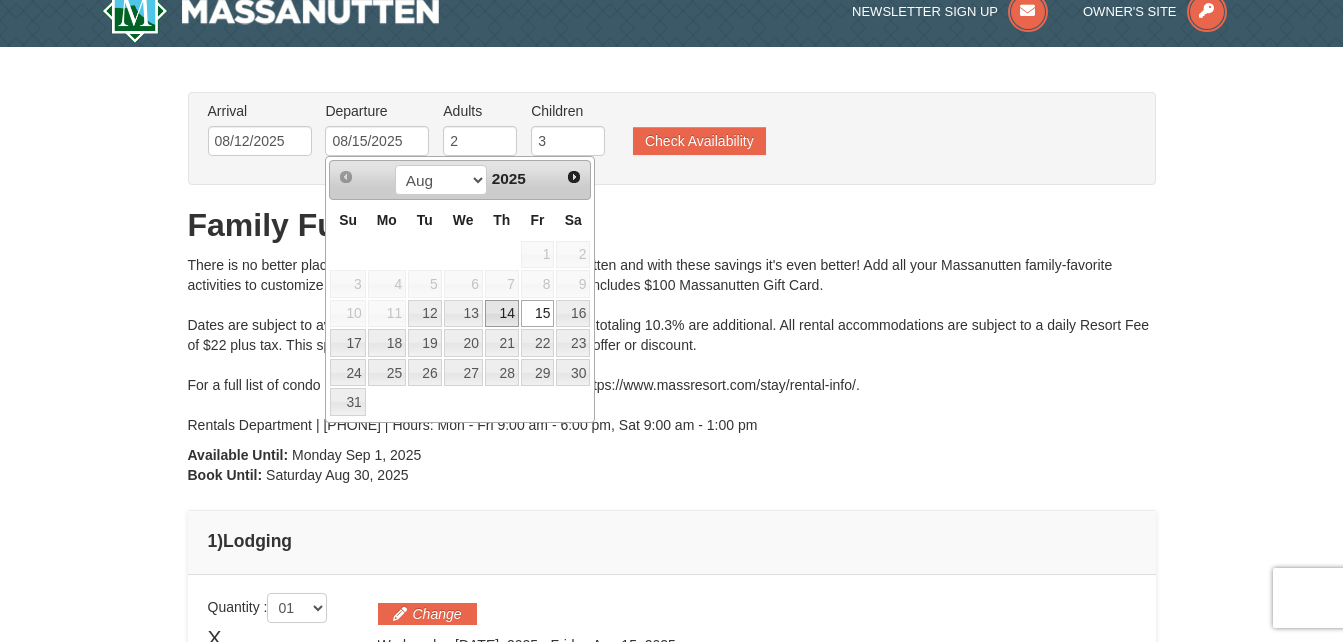 click on "14" at bounding box center [502, 314] 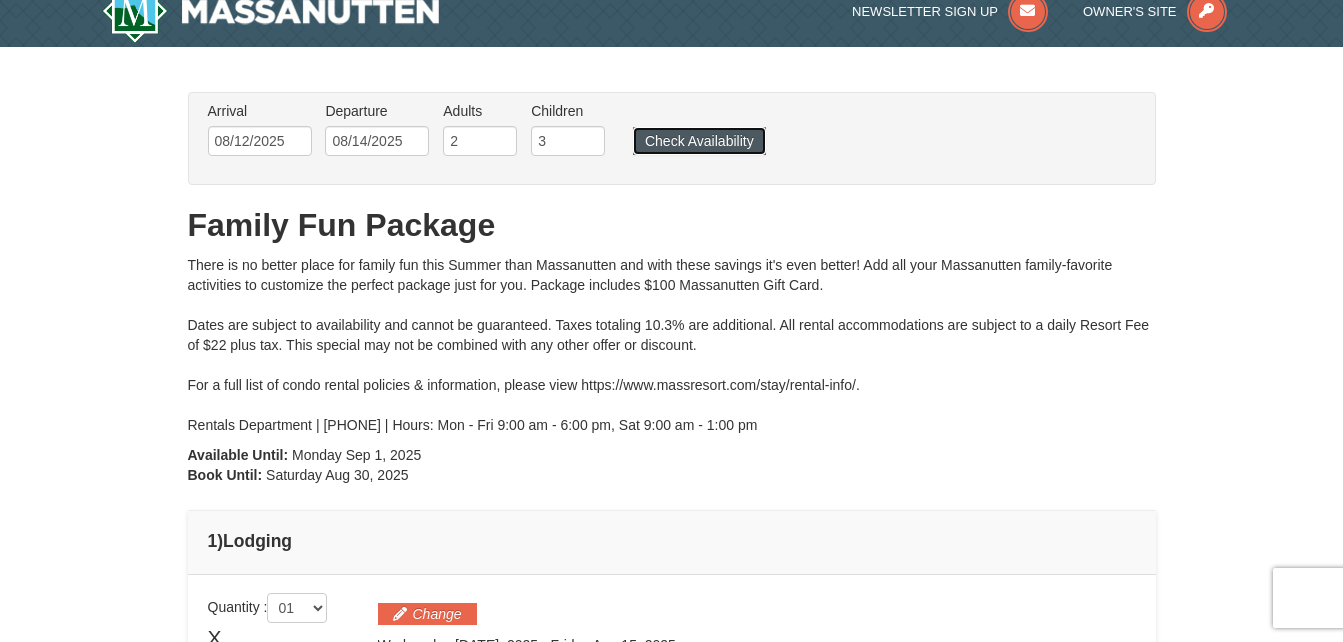click on "Check Availability" at bounding box center [699, 141] 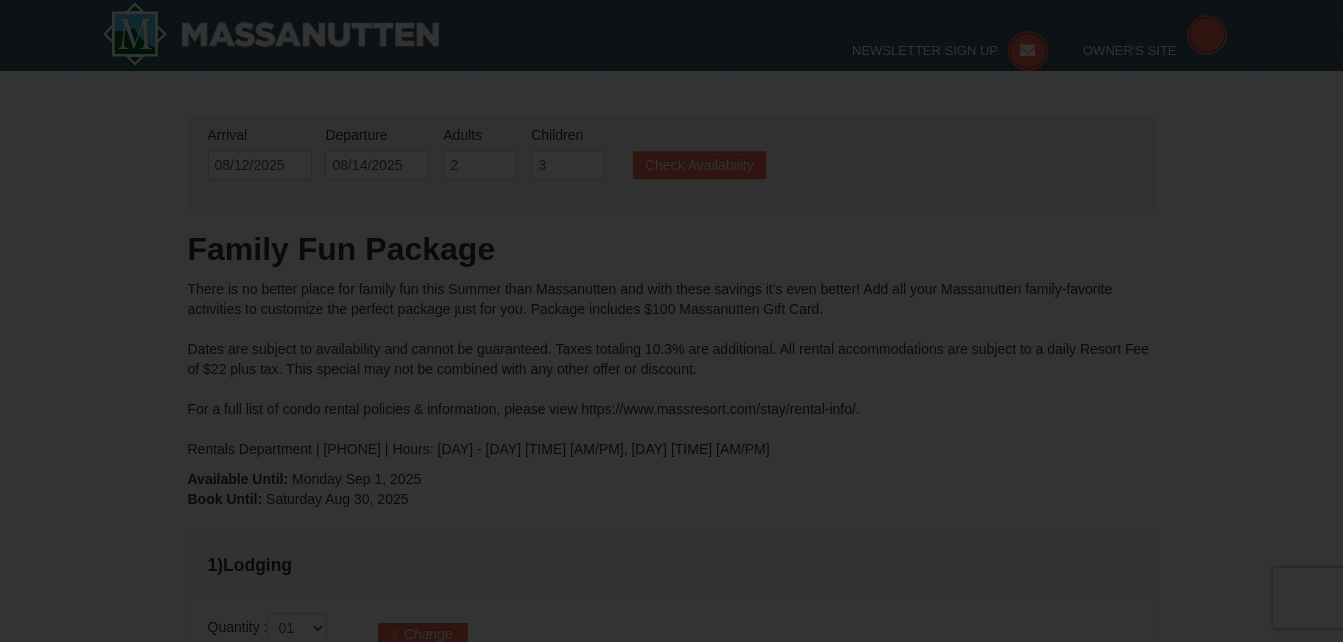 scroll, scrollTop: 261, scrollLeft: 0, axis: vertical 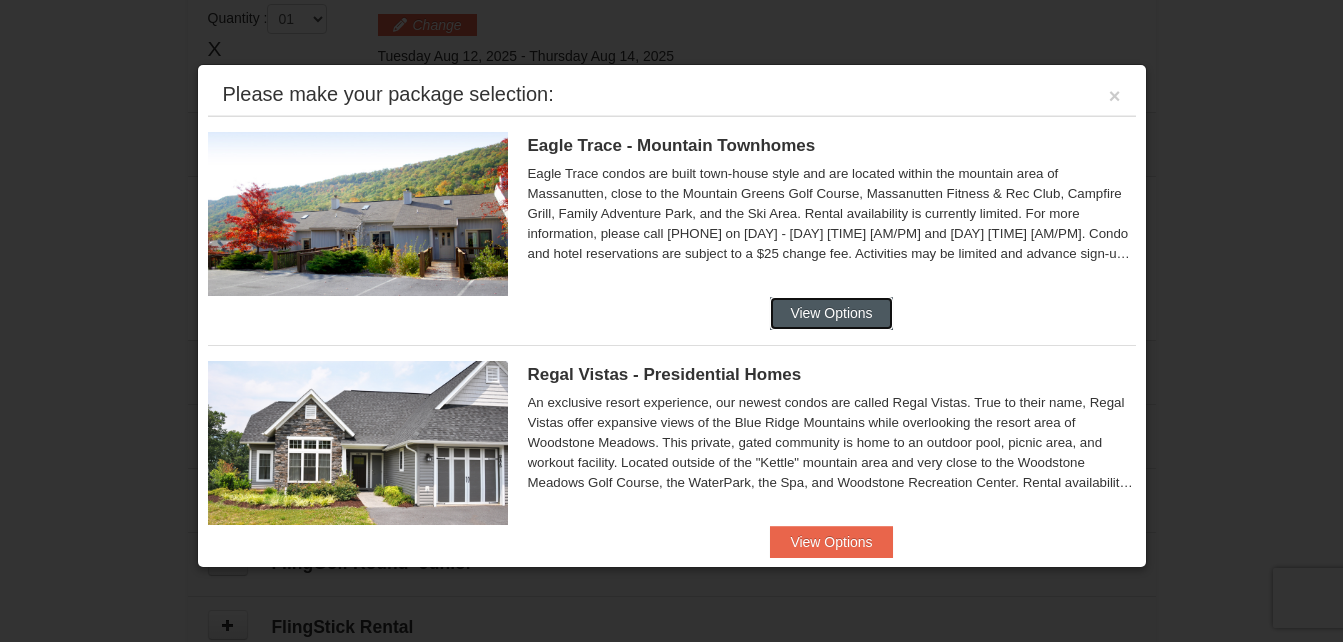 click on "View Options" at bounding box center [831, 313] 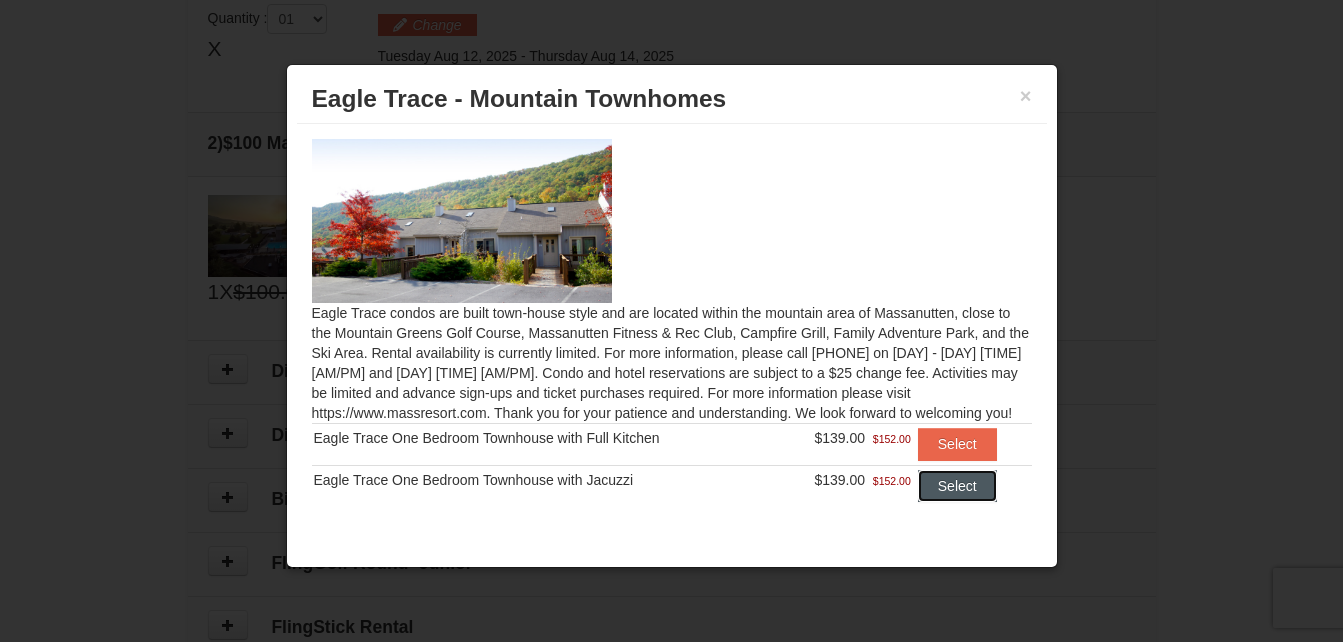 click on "Select" at bounding box center [957, 486] 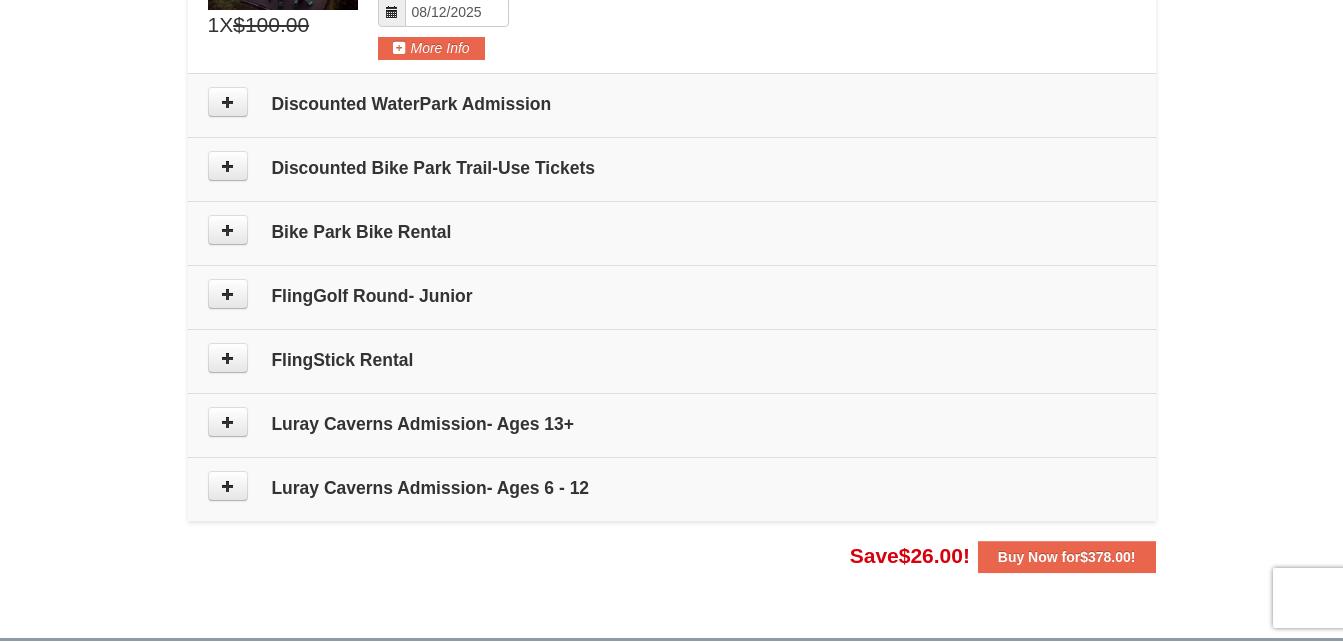 scroll, scrollTop: 973, scrollLeft: 0, axis: vertical 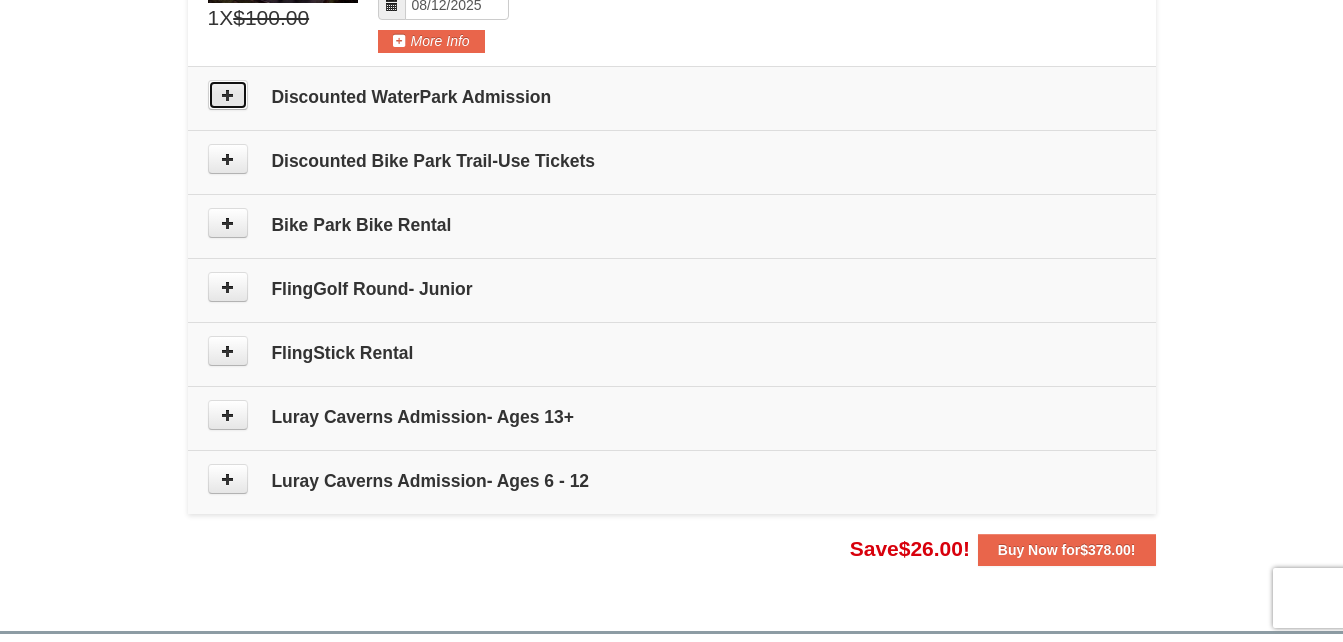 click at bounding box center (228, 95) 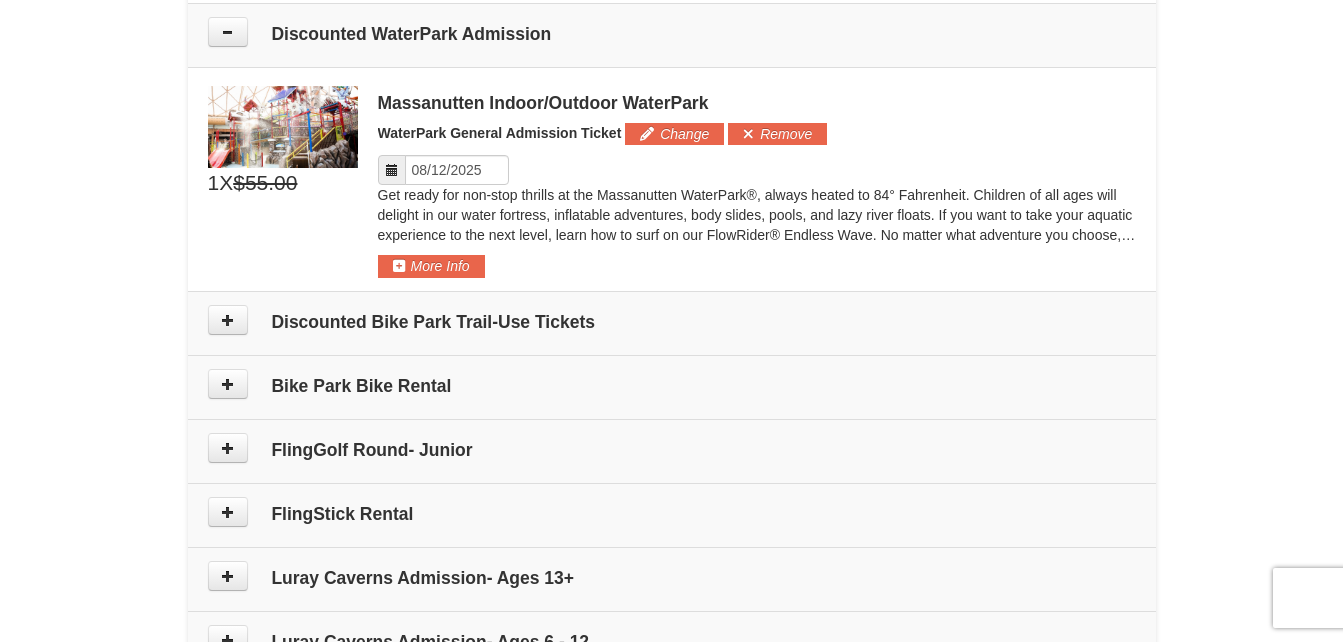 scroll, scrollTop: 1039, scrollLeft: 0, axis: vertical 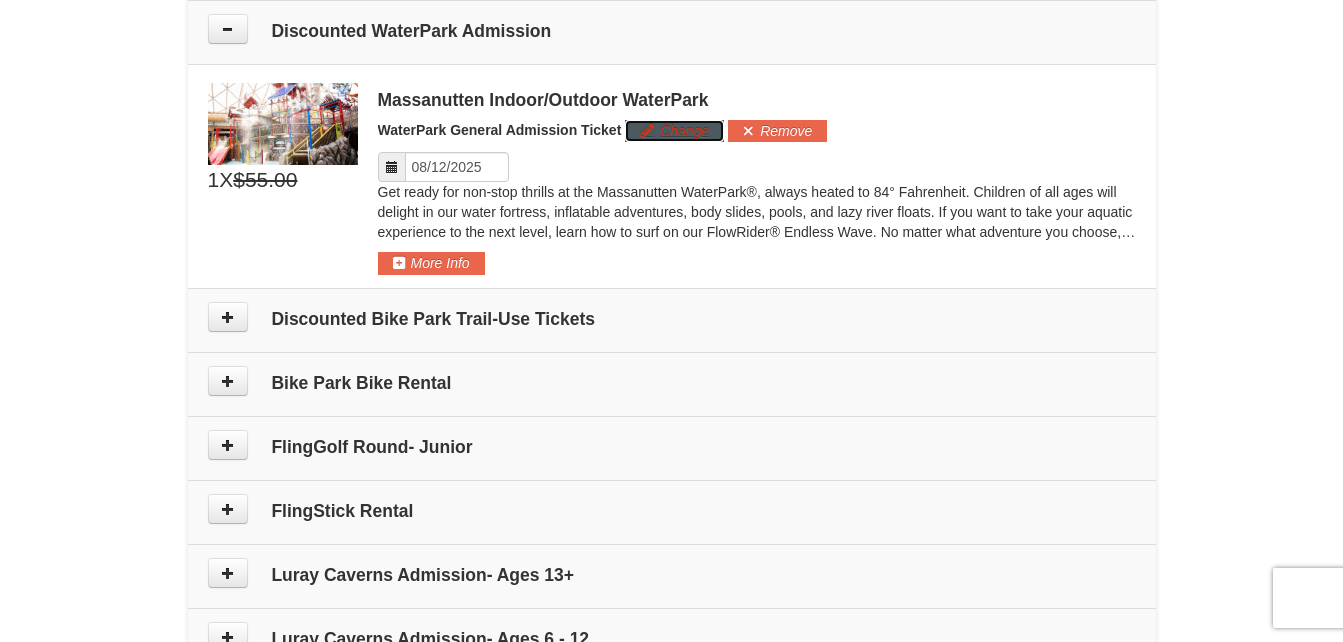 click on "Change" at bounding box center (674, 131) 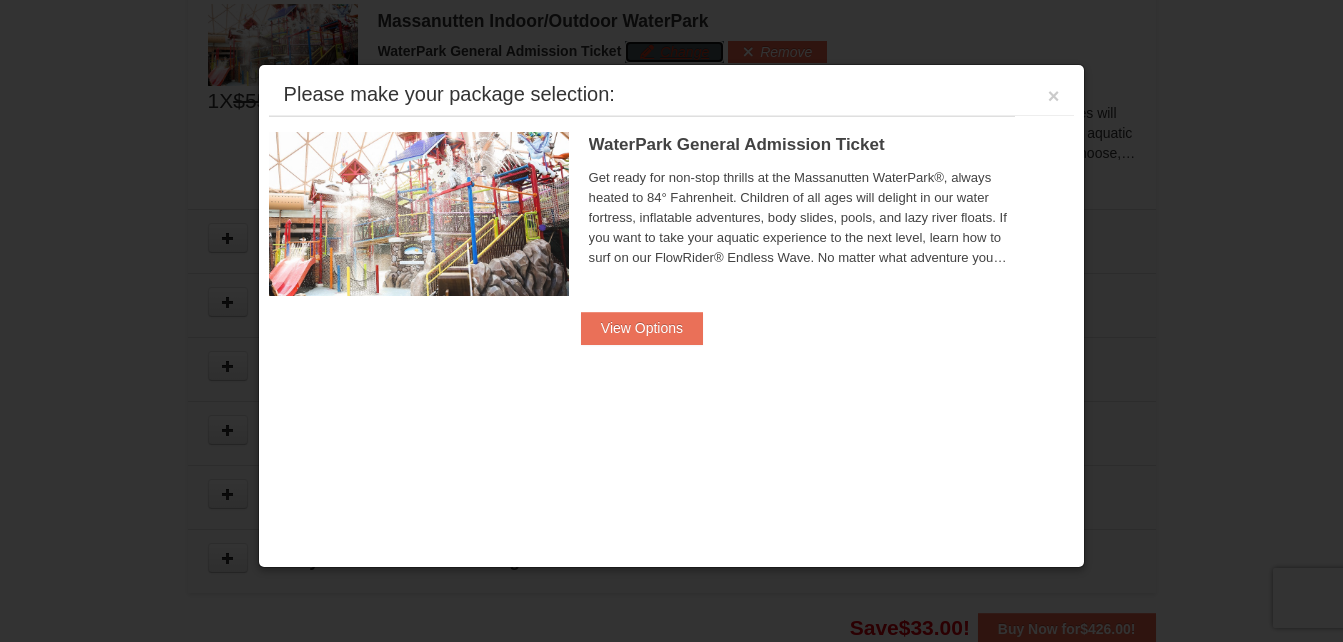 scroll, scrollTop: 1122, scrollLeft: 0, axis: vertical 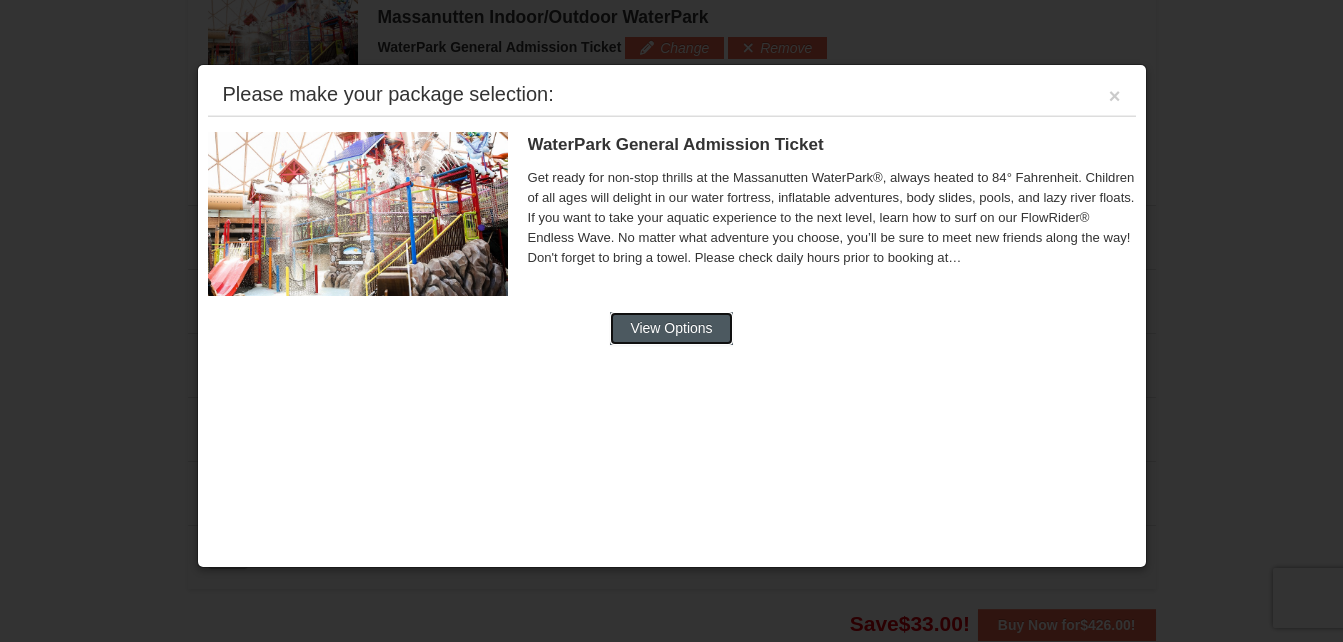 click on "View Options" at bounding box center [671, 328] 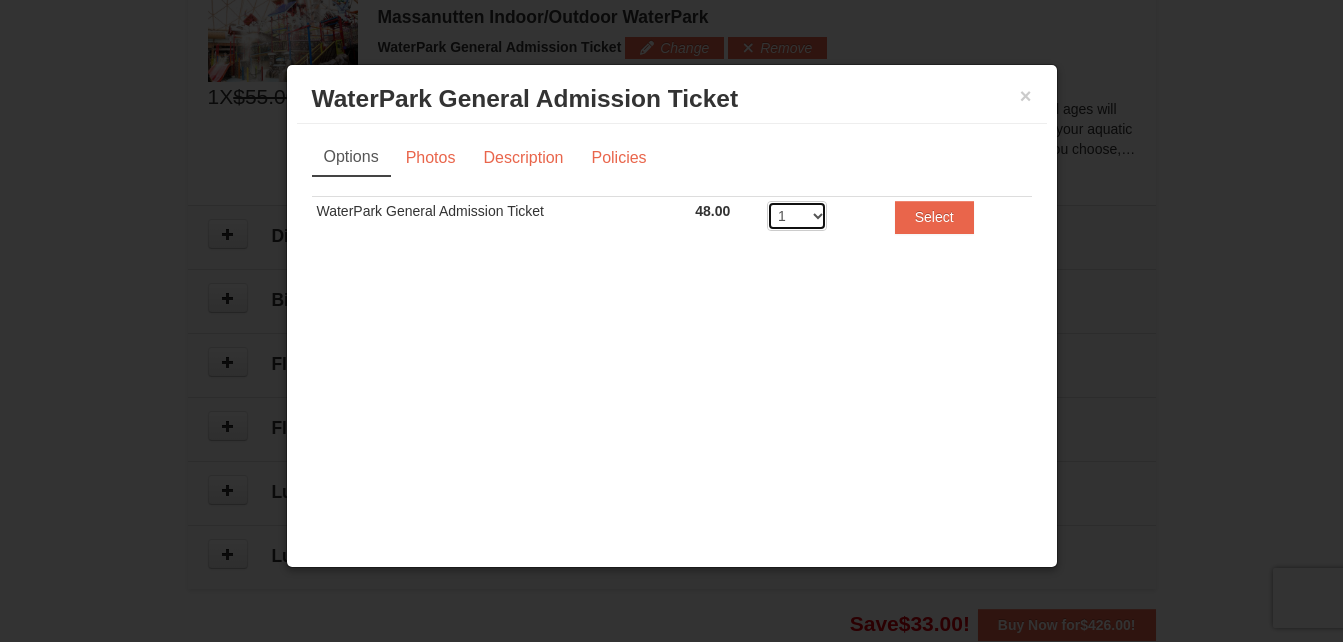 click on "1 2 3 4 5 6 7 8" at bounding box center (797, 216) 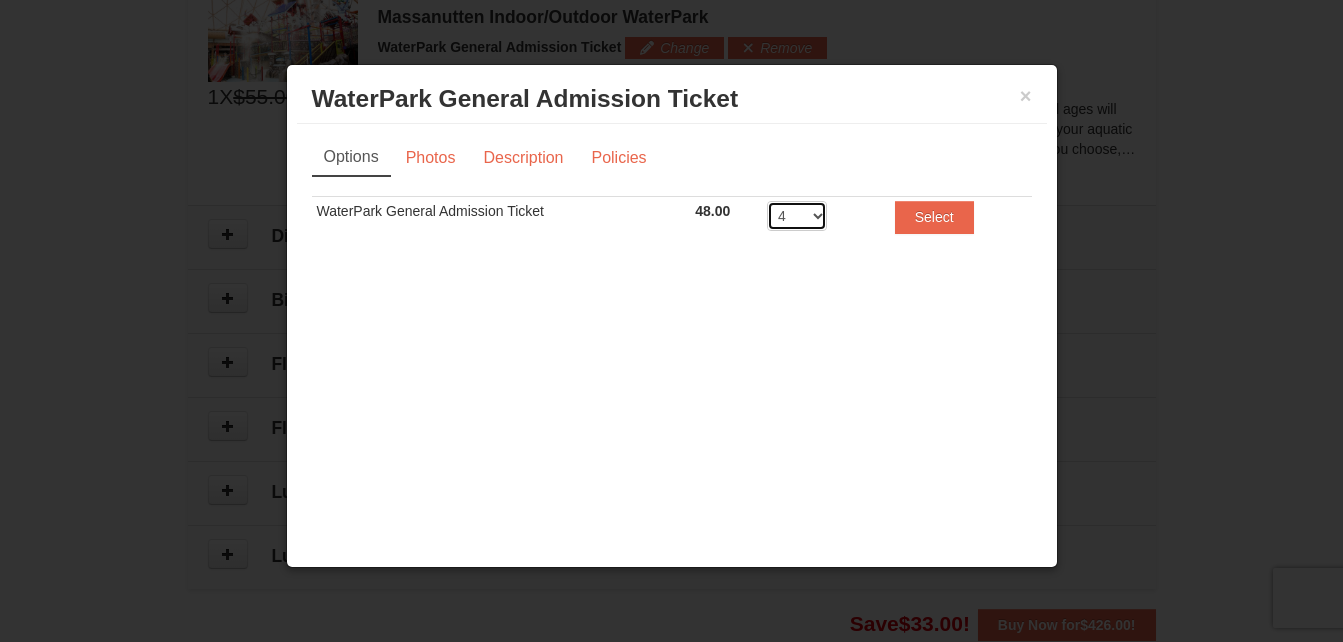 click on "1 2 3 4 5 6 7 8" at bounding box center [797, 216] 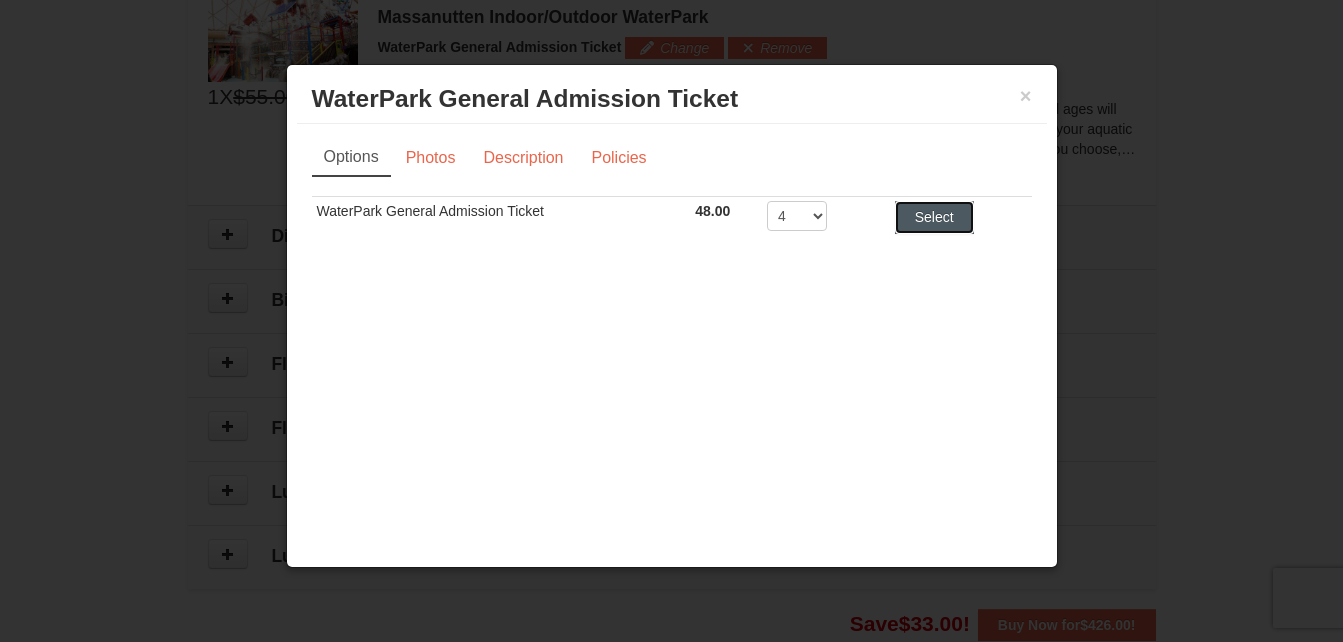 click on "Select" at bounding box center [934, 217] 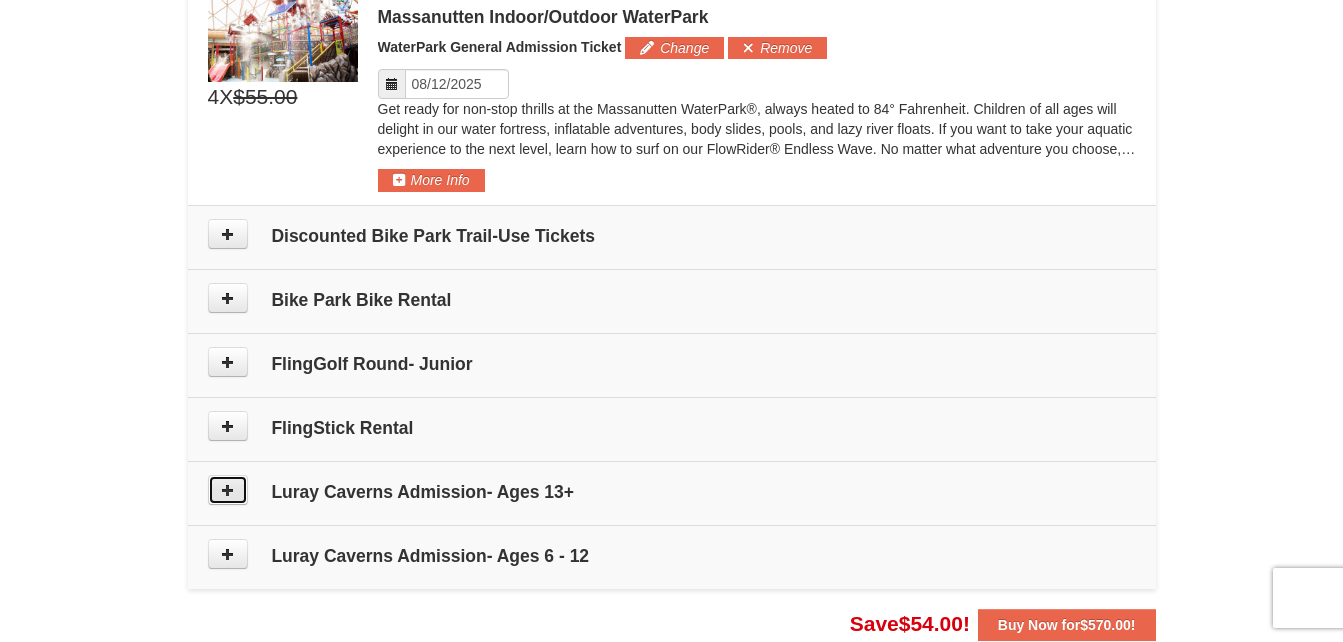 click at bounding box center (228, 490) 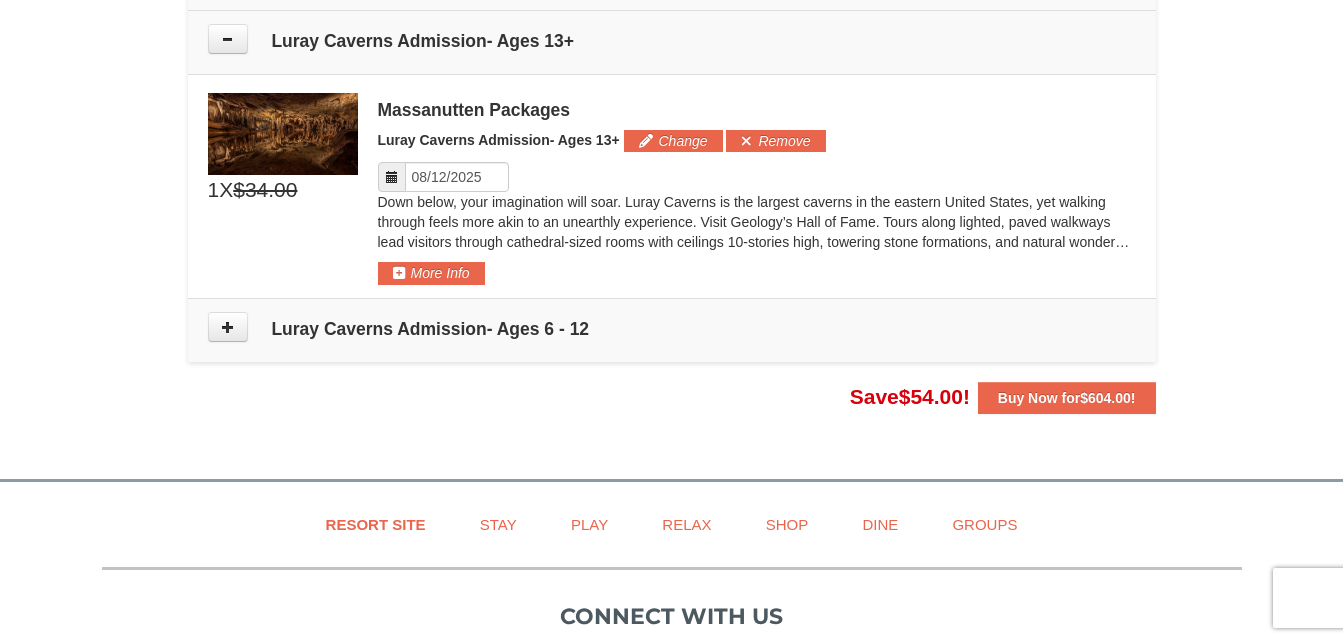 scroll, scrollTop: 1583, scrollLeft: 0, axis: vertical 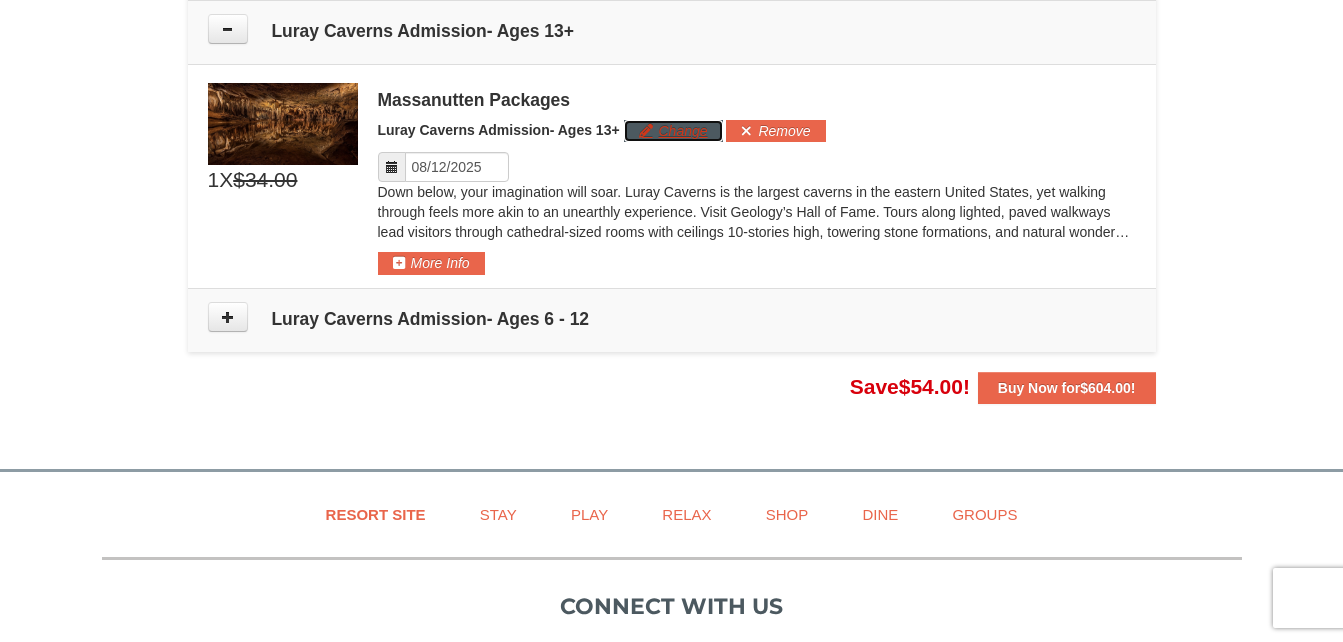 click on "Change" at bounding box center (673, 131) 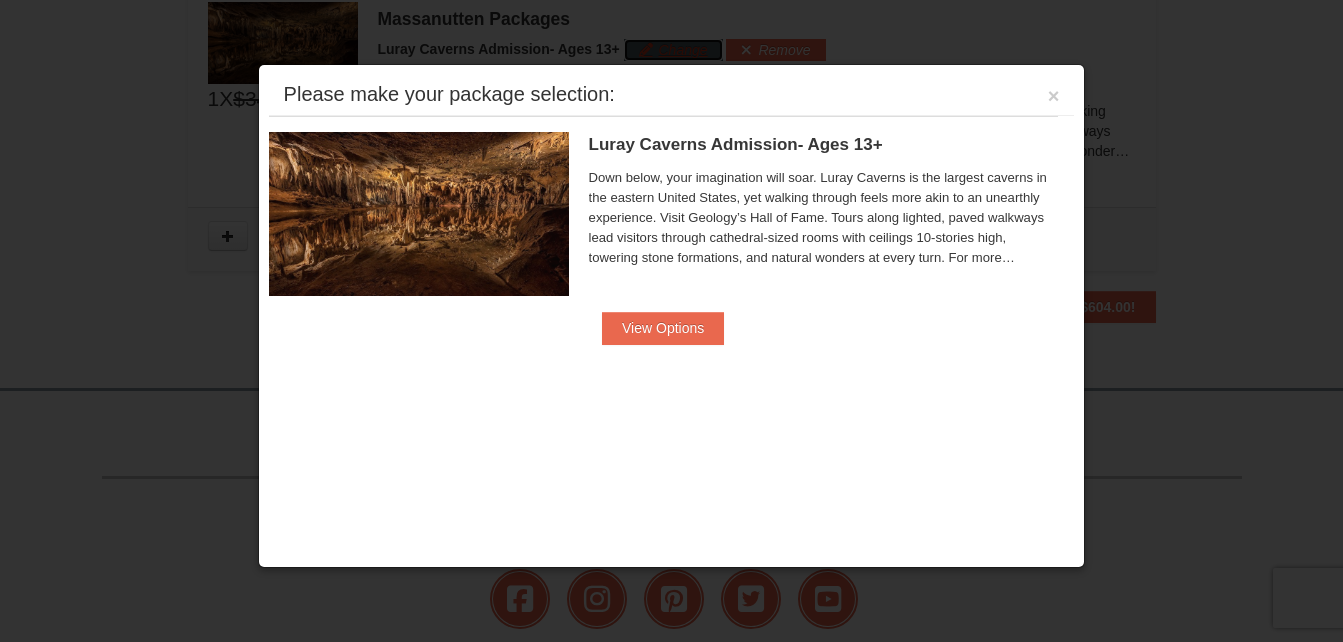 scroll, scrollTop: 1666, scrollLeft: 0, axis: vertical 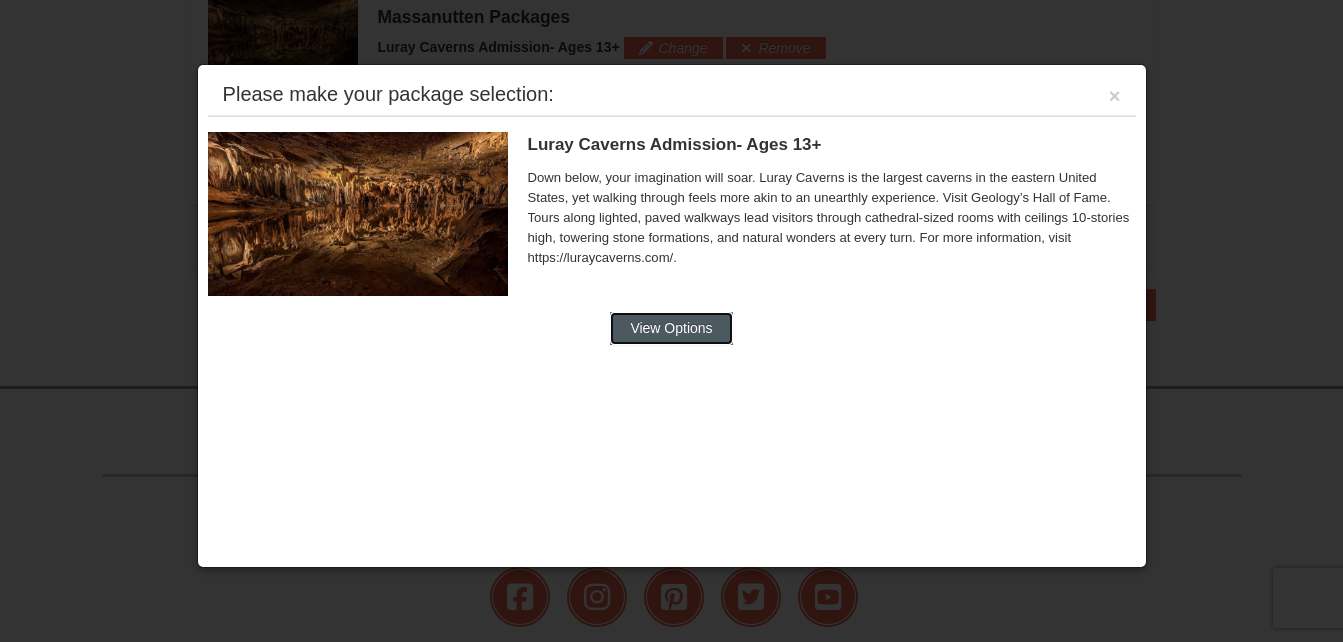 click on "View Options" at bounding box center (671, 328) 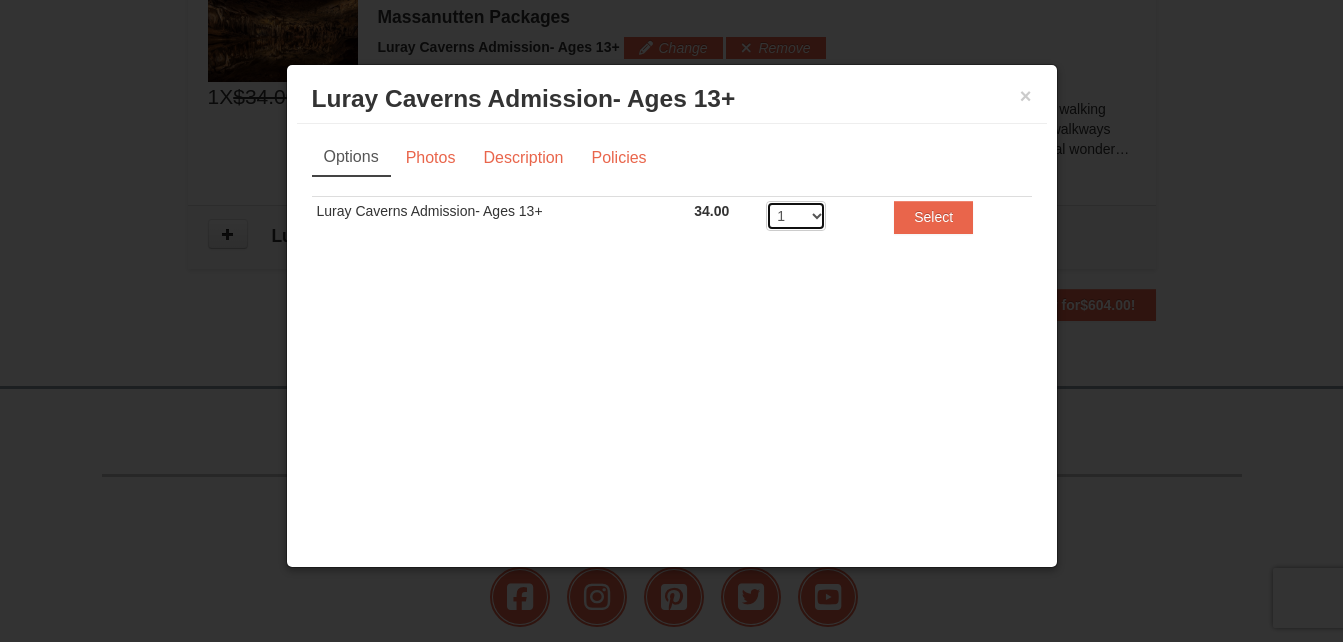click on "1 2 3 4 5 6 7 8 9 10 11 12 13 14 15 16 17 18 19 20" at bounding box center (796, 216) 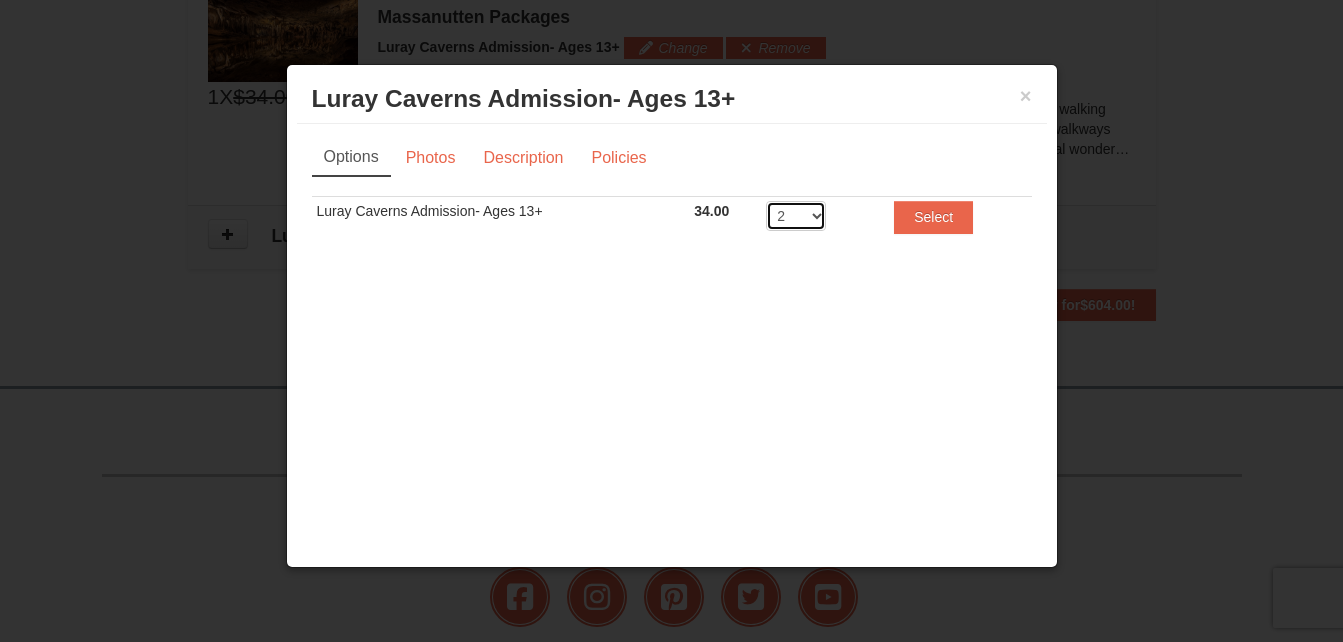 click on "1 2 3 4 5 6 7 8 9 10 11 12 13 14 15 16 17 18 19 20" at bounding box center [796, 216] 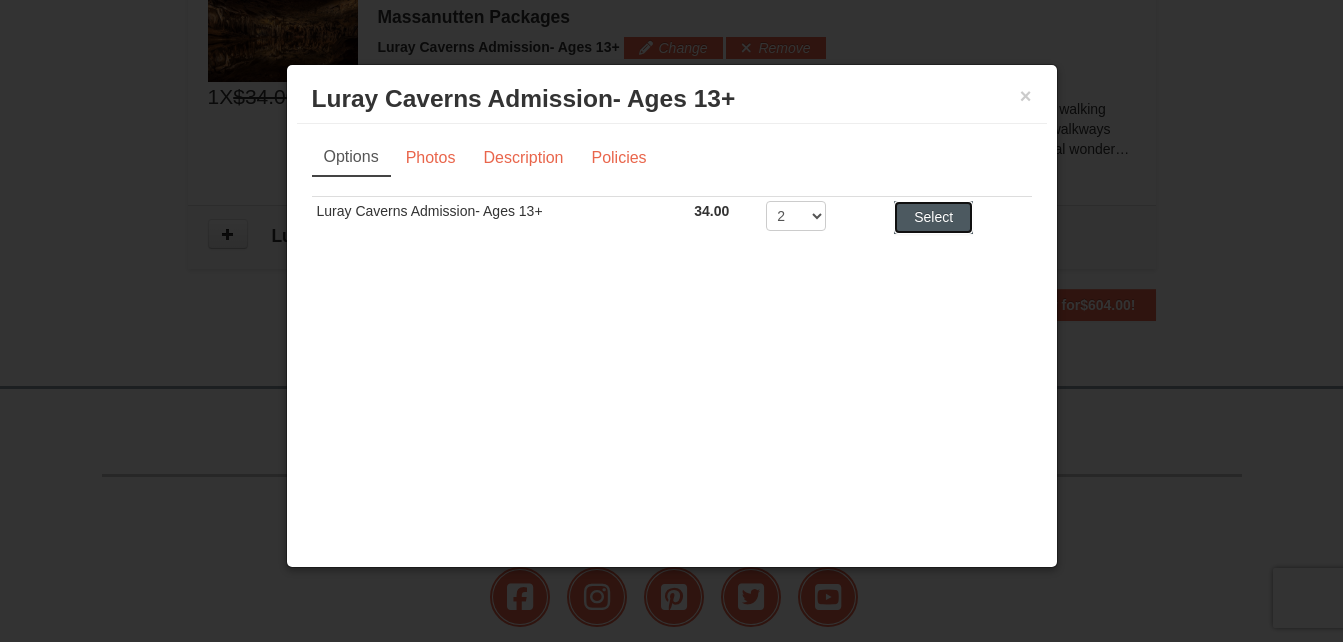 click on "Select" at bounding box center [933, 217] 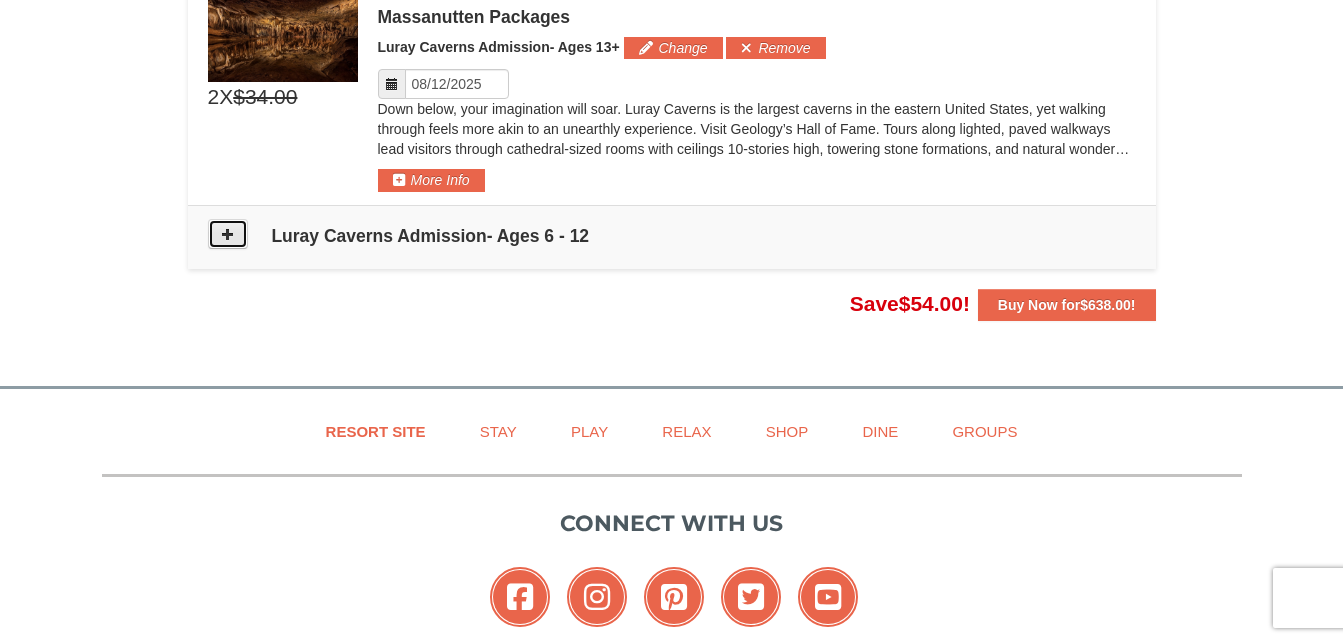 click at bounding box center (228, 234) 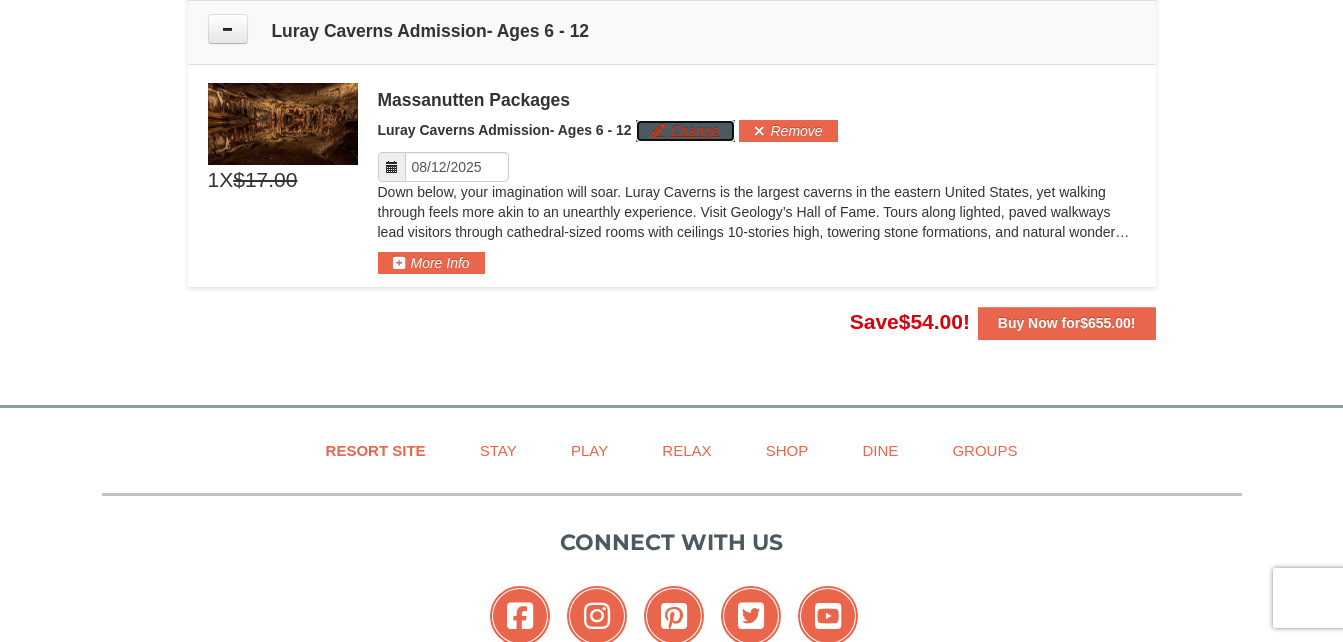 click on "Change" at bounding box center [685, 131] 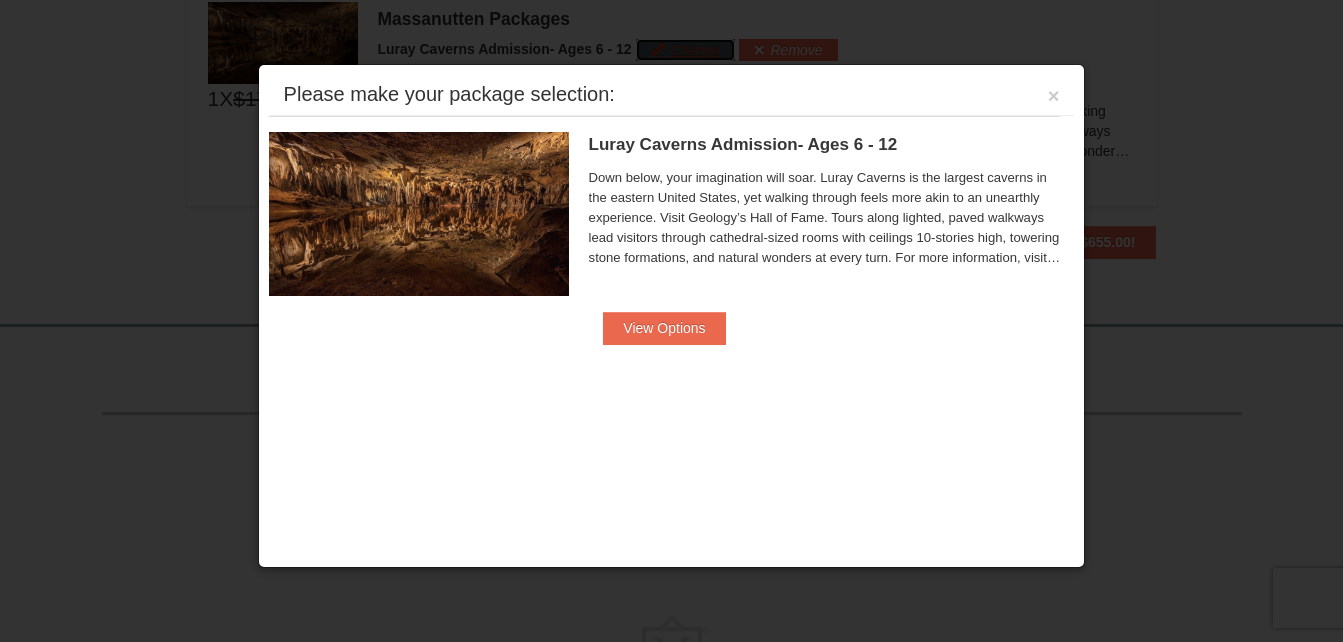 scroll, scrollTop: 1954, scrollLeft: 0, axis: vertical 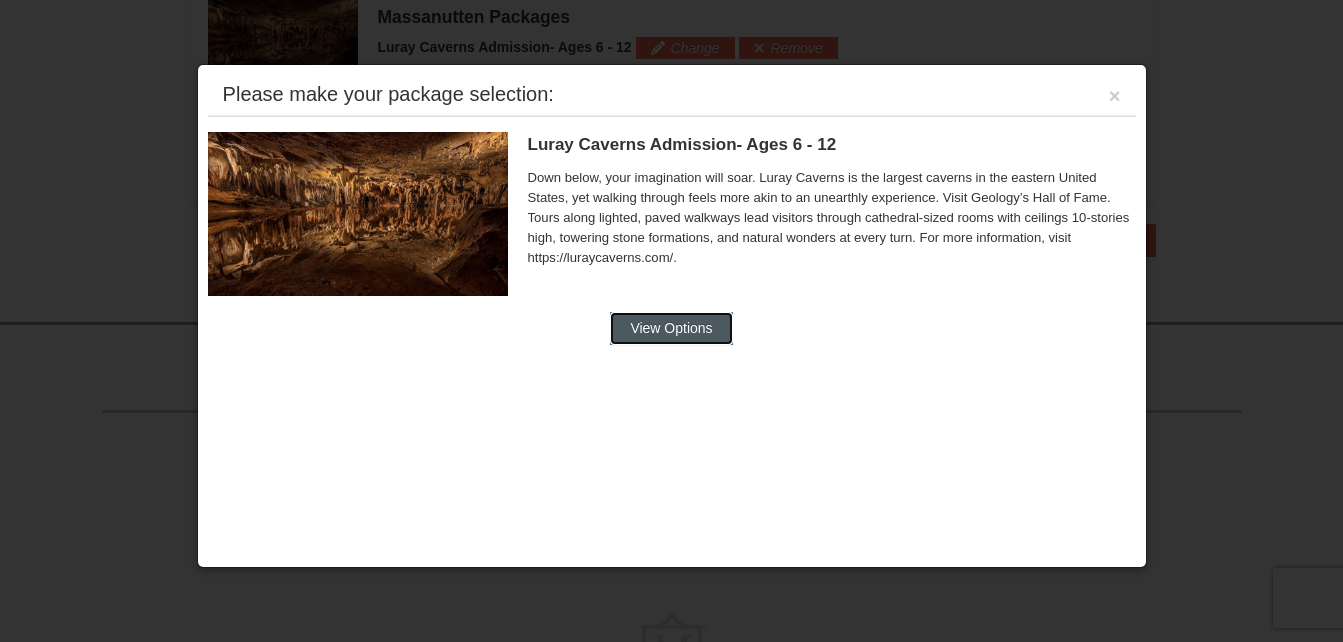 click on "View Options" at bounding box center [671, 328] 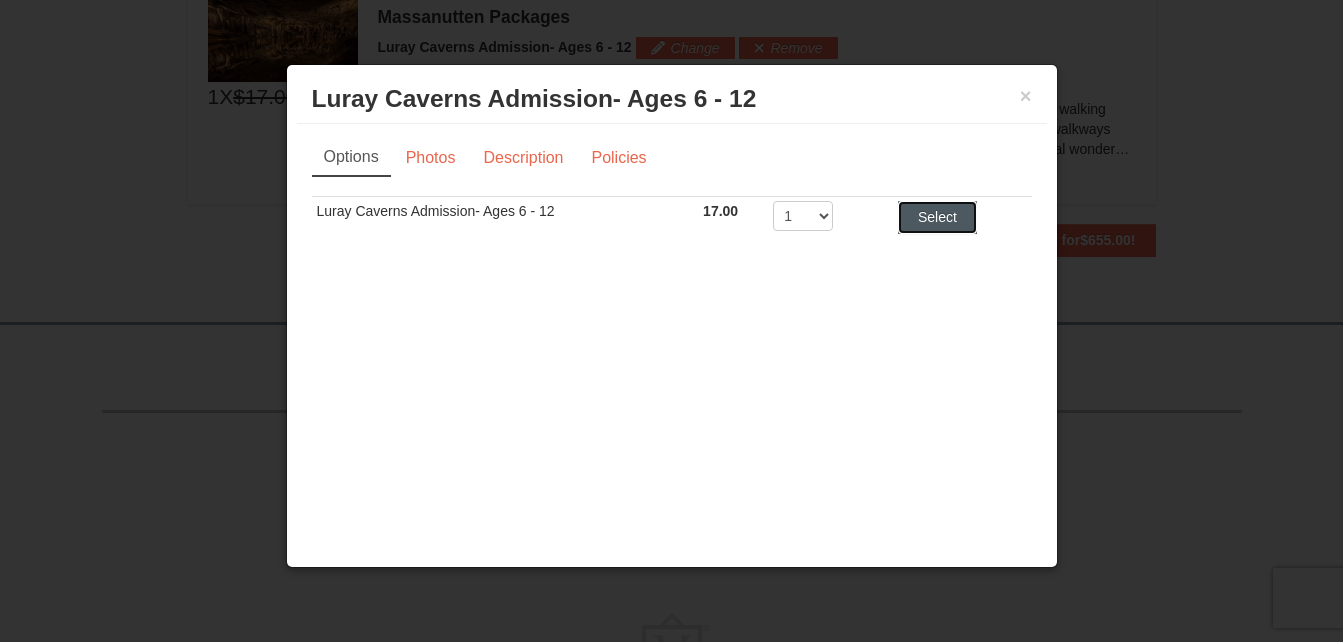 click on "Select" at bounding box center [937, 217] 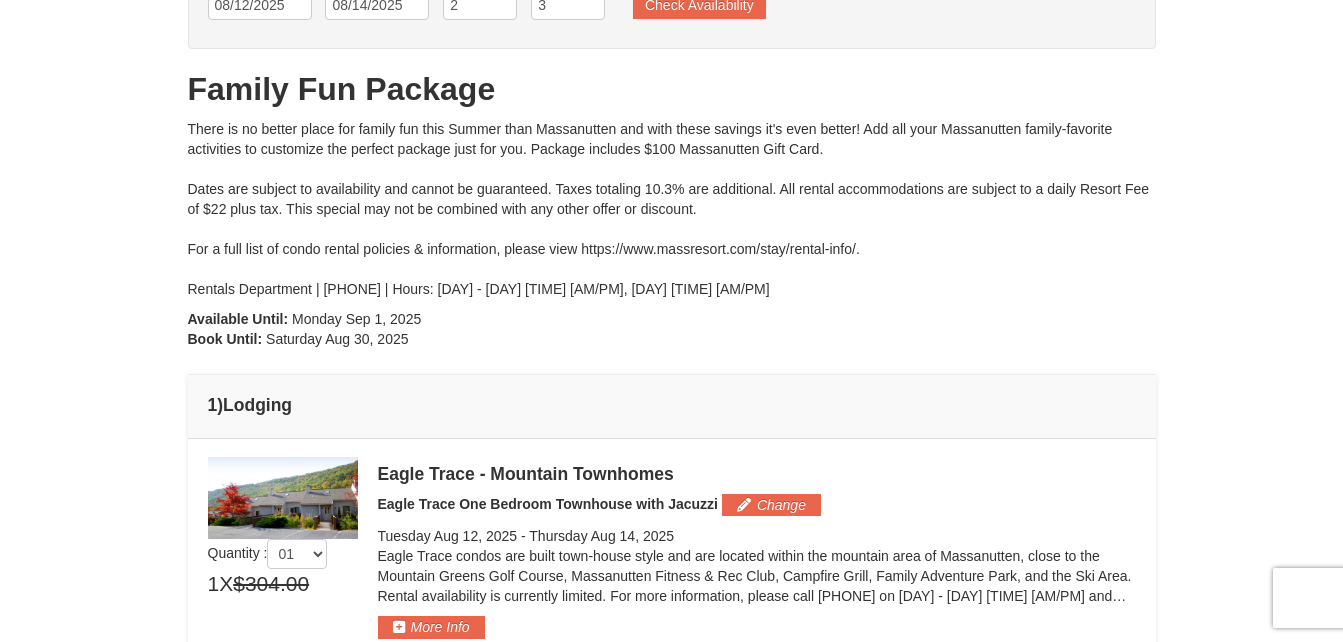 scroll, scrollTop: 62, scrollLeft: 0, axis: vertical 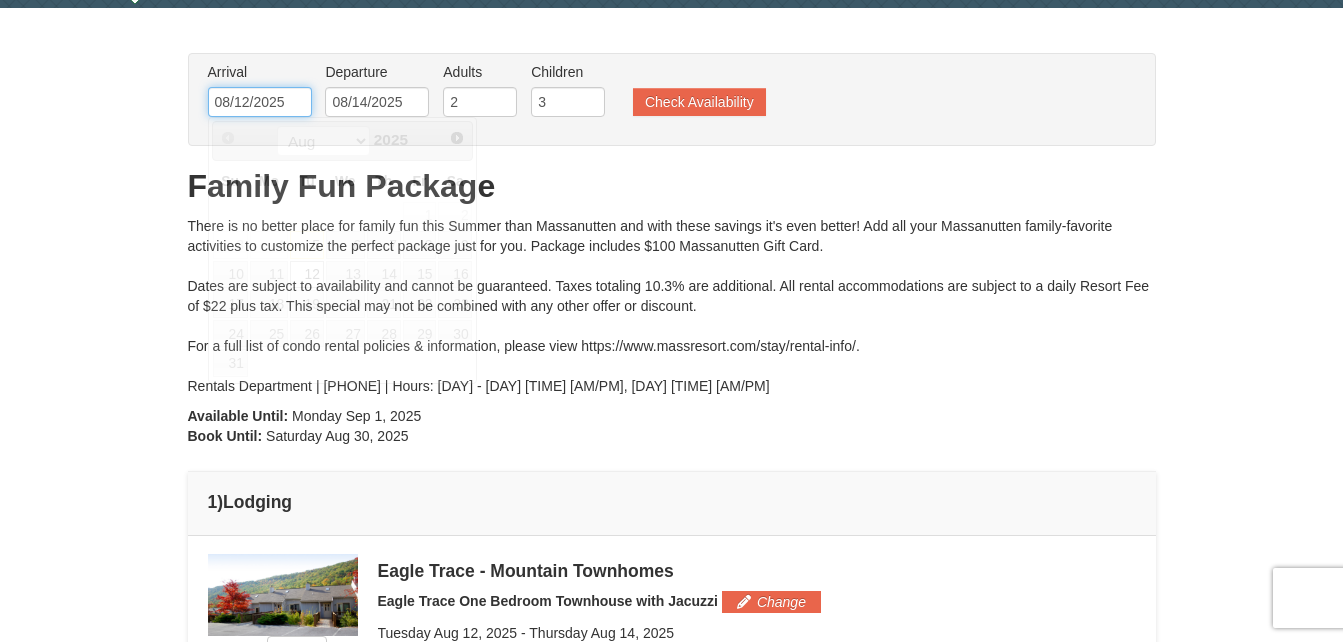click on "08/12/2025" at bounding box center [260, 102] 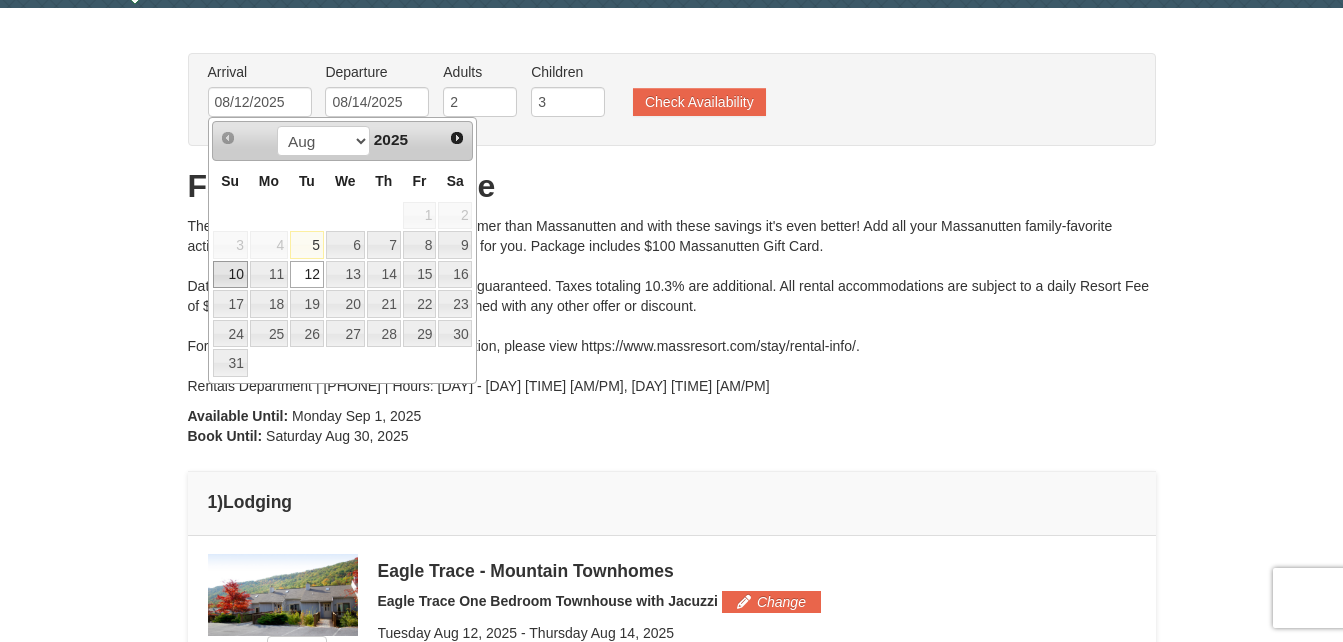 click on "10" at bounding box center [230, 275] 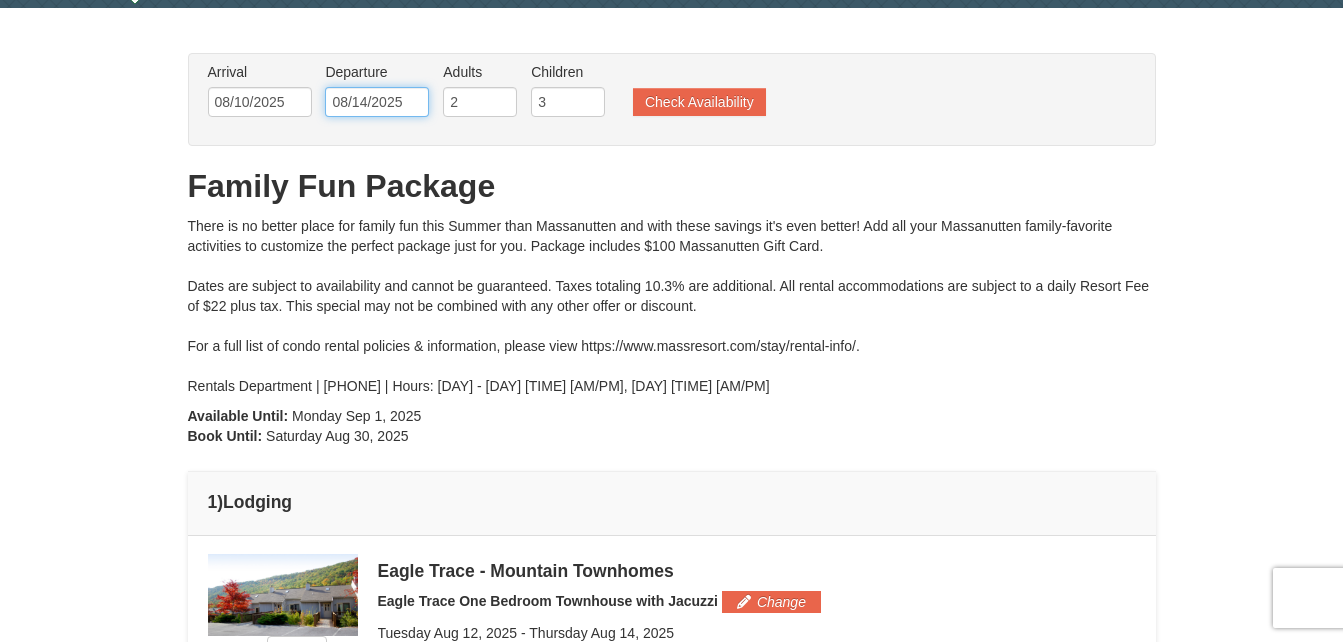 click on "08/14/2025" at bounding box center [377, 102] 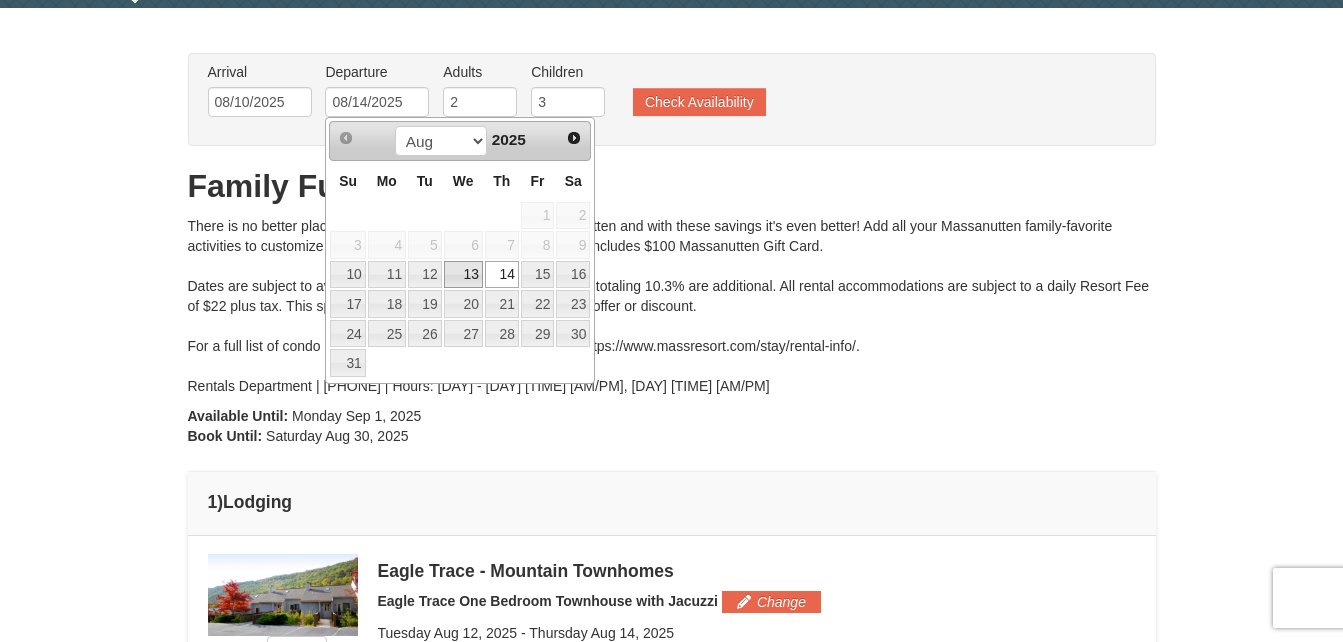 click on "13" at bounding box center (463, 275) 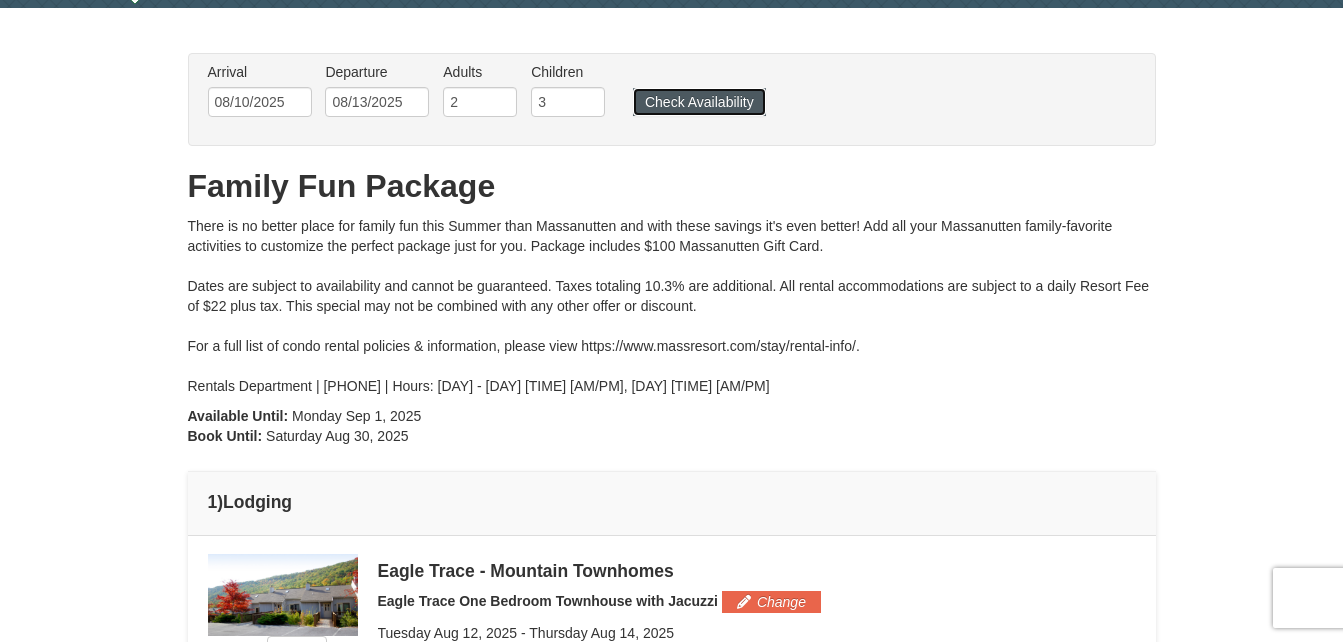 click on "Check Availability" at bounding box center (699, 102) 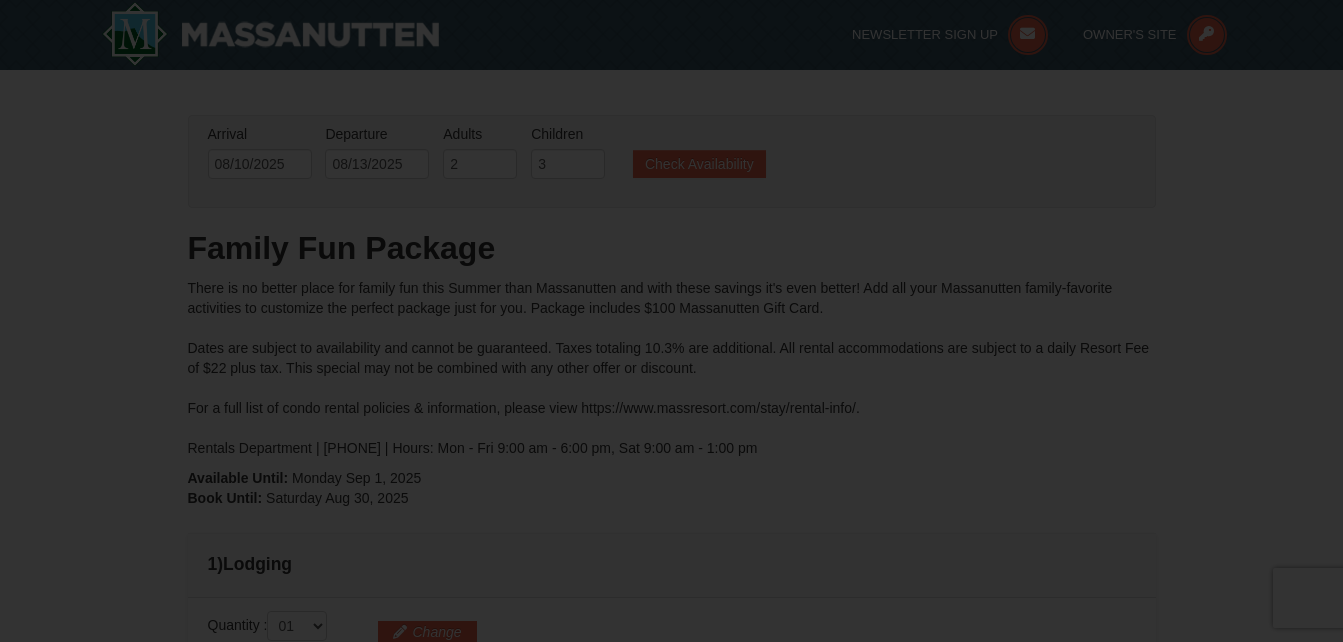 scroll, scrollTop: 198, scrollLeft: 0, axis: vertical 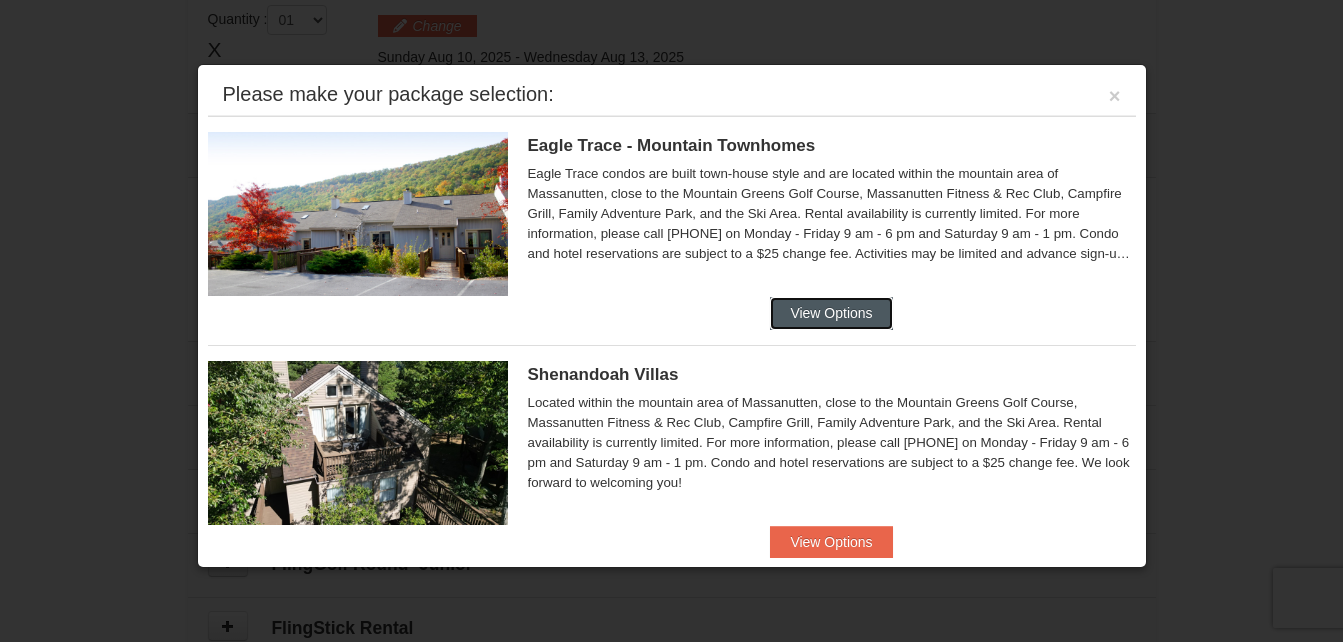 click on "View Options" at bounding box center [831, 313] 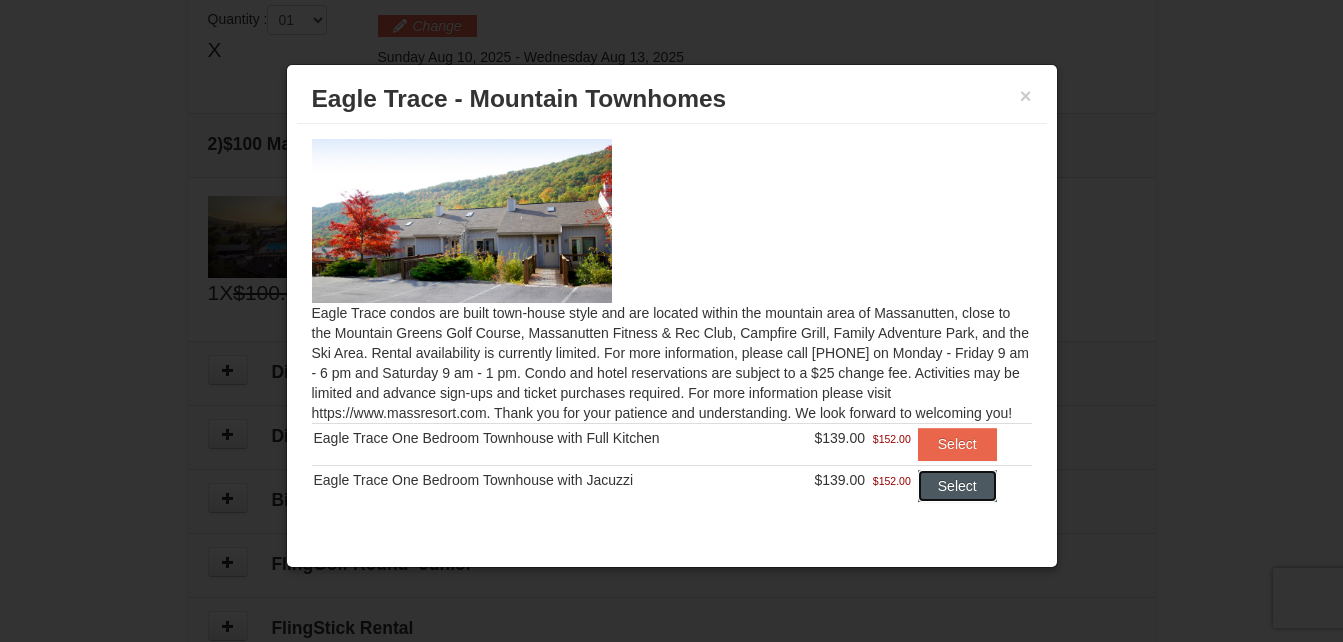 click on "Select" at bounding box center (957, 486) 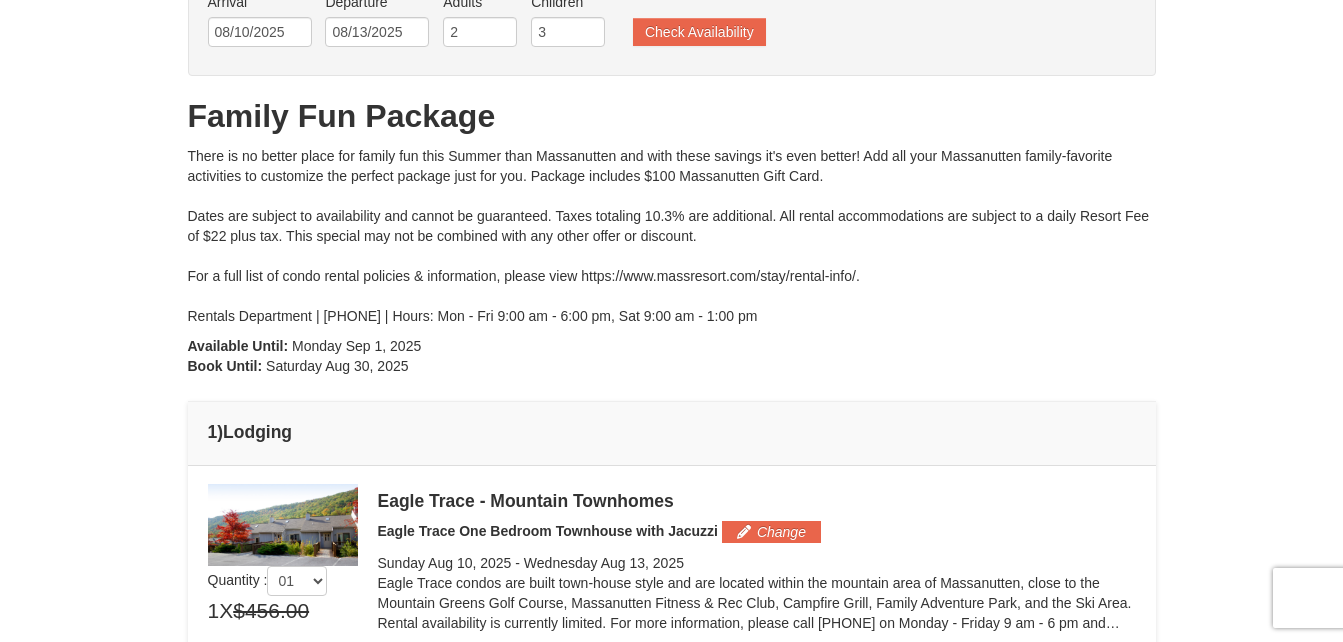 scroll, scrollTop: 0, scrollLeft: 0, axis: both 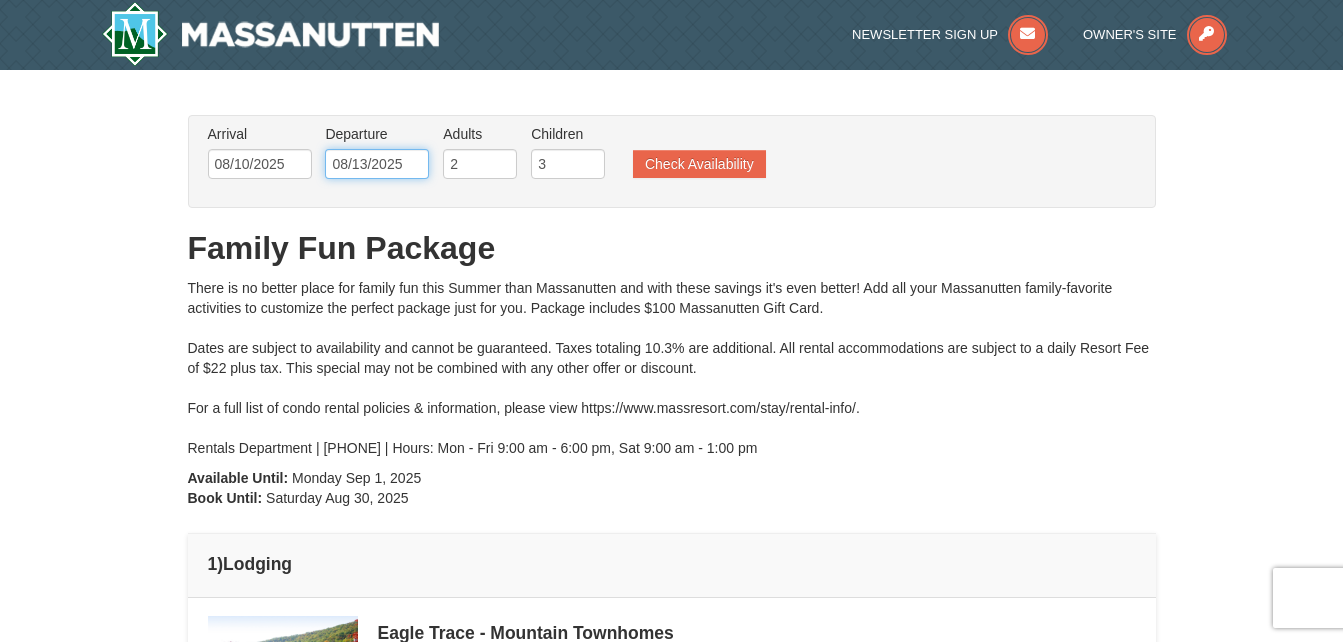 click on "08/13/2025" at bounding box center (377, 164) 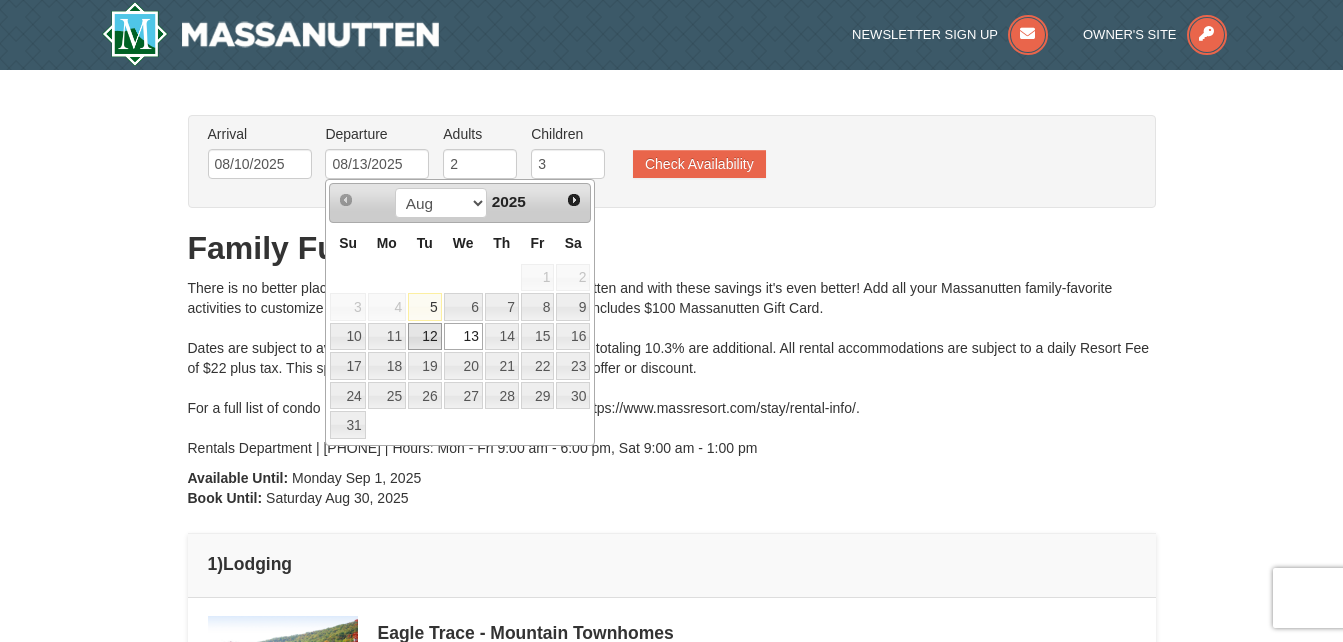 click on "12" at bounding box center [425, 337] 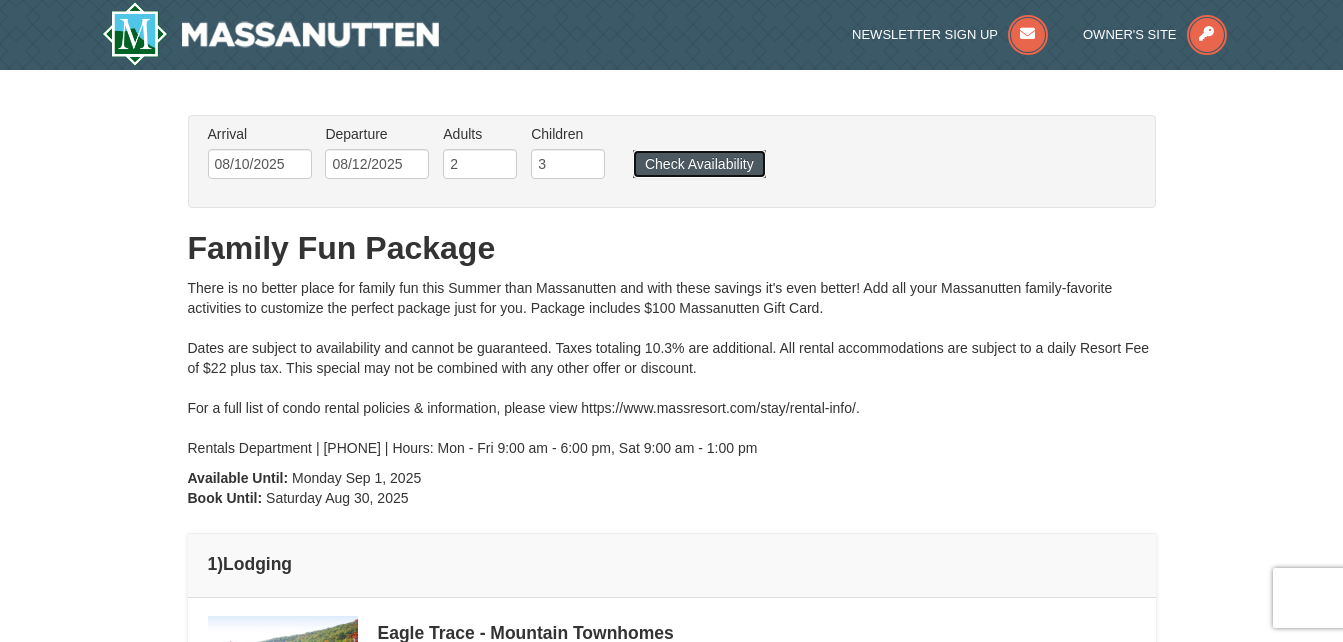 click on "Check Availability" at bounding box center (699, 164) 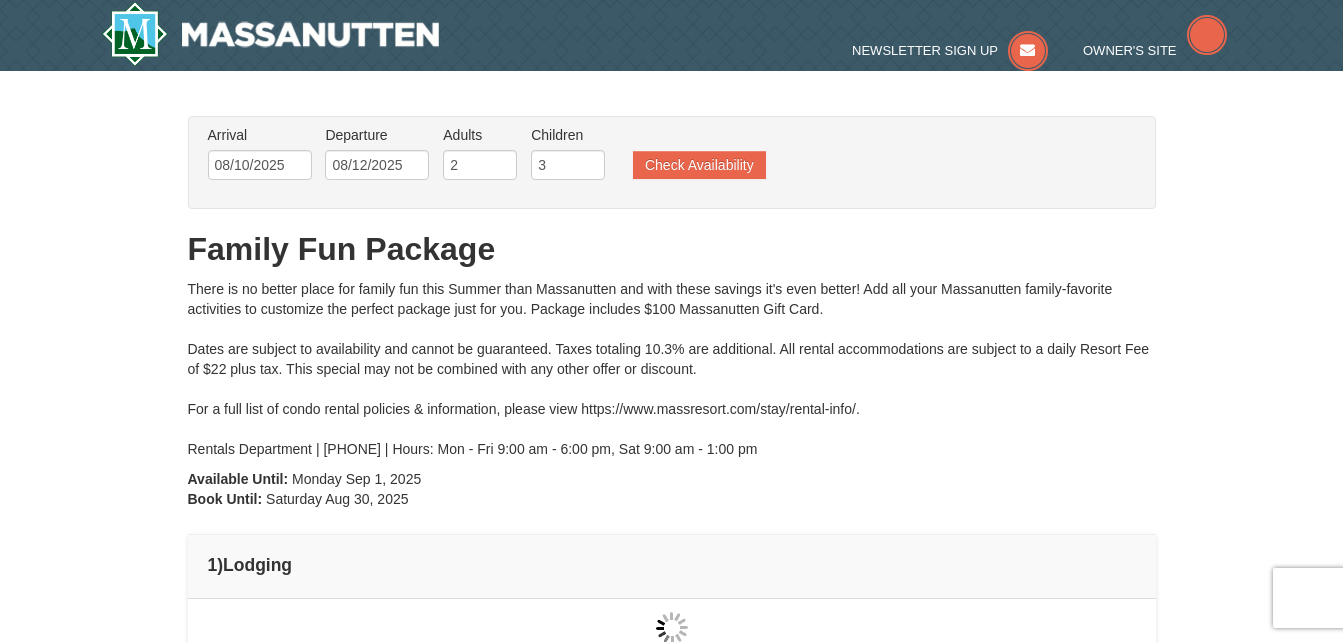 type on "08/10/2025" 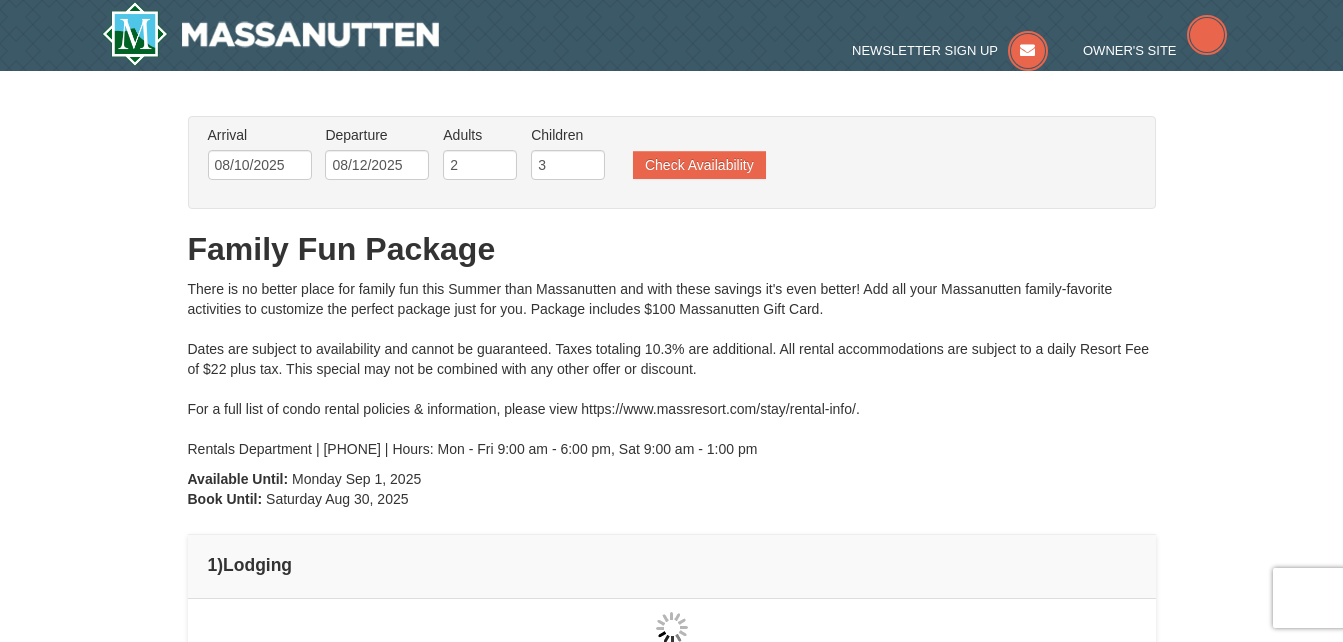 scroll, scrollTop: 97, scrollLeft: 0, axis: vertical 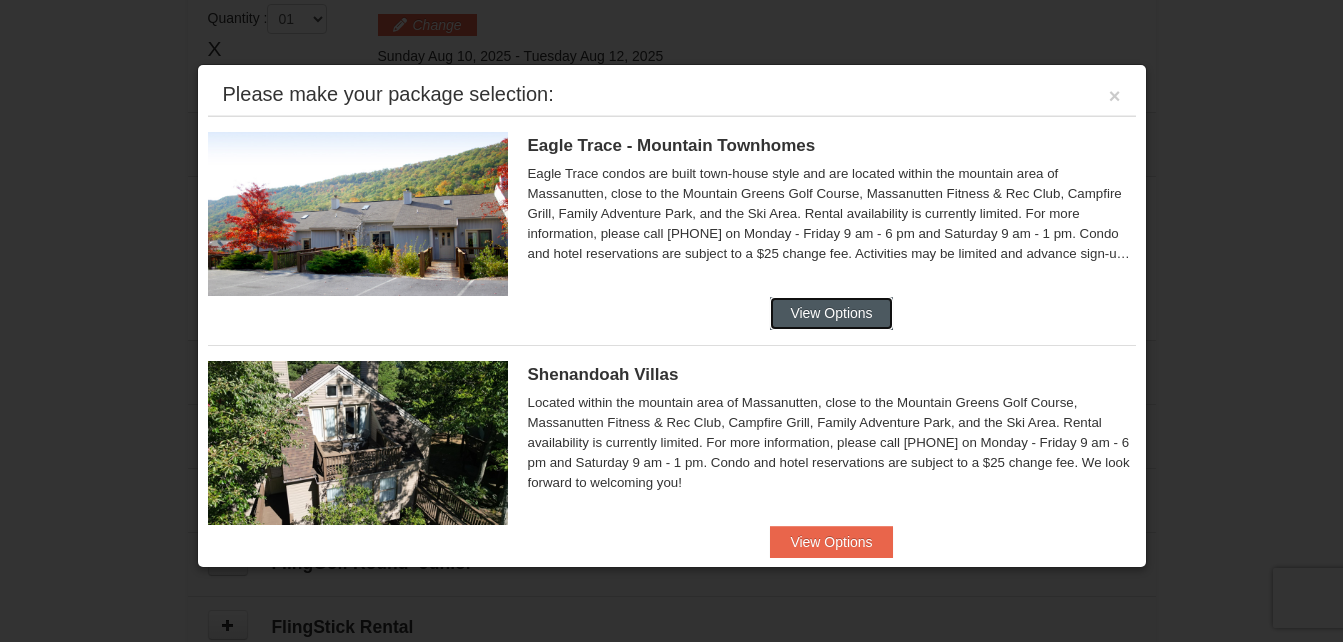 click on "View Options" at bounding box center (831, 313) 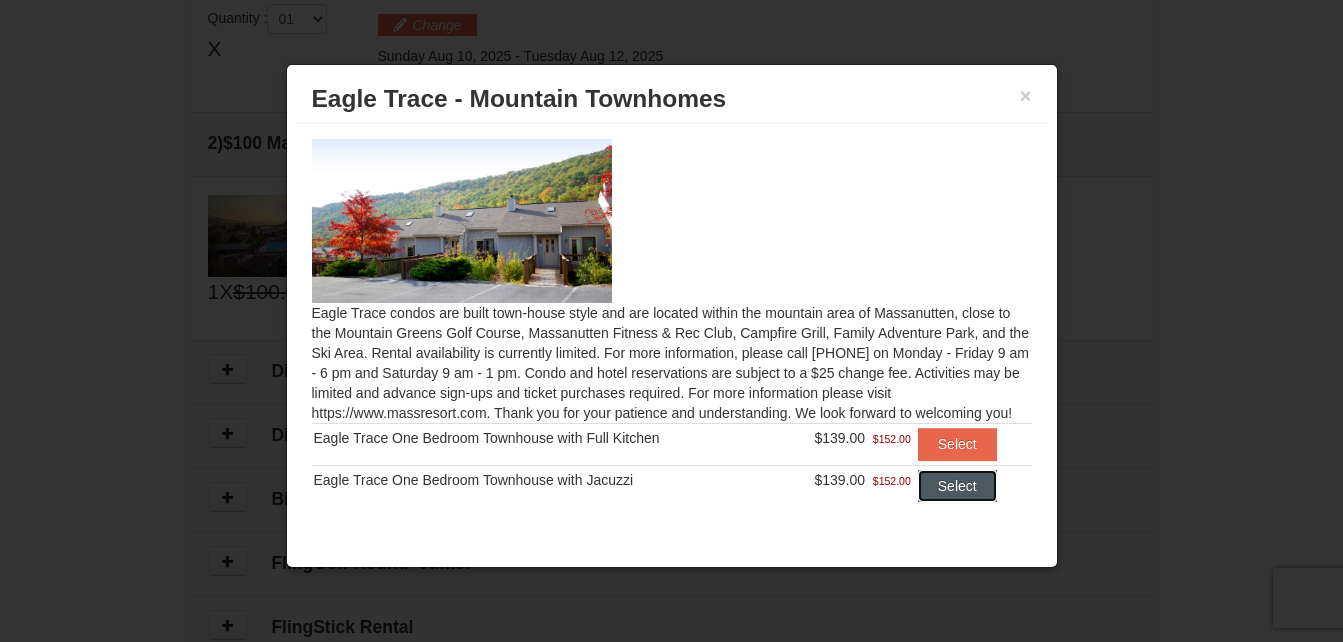 click on "Select" at bounding box center [957, 486] 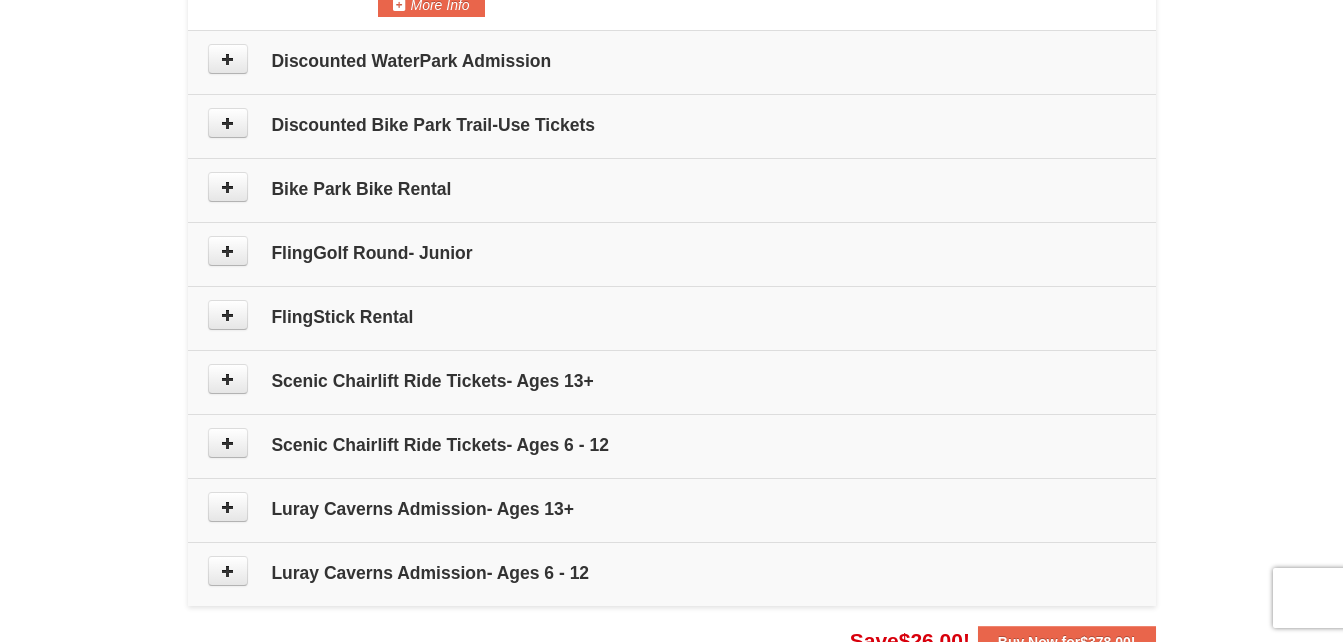scroll, scrollTop: 935, scrollLeft: 0, axis: vertical 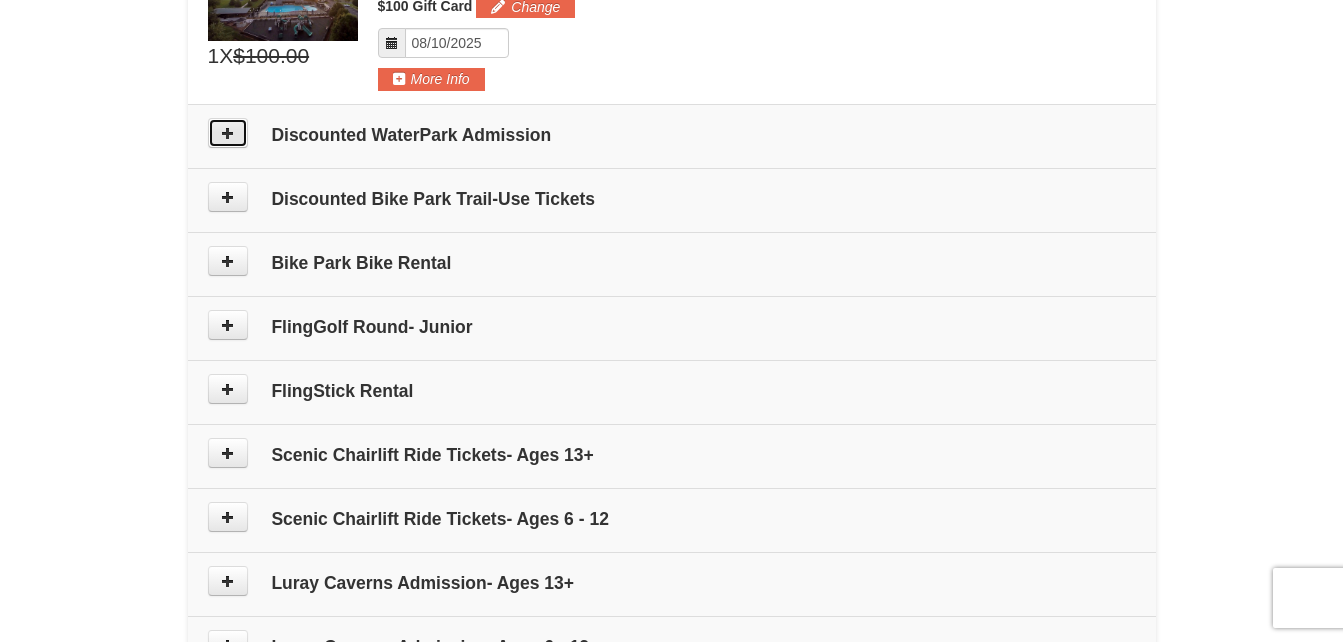 click at bounding box center (228, 133) 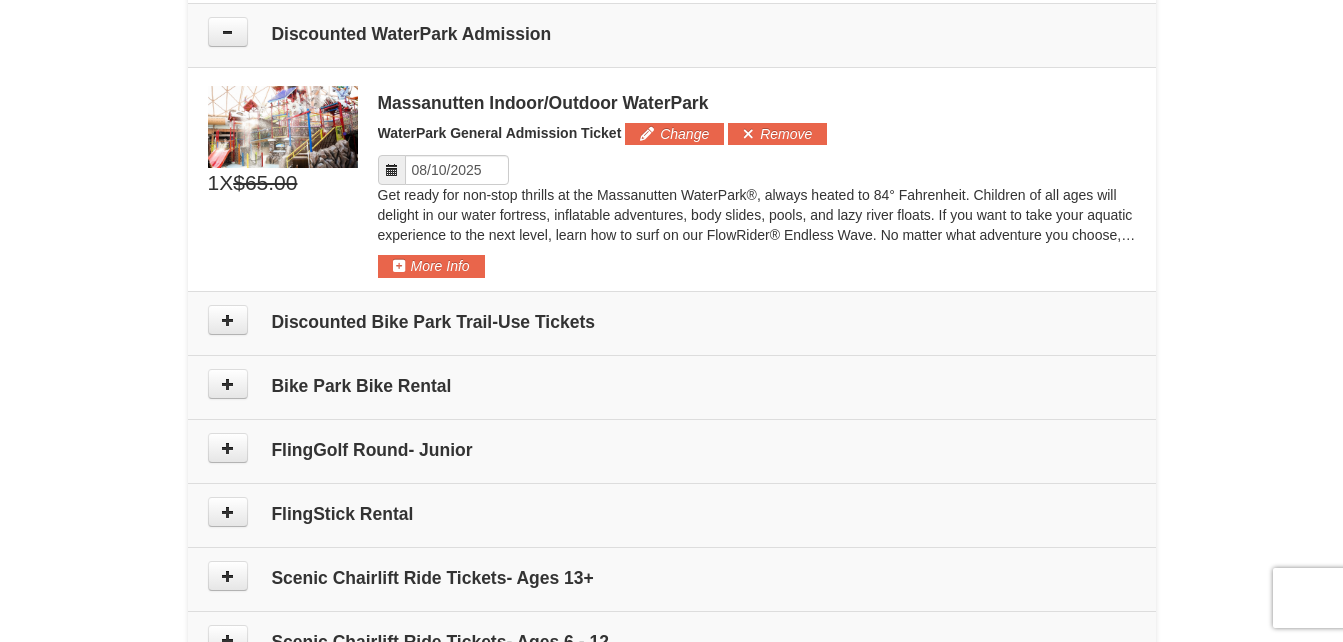 scroll, scrollTop: 1039, scrollLeft: 0, axis: vertical 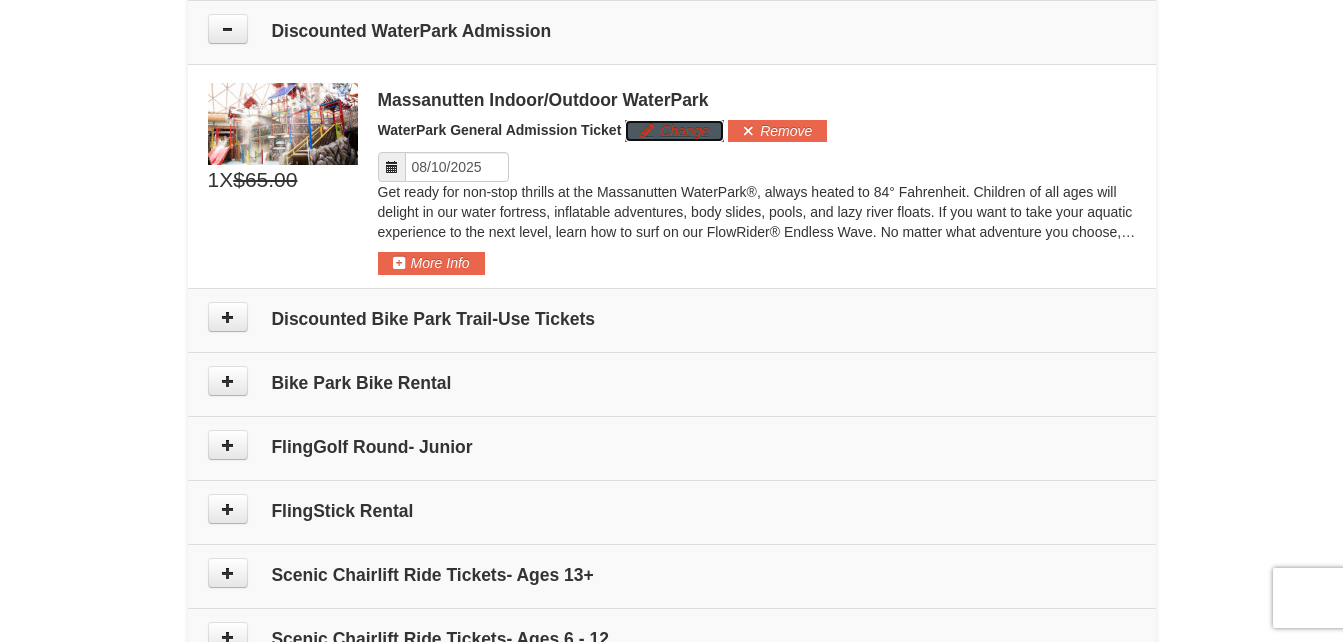 click on "Change" at bounding box center (674, 131) 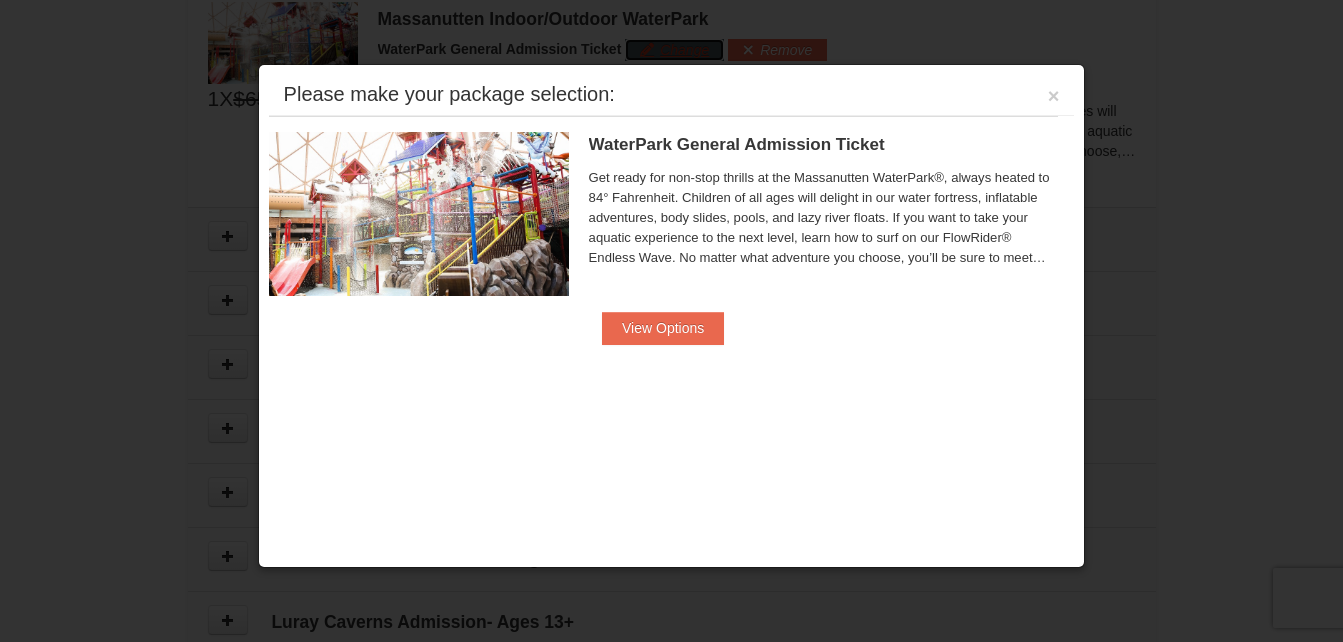 scroll, scrollTop: 1122, scrollLeft: 0, axis: vertical 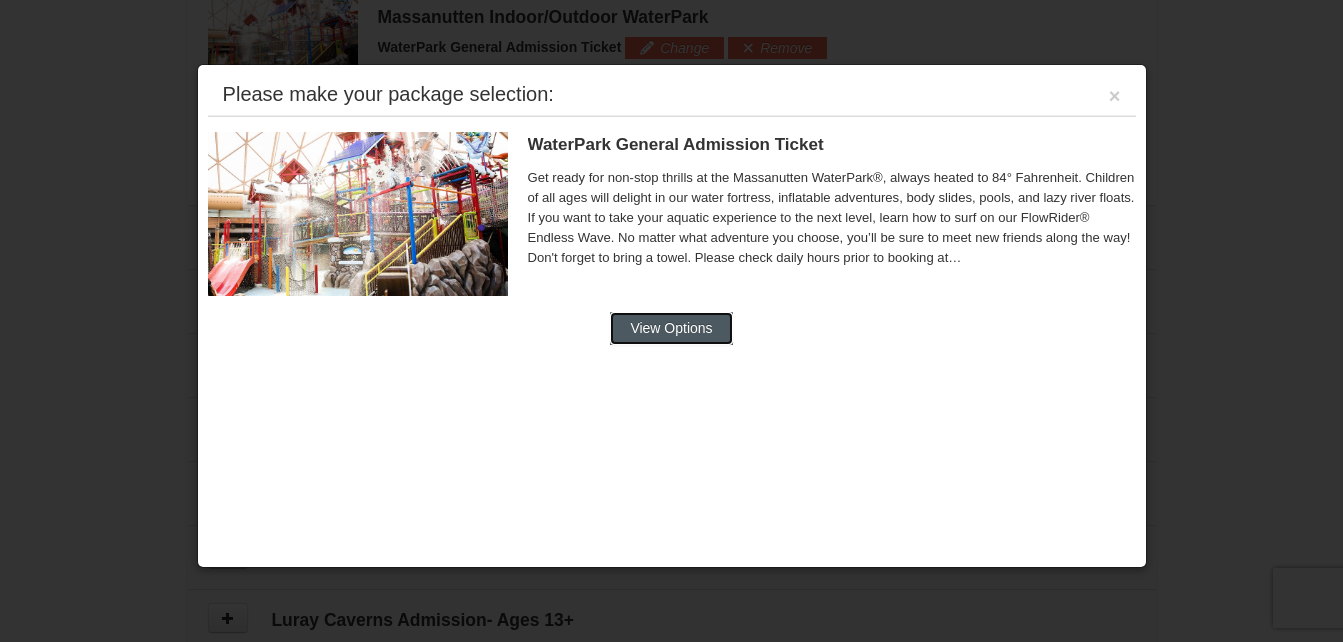 click on "View Options" at bounding box center [671, 328] 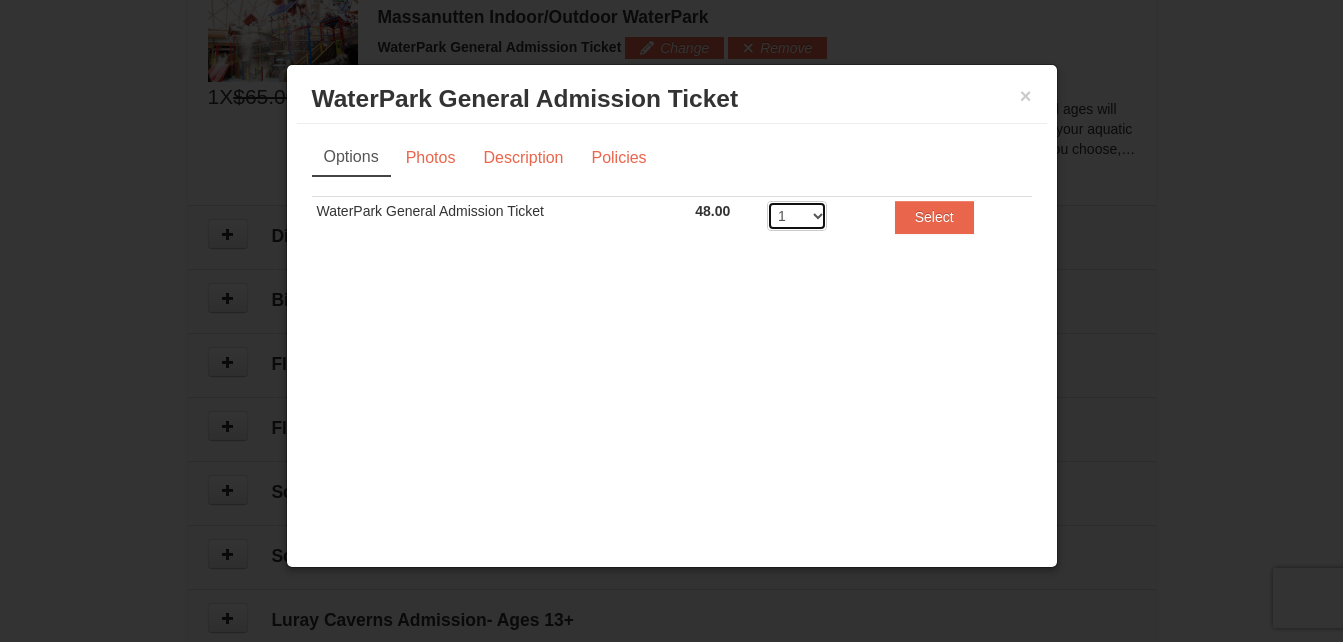 click on "1 2 3 4 5 6 7 8" at bounding box center (797, 216) 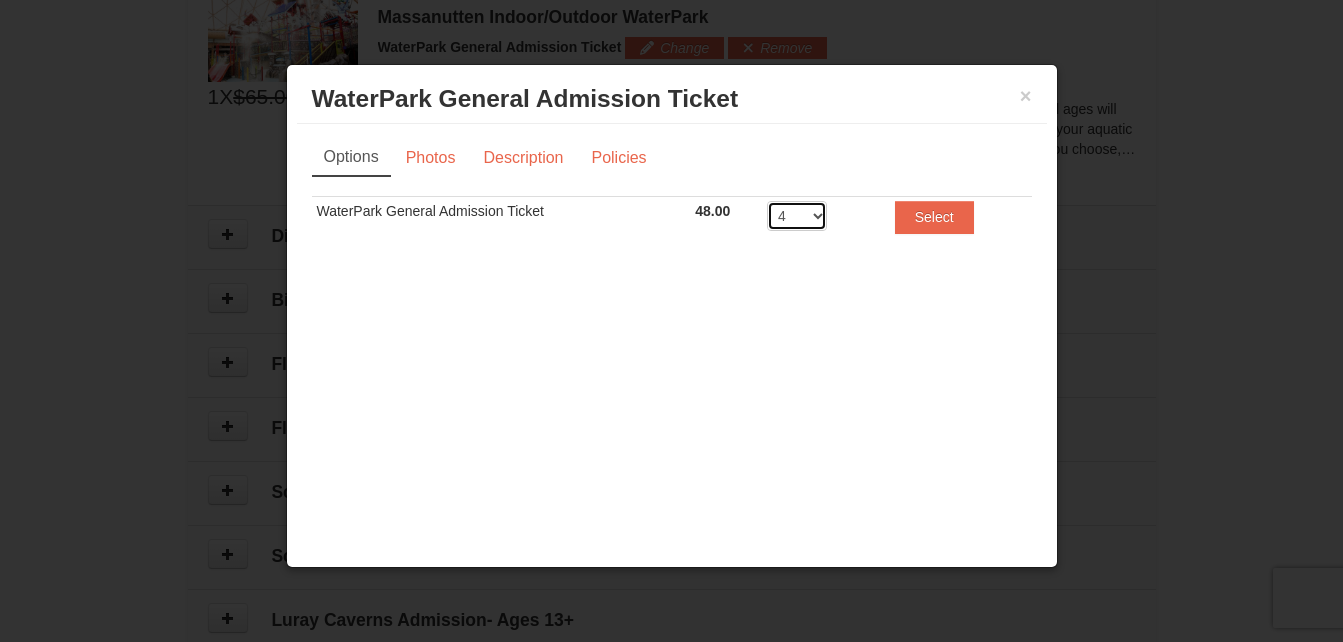 click on "1 2 3 4 5 6 7 8" at bounding box center (797, 216) 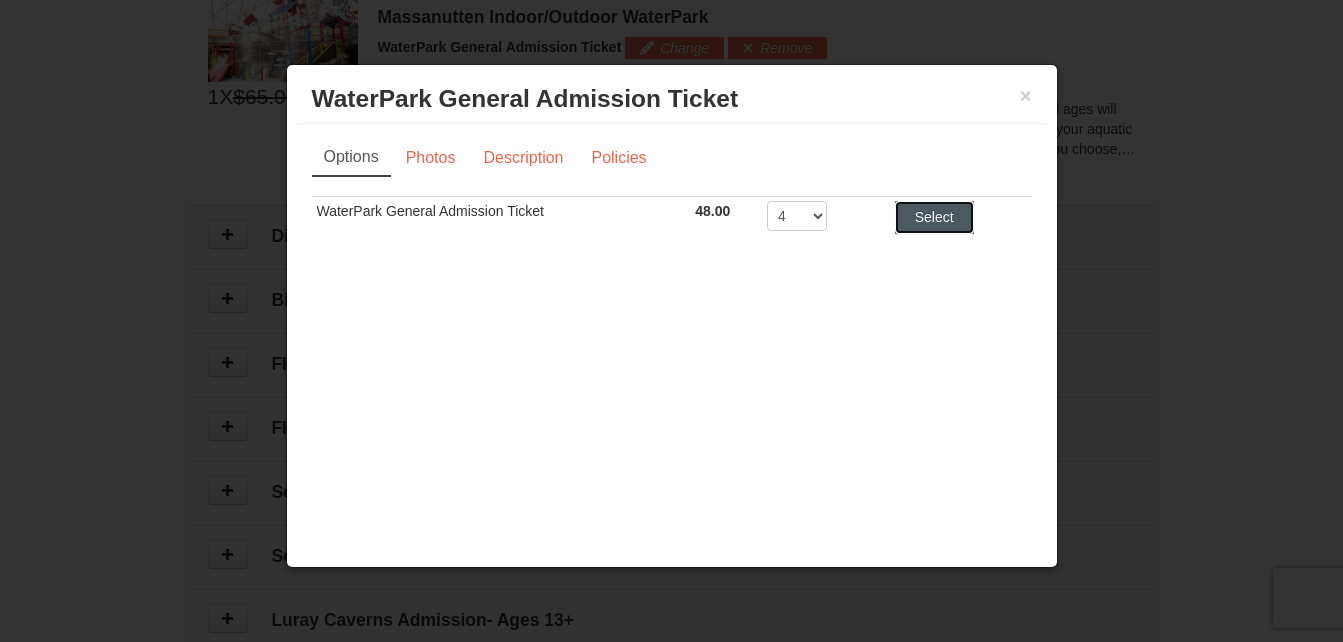 click on "Select" at bounding box center [934, 217] 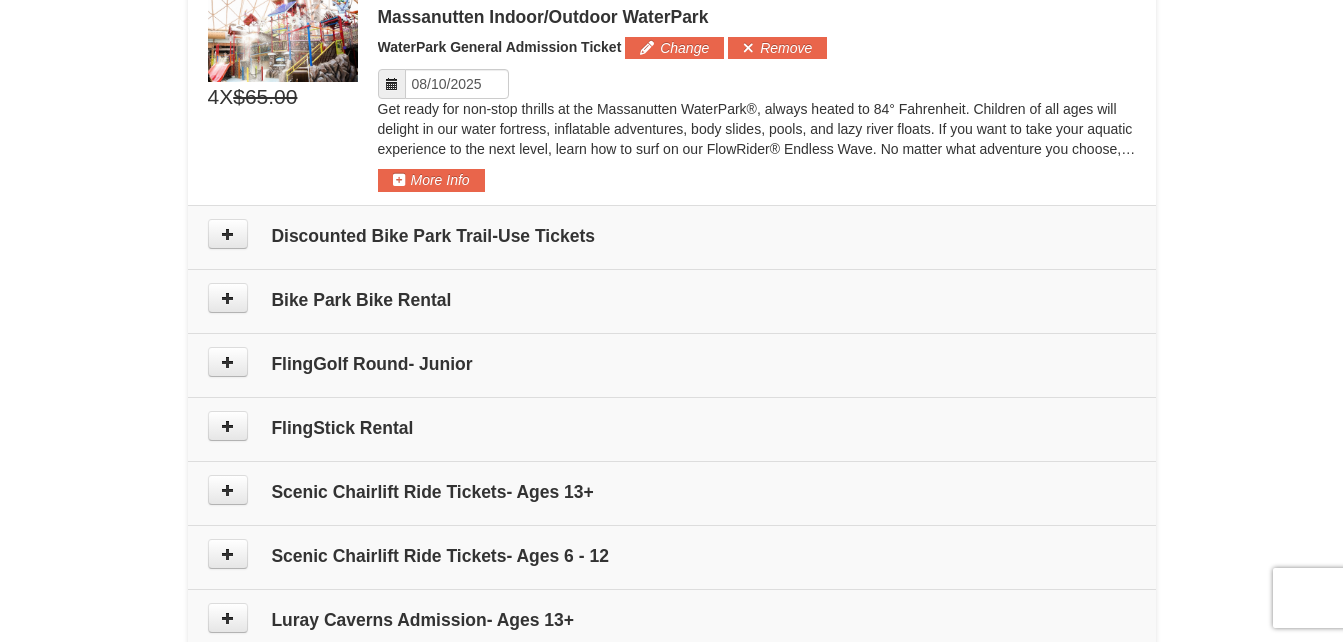 click at bounding box center (392, 84) 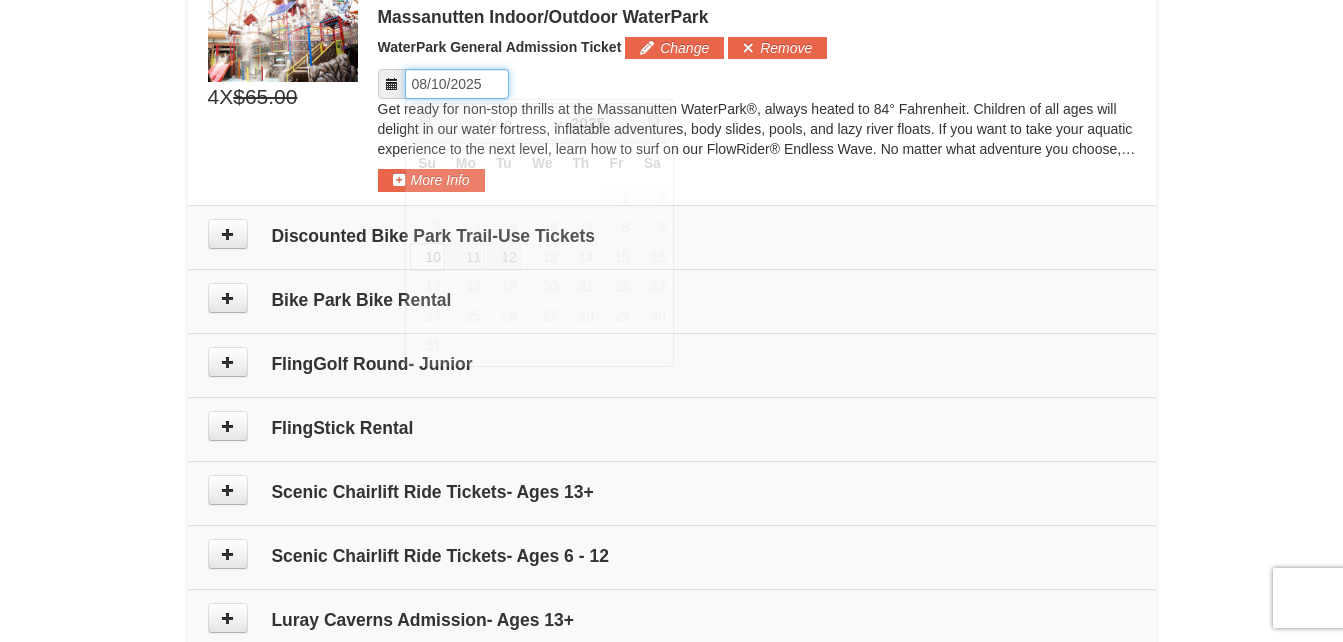 click on "Please format dates MM/DD/YYYY" at bounding box center [457, 84] 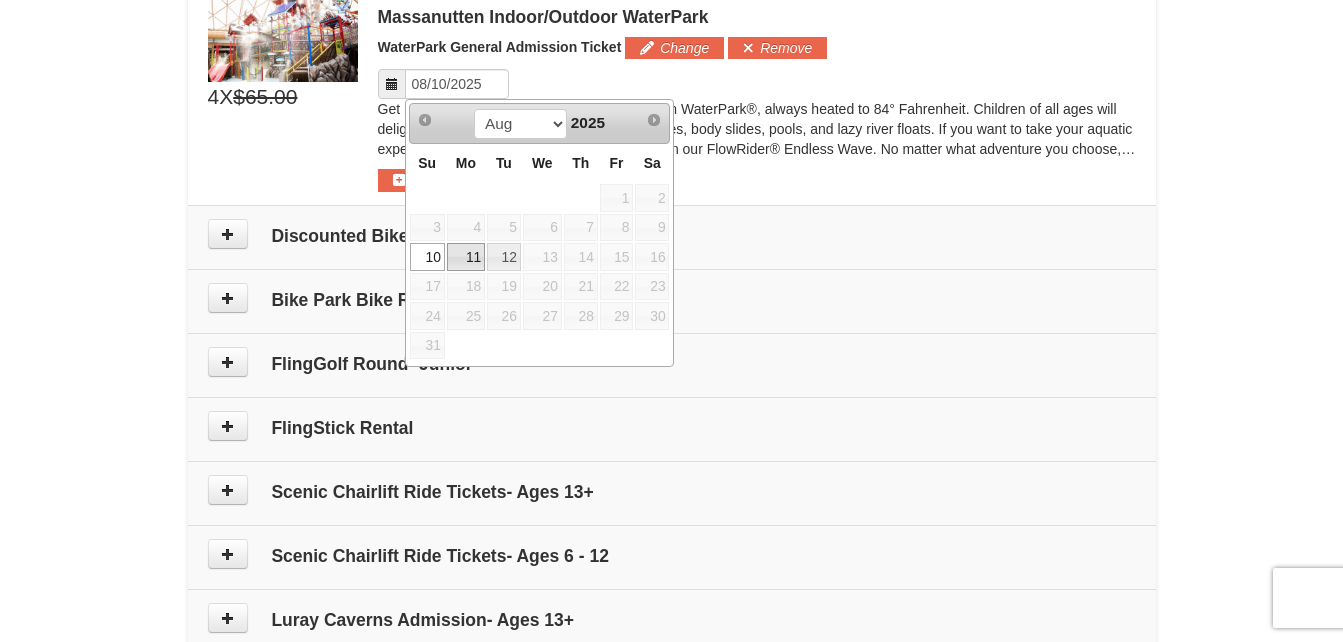 click on "11" at bounding box center (466, 257) 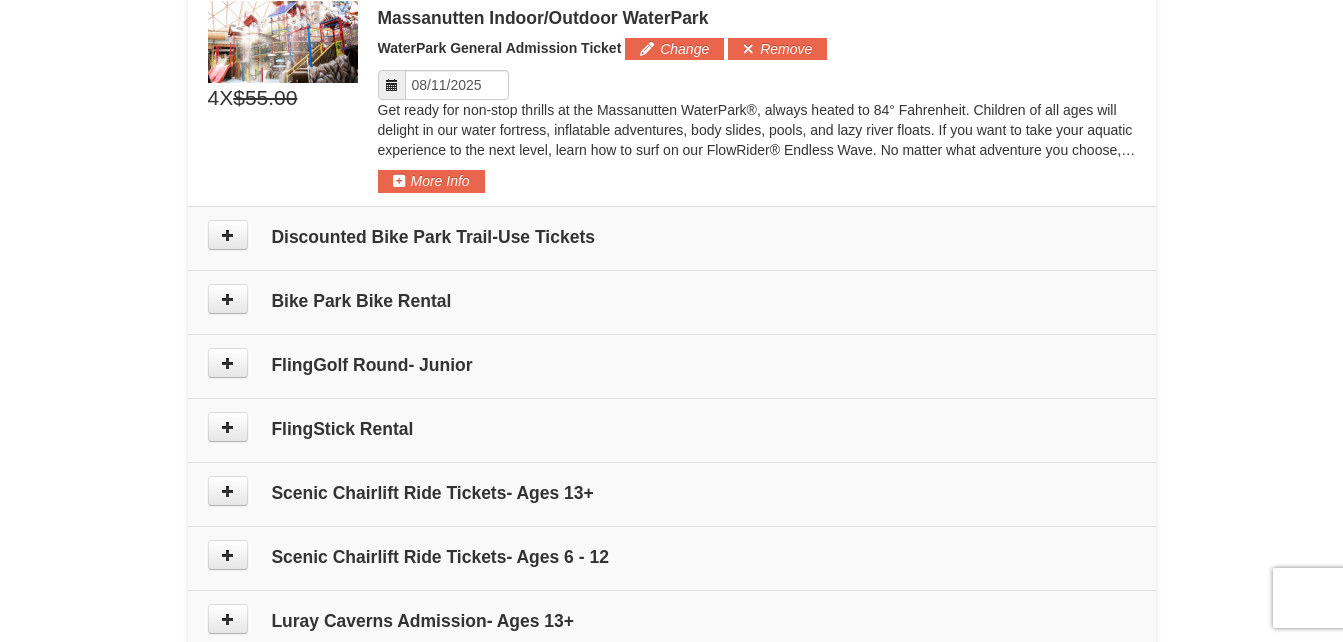 scroll, scrollTop: 1121, scrollLeft: 0, axis: vertical 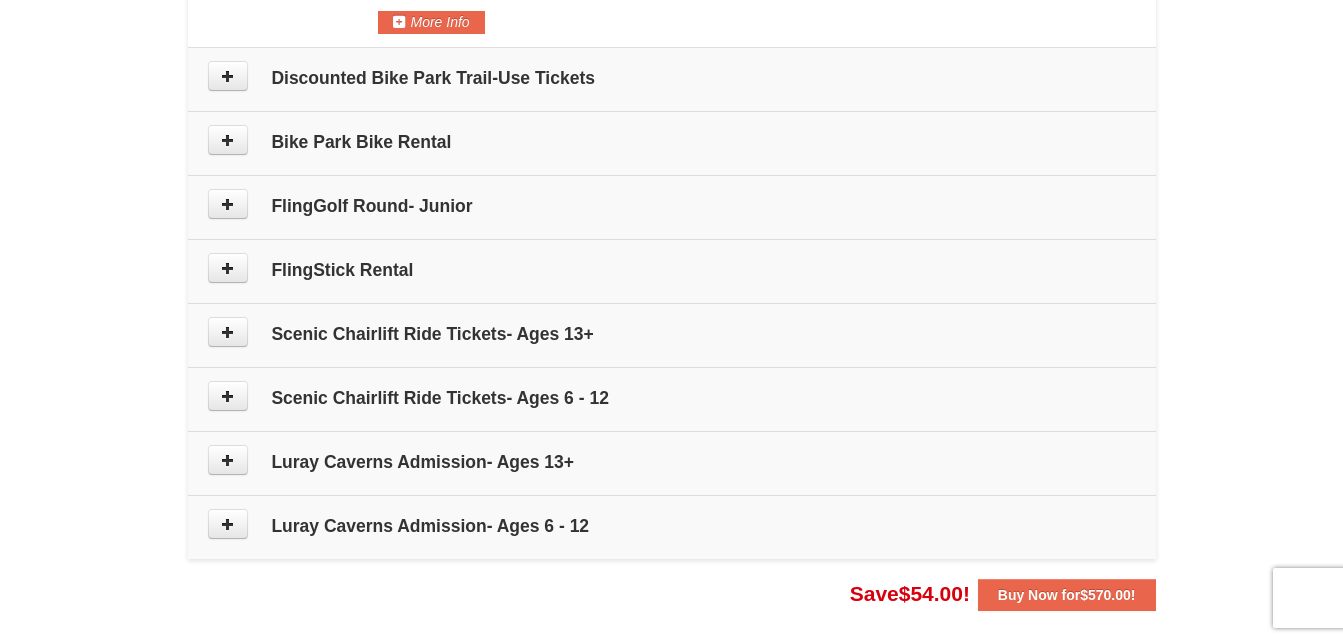 click at bounding box center [240, 460] 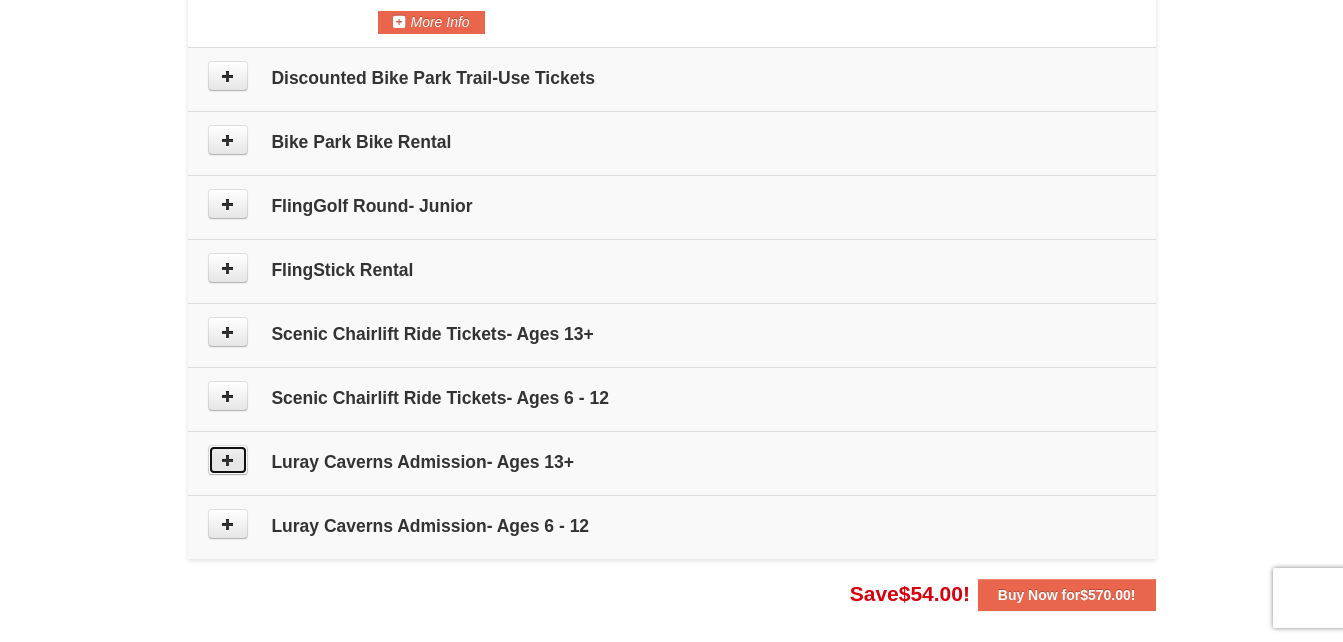 click at bounding box center [228, 460] 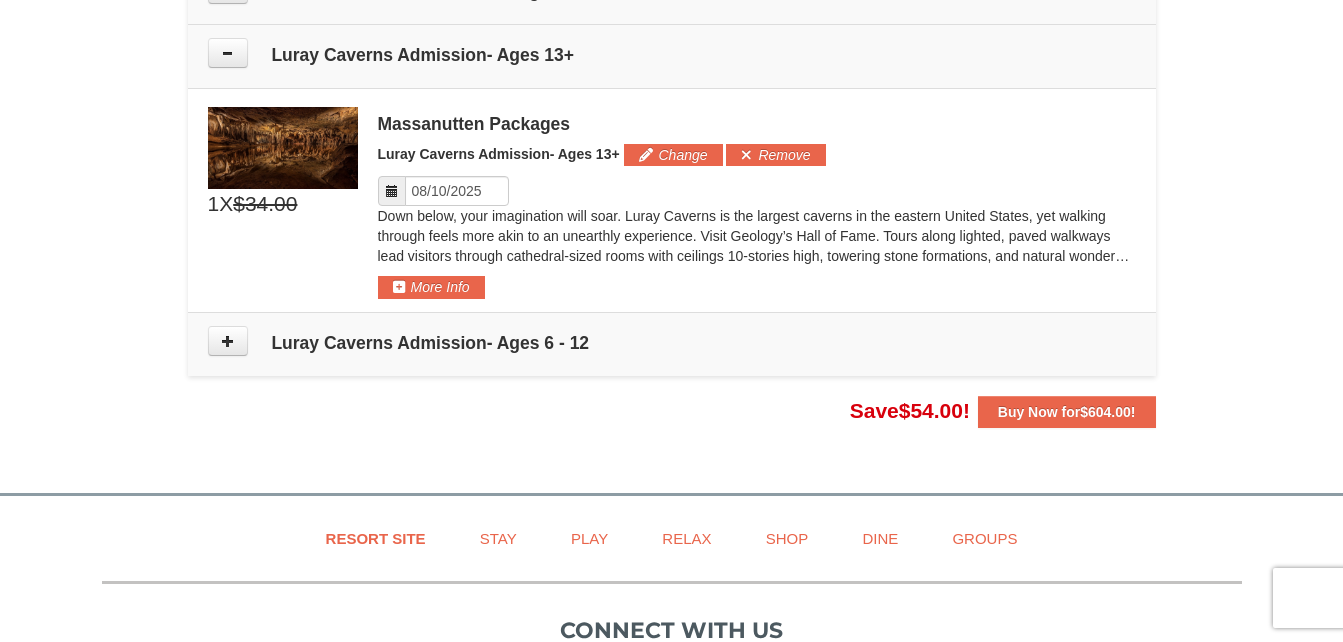 scroll, scrollTop: 1711, scrollLeft: 0, axis: vertical 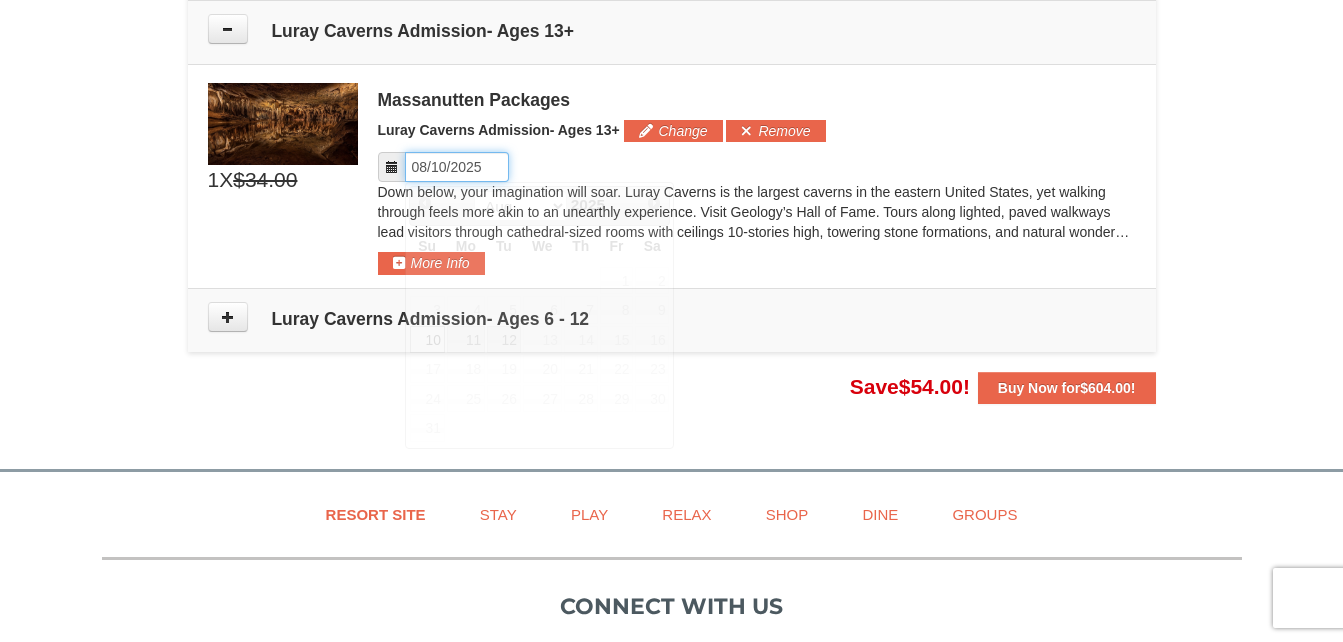 click on "Please format dates MM/DD/YYYY" at bounding box center [457, 167] 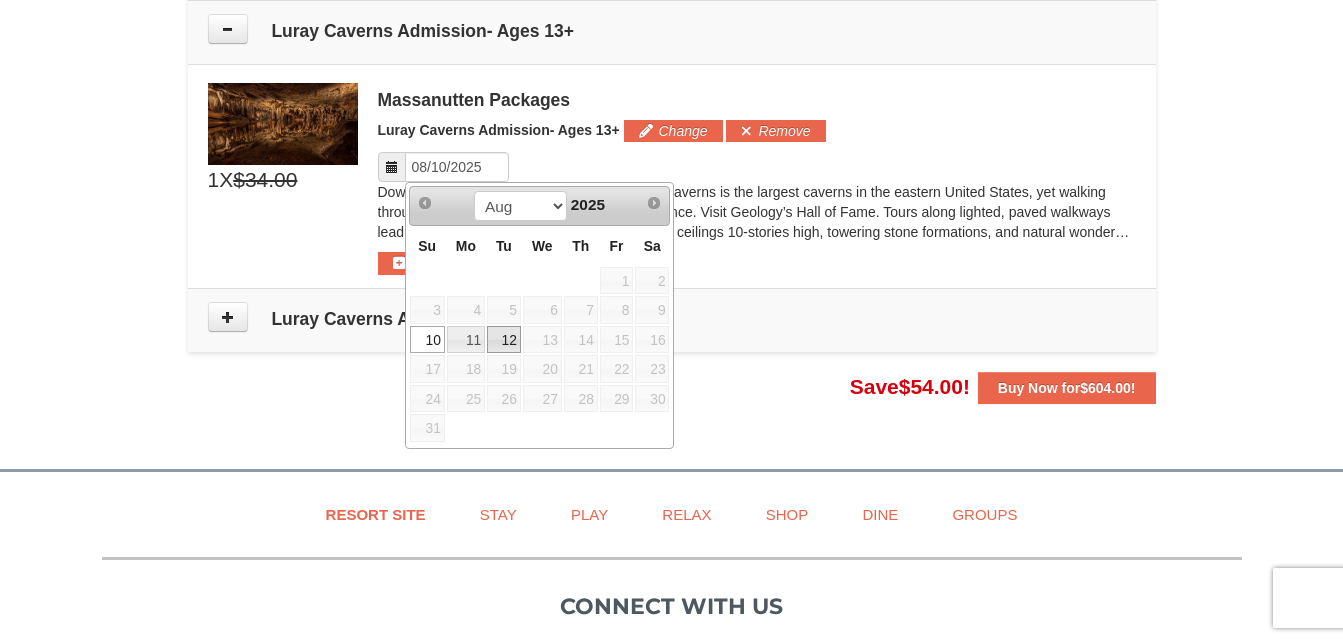 click on "12" at bounding box center [504, 340] 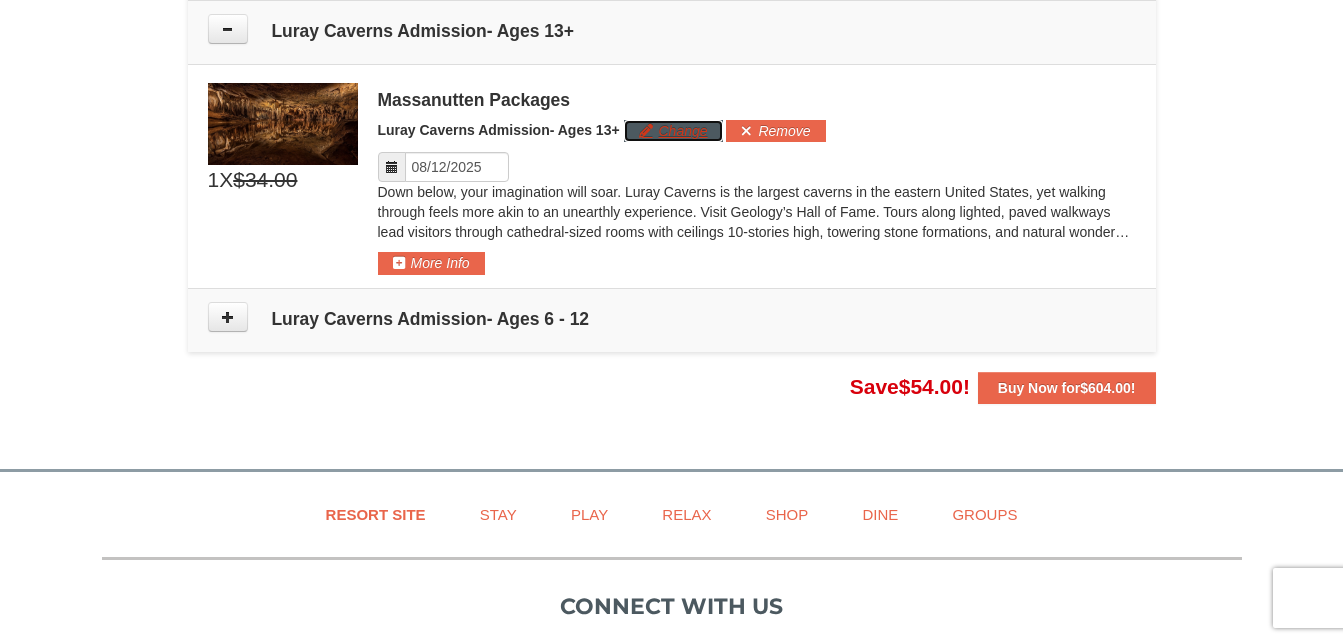 click on "Change" at bounding box center (673, 131) 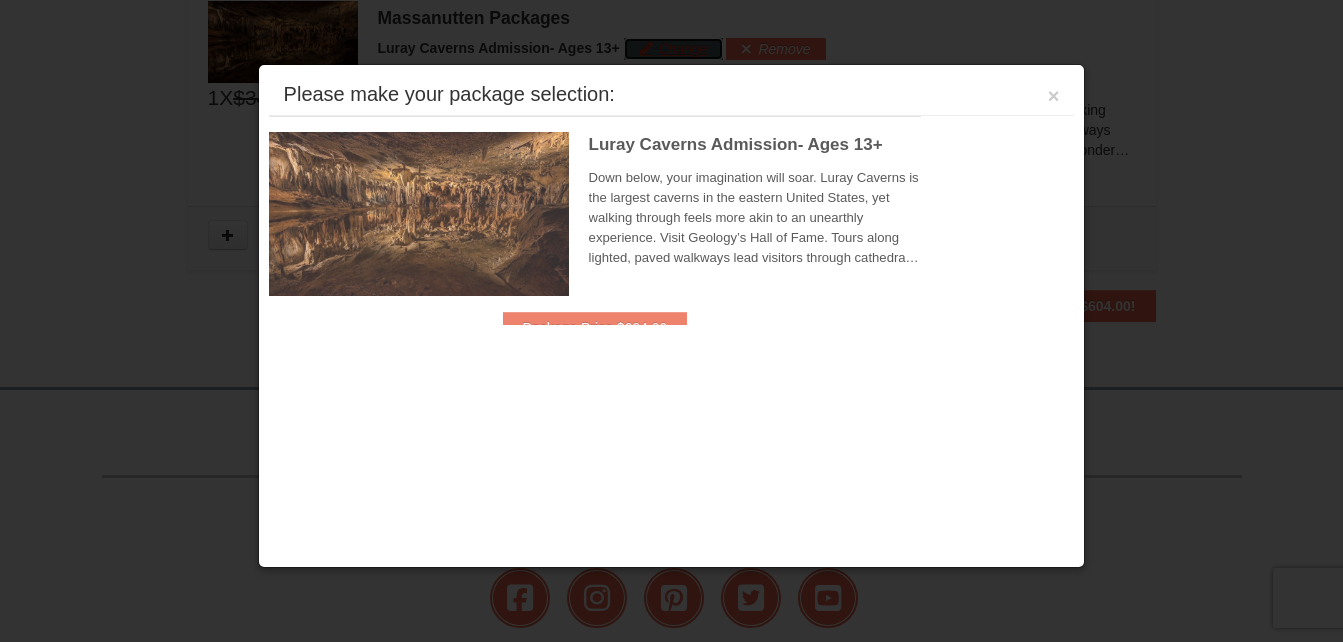 scroll, scrollTop: 1794, scrollLeft: 0, axis: vertical 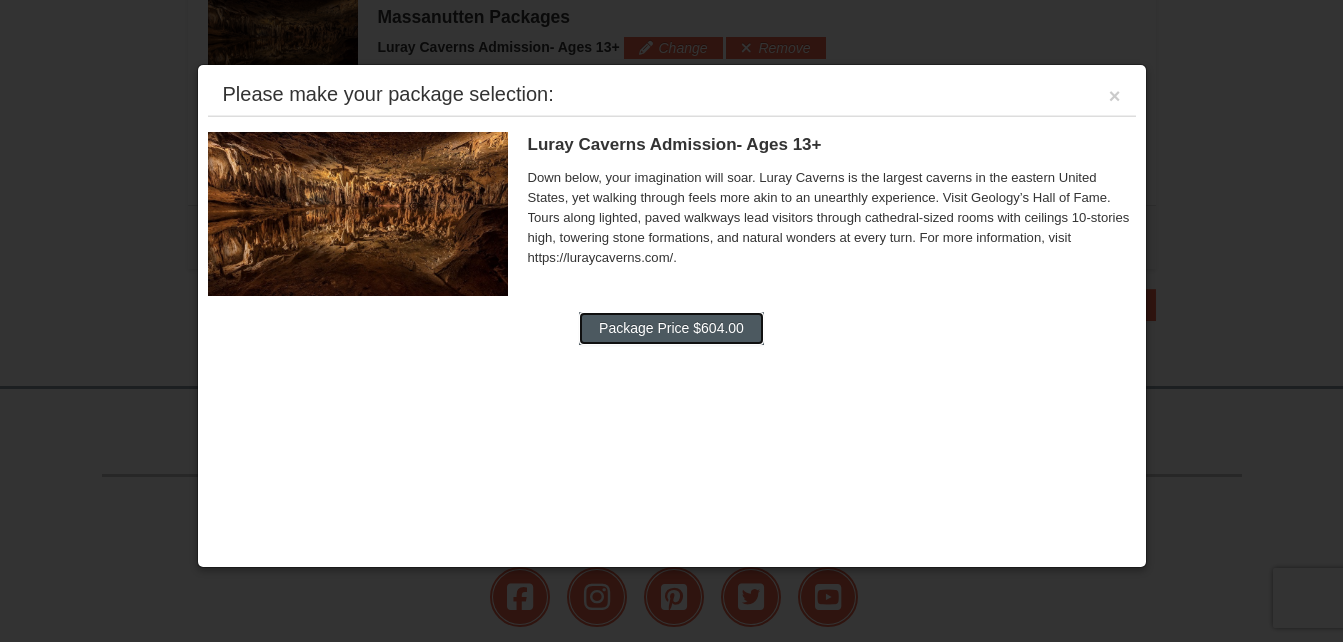 click on "Package Price $604.00" at bounding box center [671, 328] 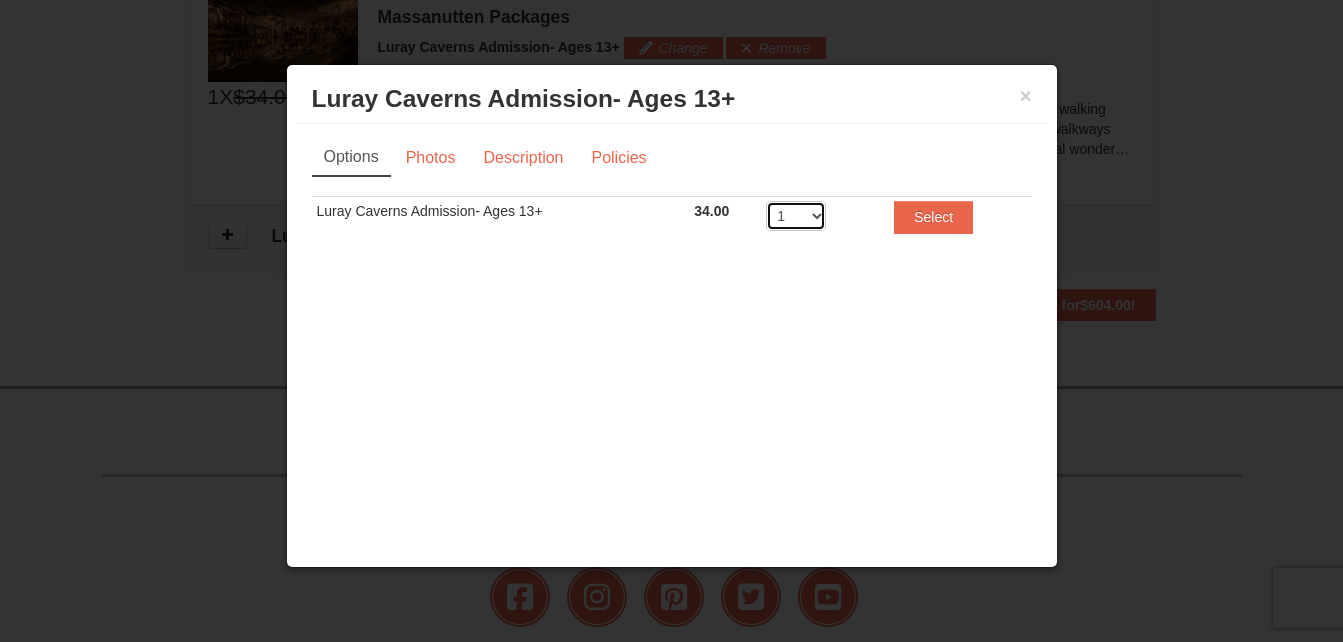 click on "1 2 3 4 5 6 7 8 9 10 11 12 13 14 15 16 17 18 19 20" at bounding box center [796, 216] 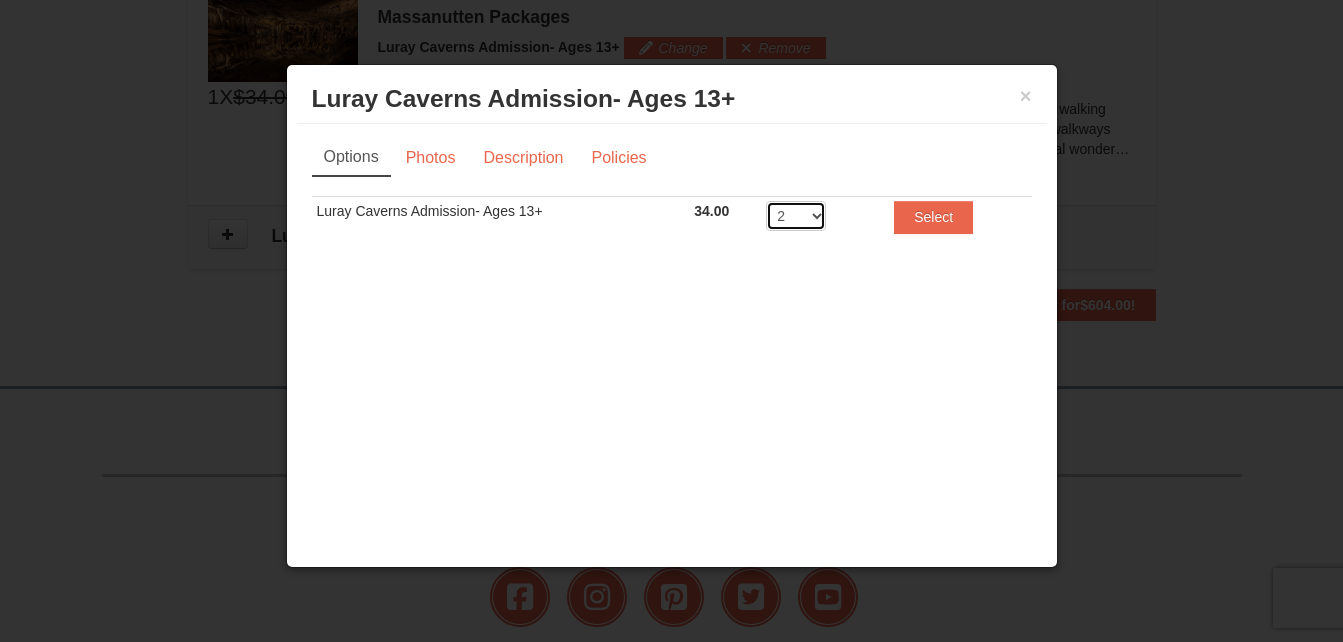 click on "1 2 3 4 5 6 7 8 9 10 11 12 13 14 15 16 17 18 19 20" at bounding box center (796, 216) 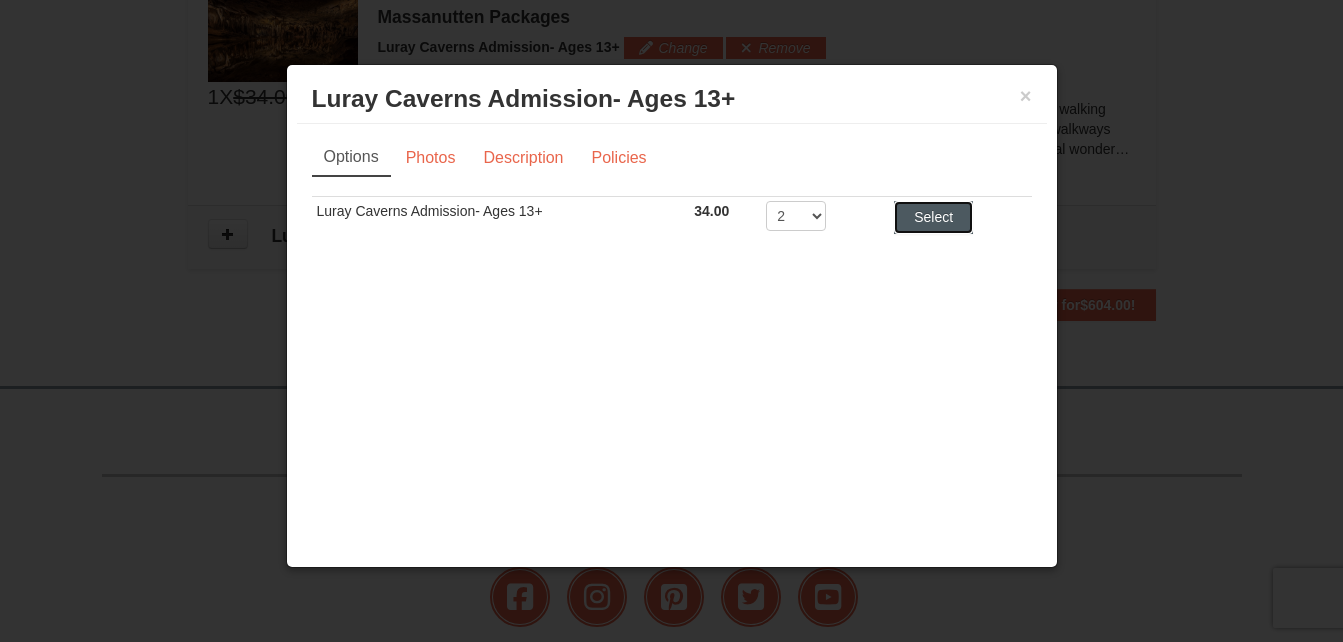 click on "Select" at bounding box center (933, 217) 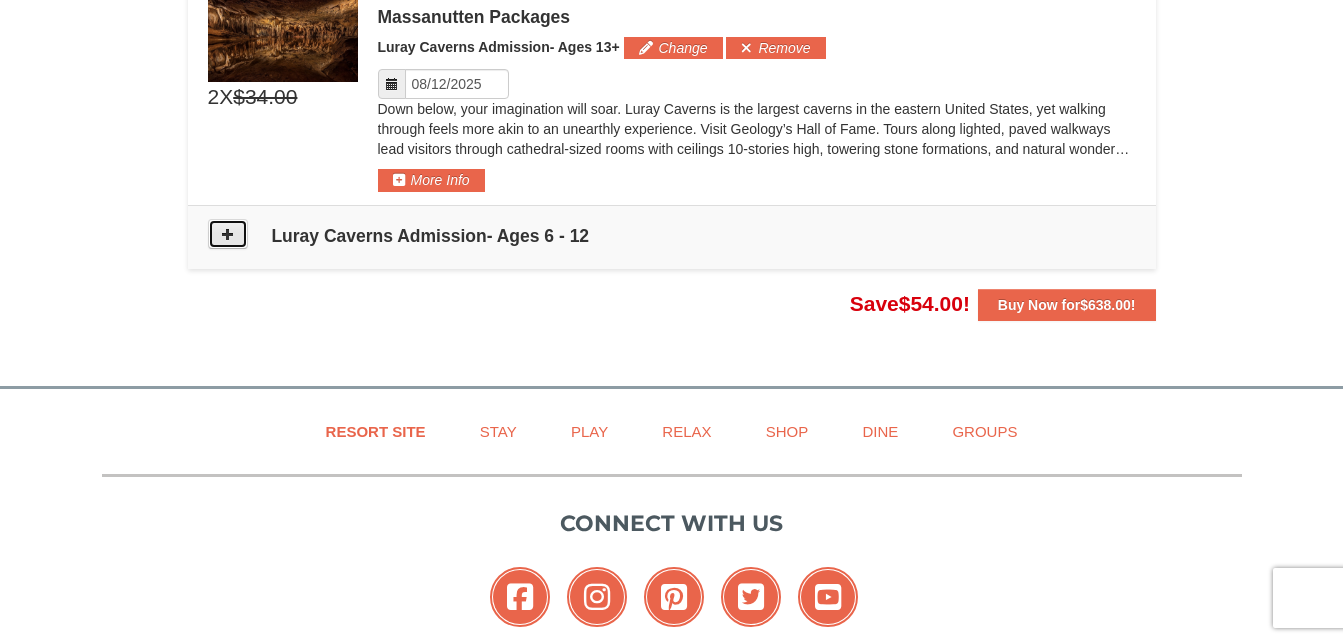 click at bounding box center [228, 234] 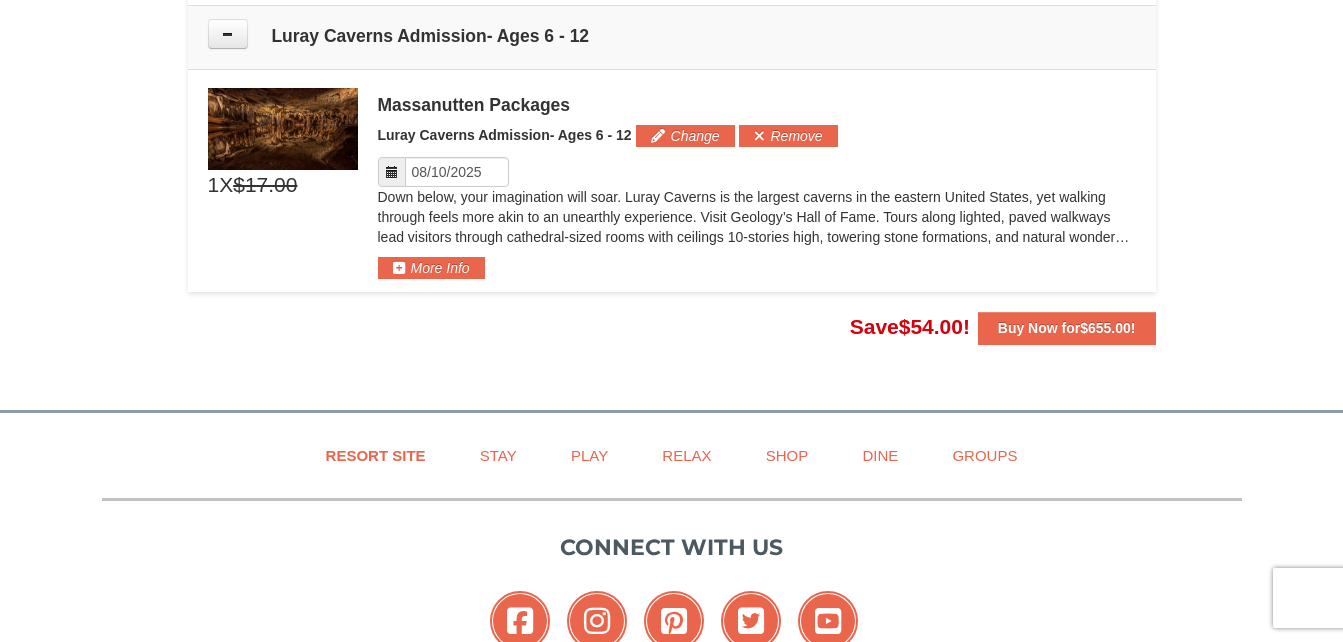 scroll, scrollTop: 1999, scrollLeft: 0, axis: vertical 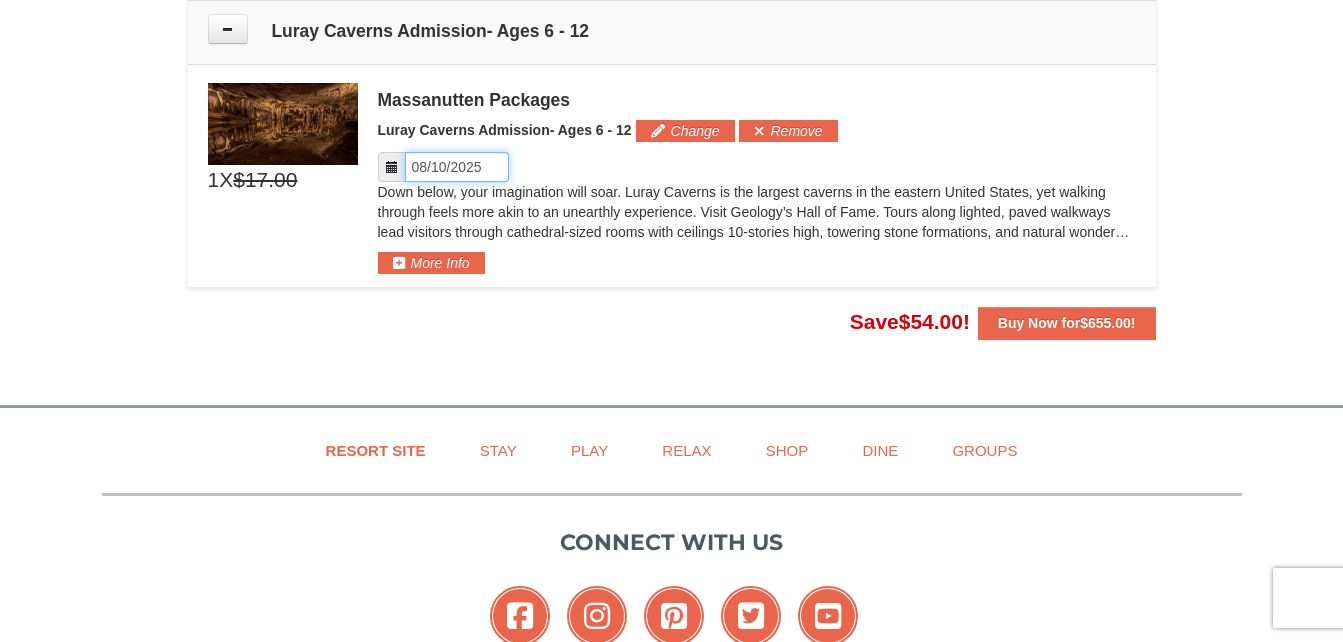 click on "Please format dates MM/DD/YYYY" at bounding box center [457, 167] 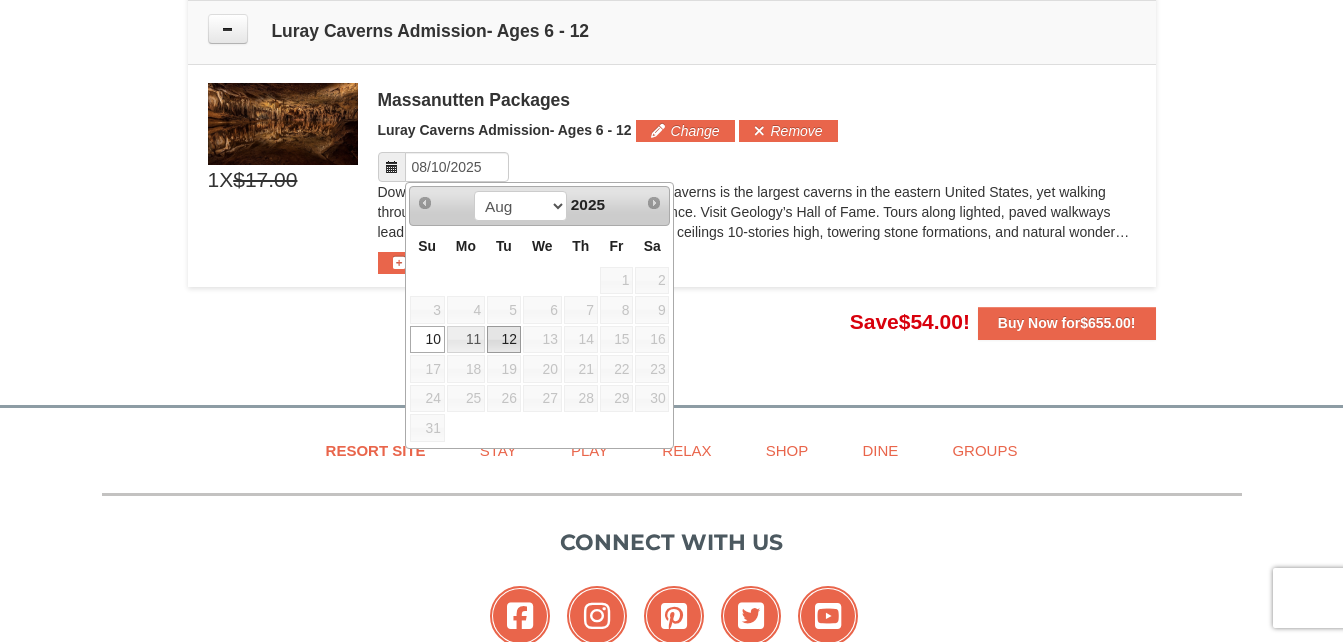 click on "12" at bounding box center (504, 340) 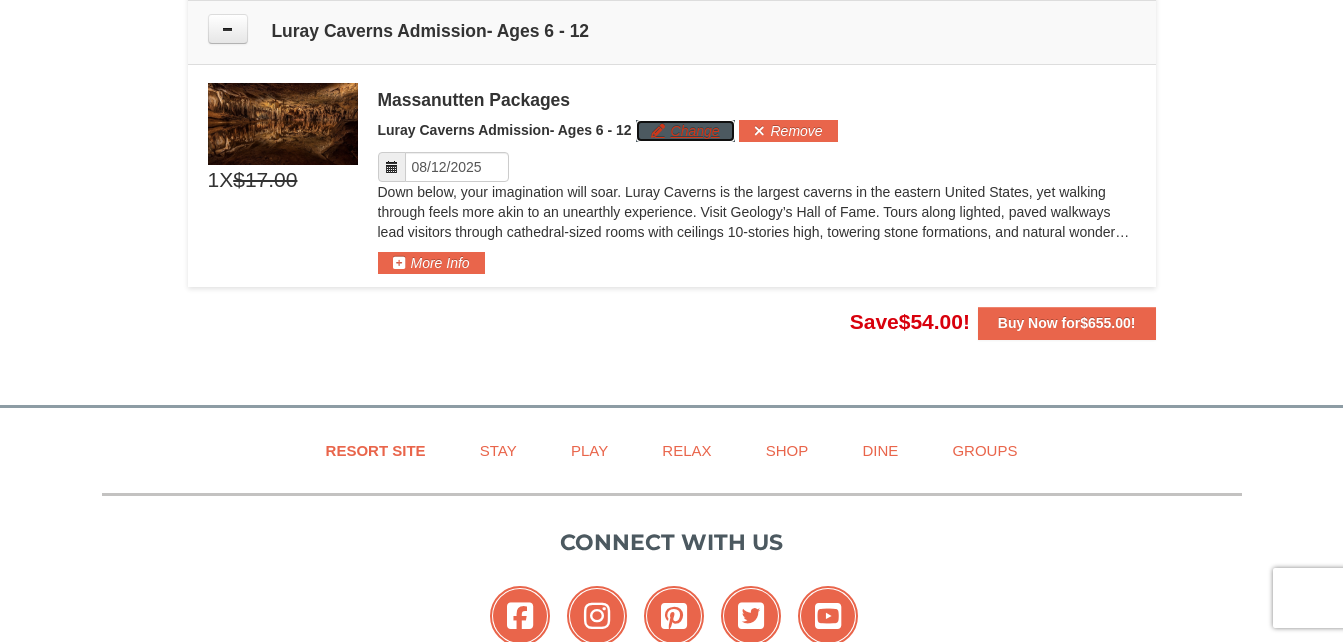click on "Change" at bounding box center [685, 131] 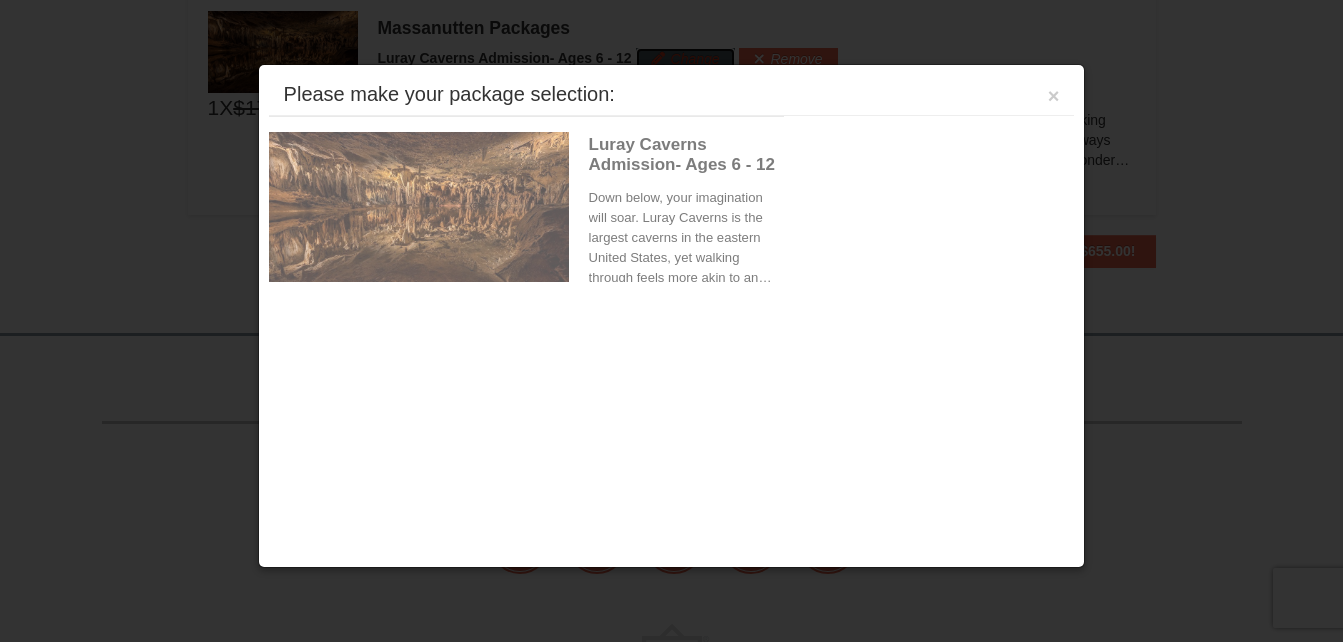 scroll, scrollTop: 2082, scrollLeft: 0, axis: vertical 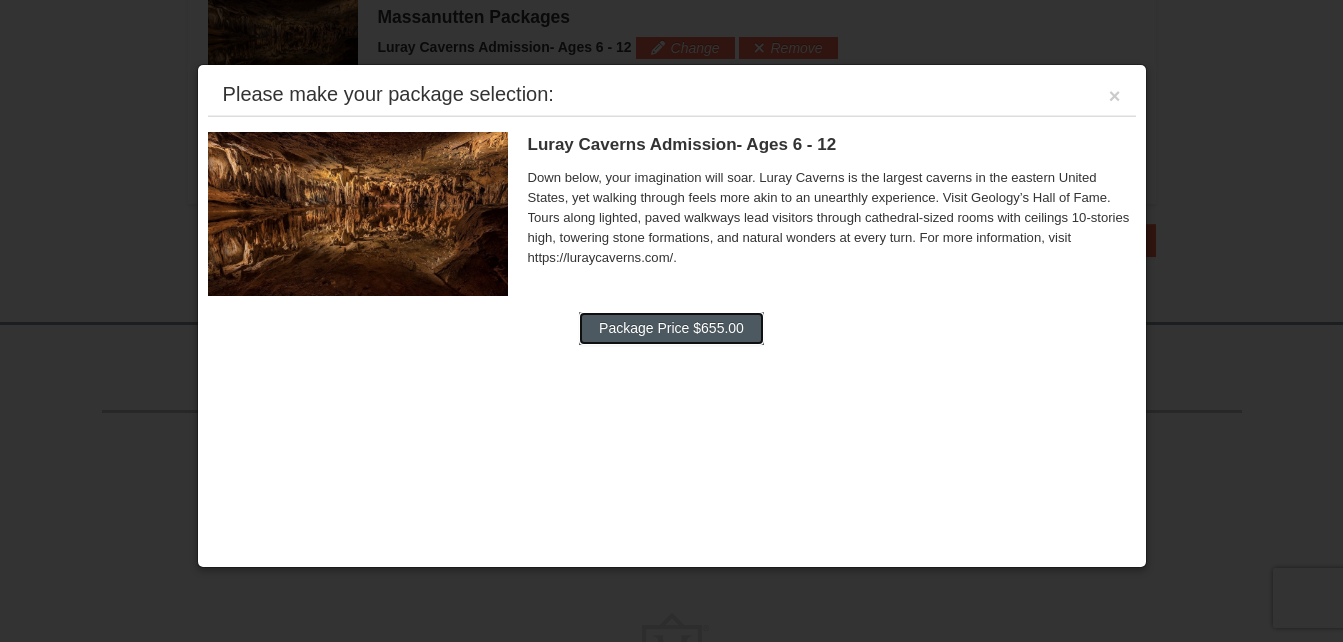 click on "Package Price $655.00" at bounding box center (671, 328) 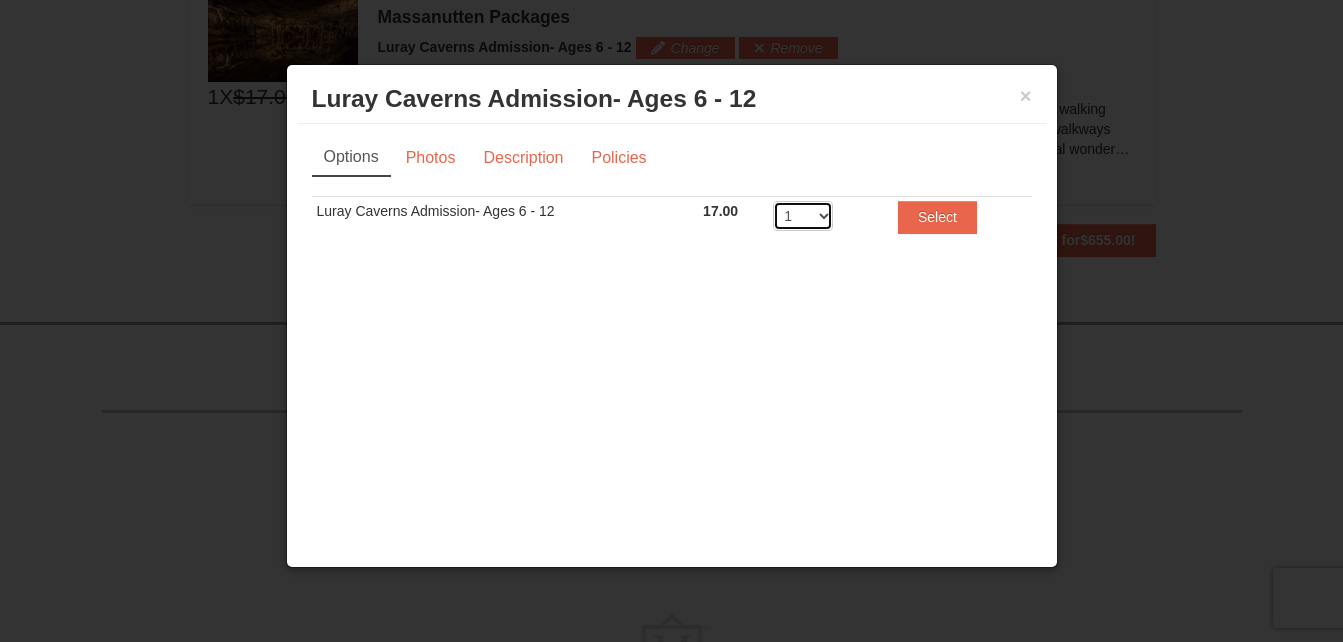 click on "1 2 3 4 5 6 7 8 9 10 11 12 13 14 15 16 17 18 19 20" at bounding box center (803, 216) 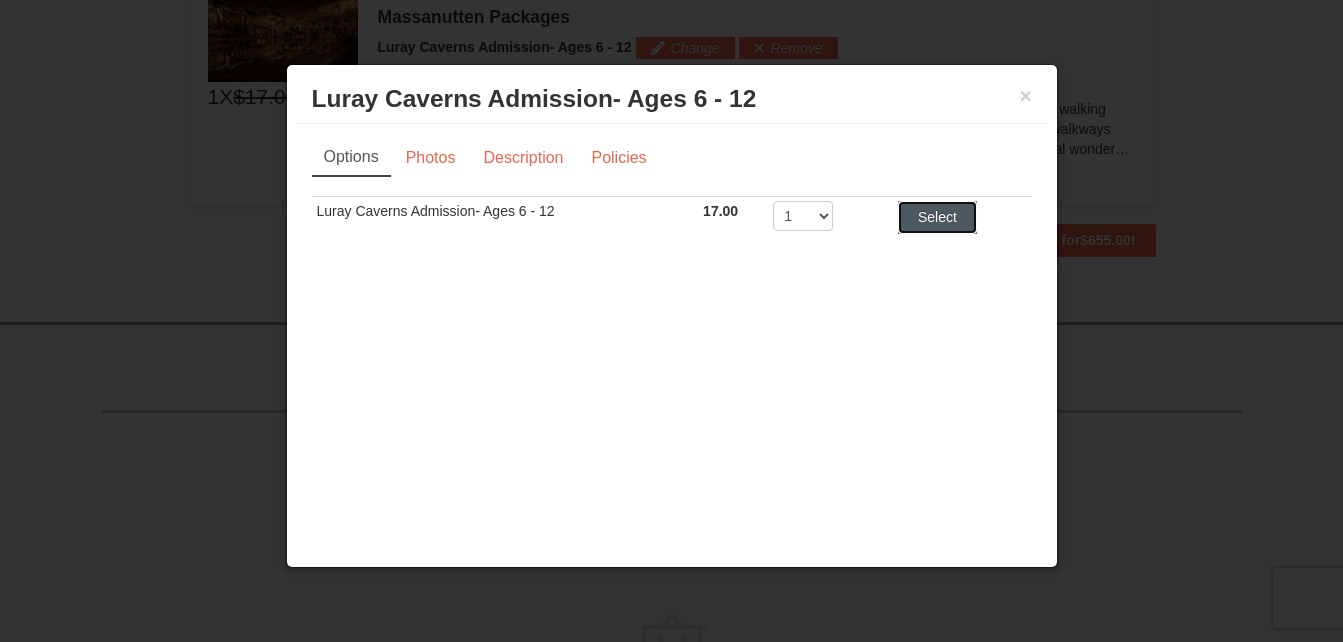 click on "Select" at bounding box center [937, 217] 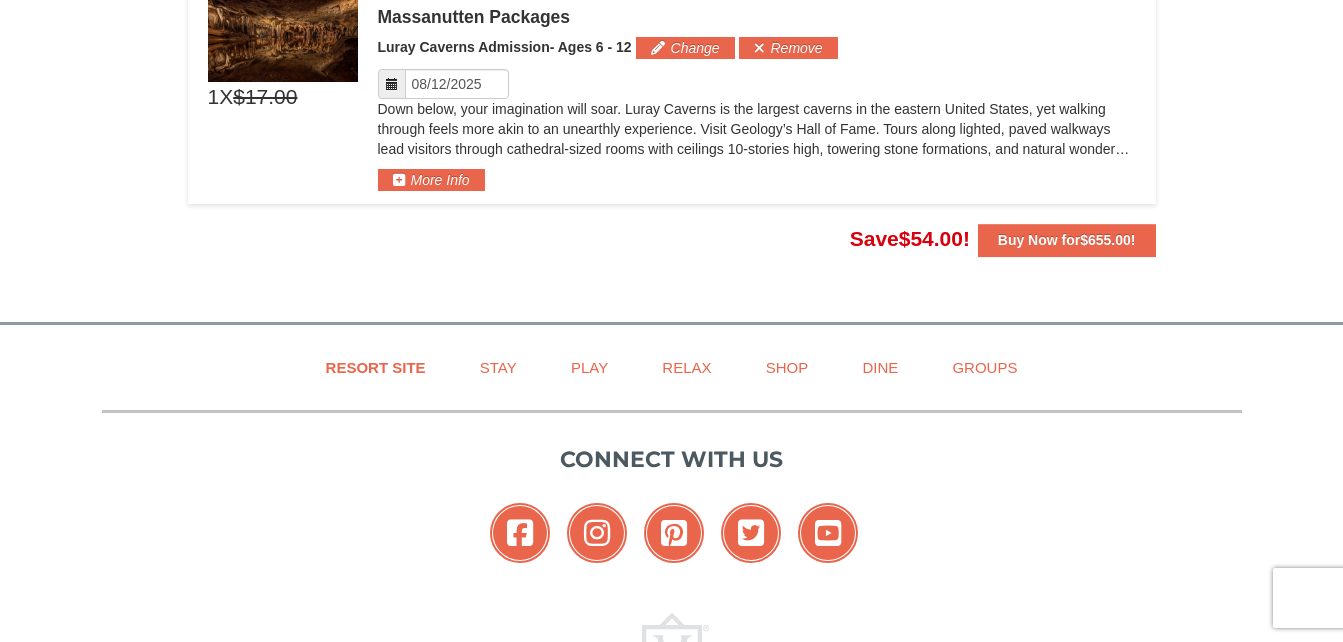 scroll, scrollTop: 1782, scrollLeft: 0, axis: vertical 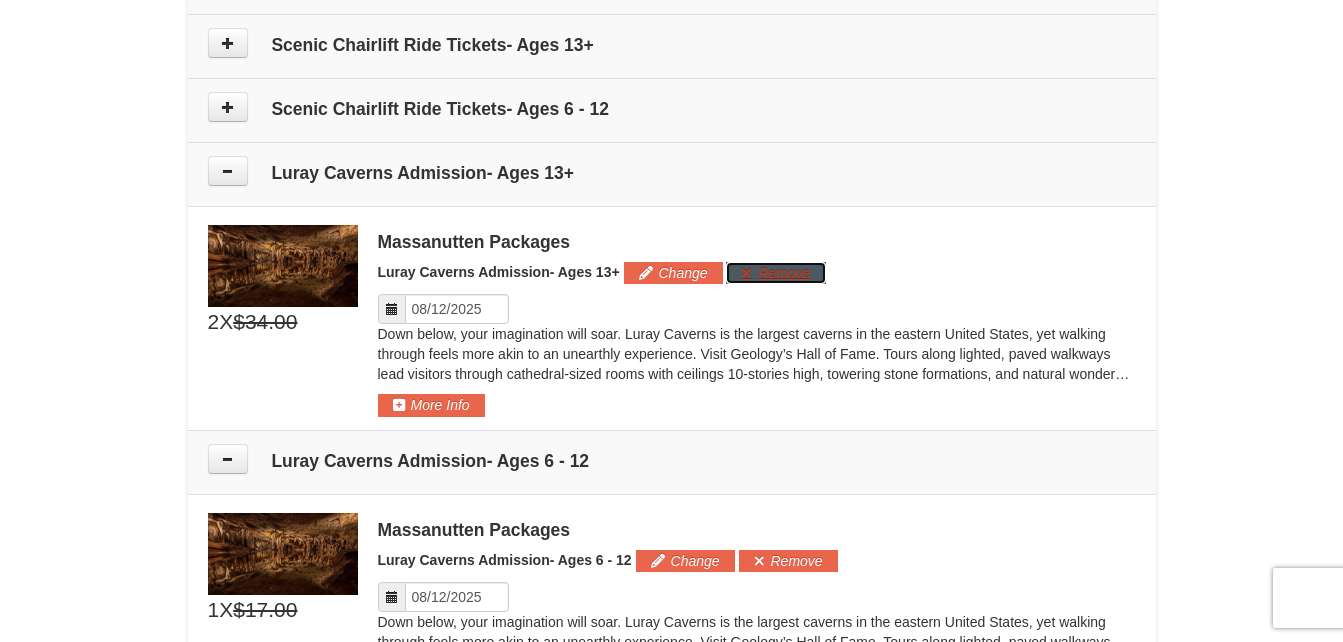click on "Remove" at bounding box center (775, 273) 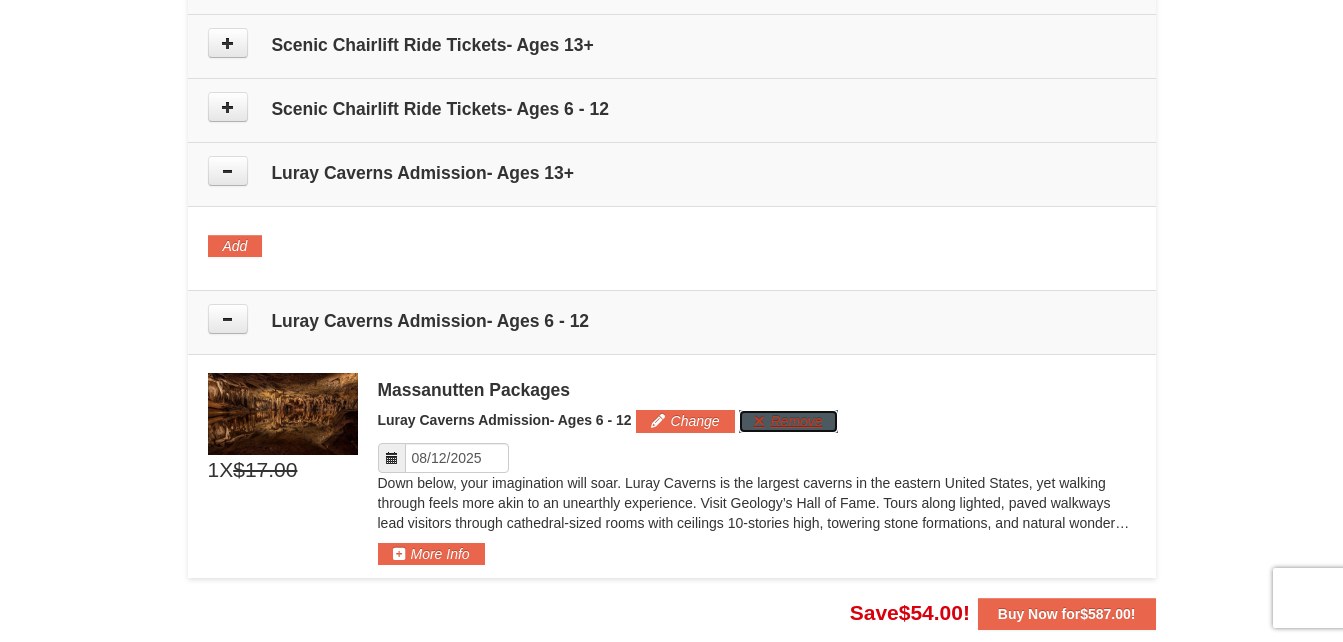 click on "Remove" at bounding box center (788, 421) 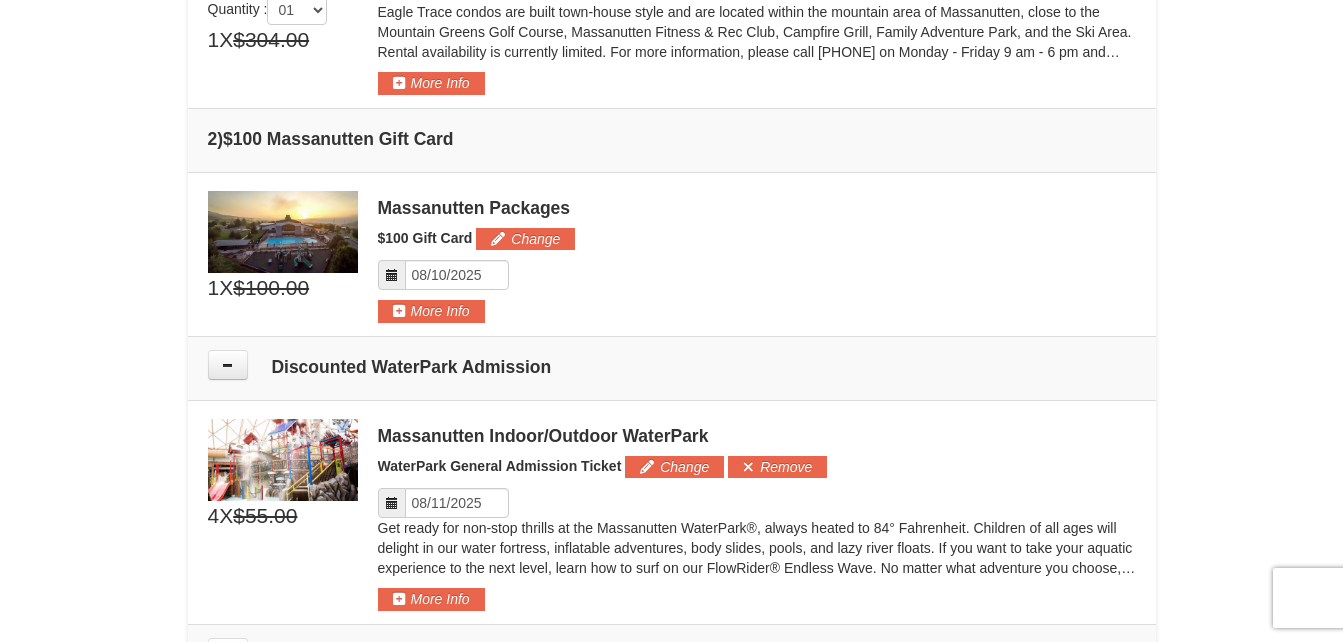 scroll, scrollTop: 677, scrollLeft: 0, axis: vertical 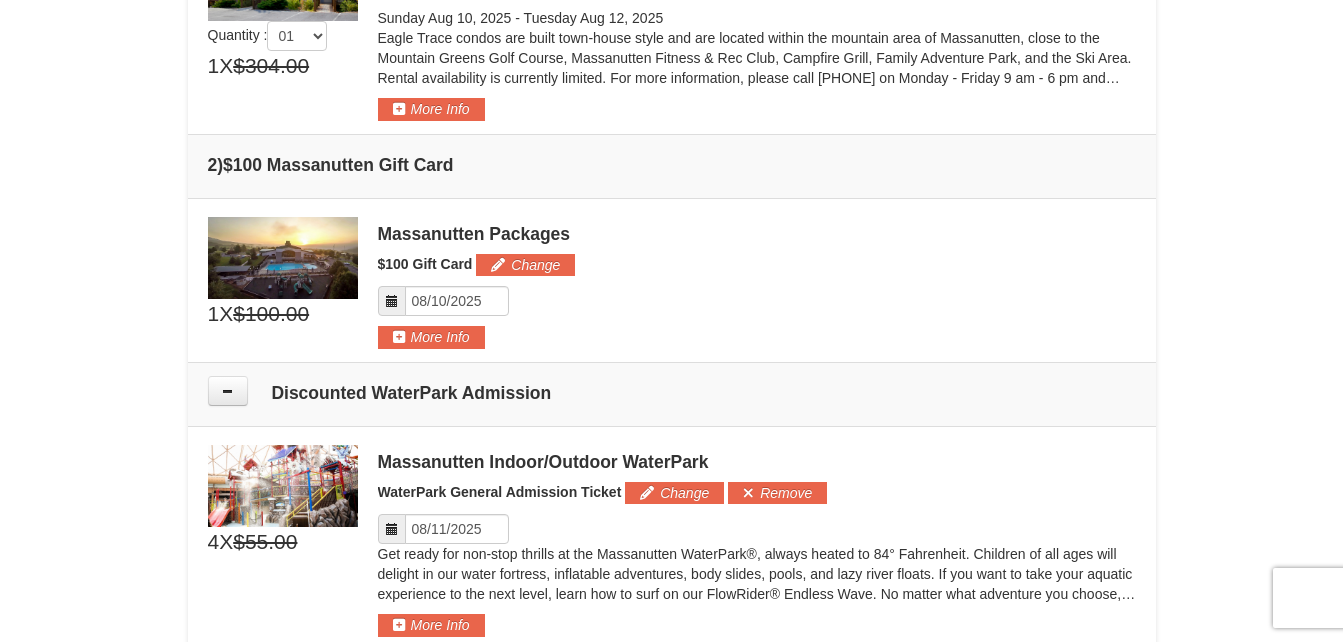 click at bounding box center (392, 529) 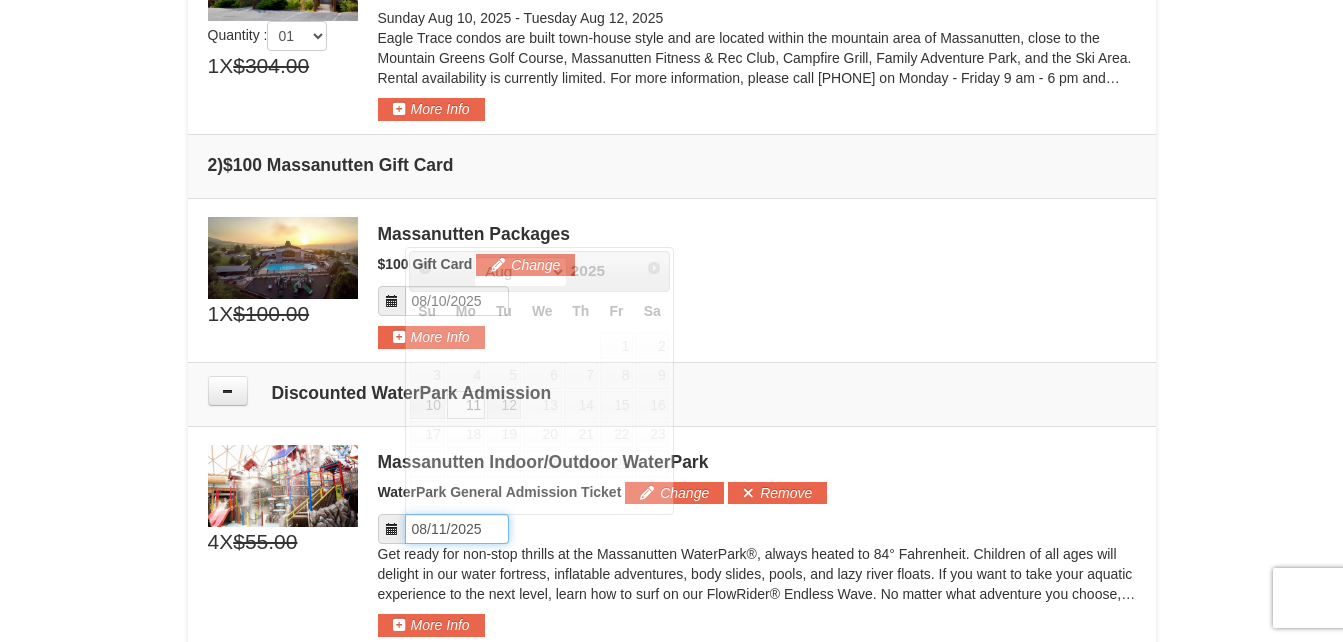 click on "Please format dates MM/DD/YYYY" at bounding box center (457, 529) 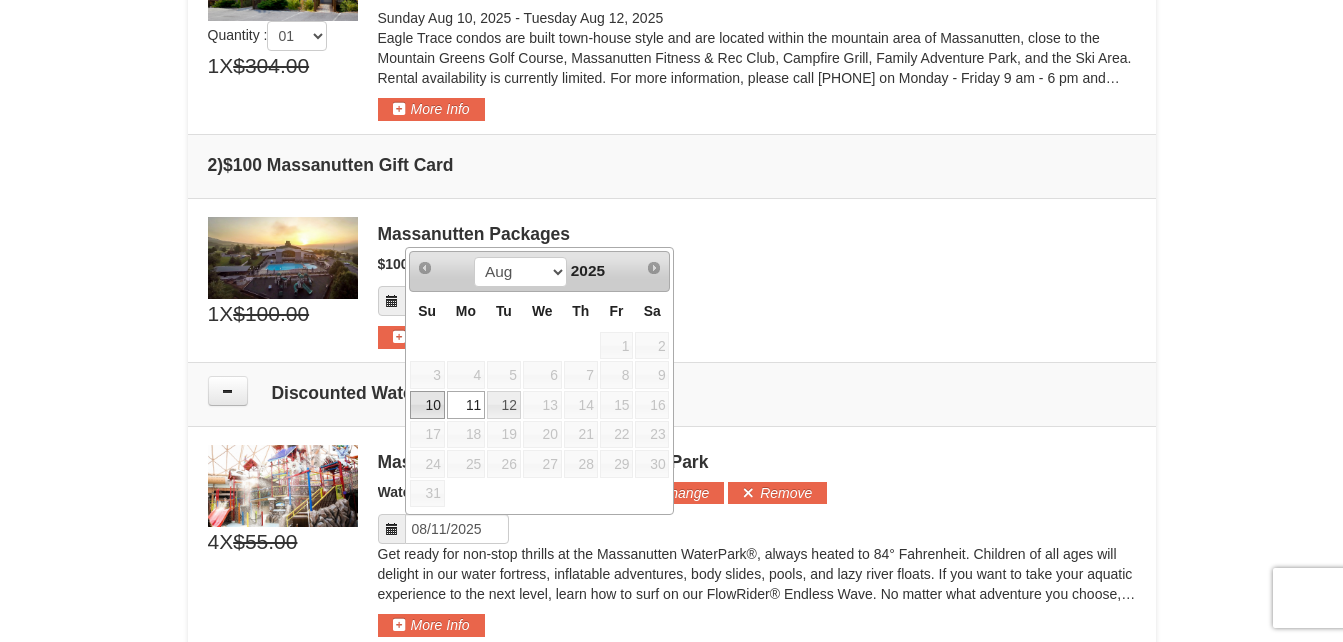 click on "10" at bounding box center (427, 405) 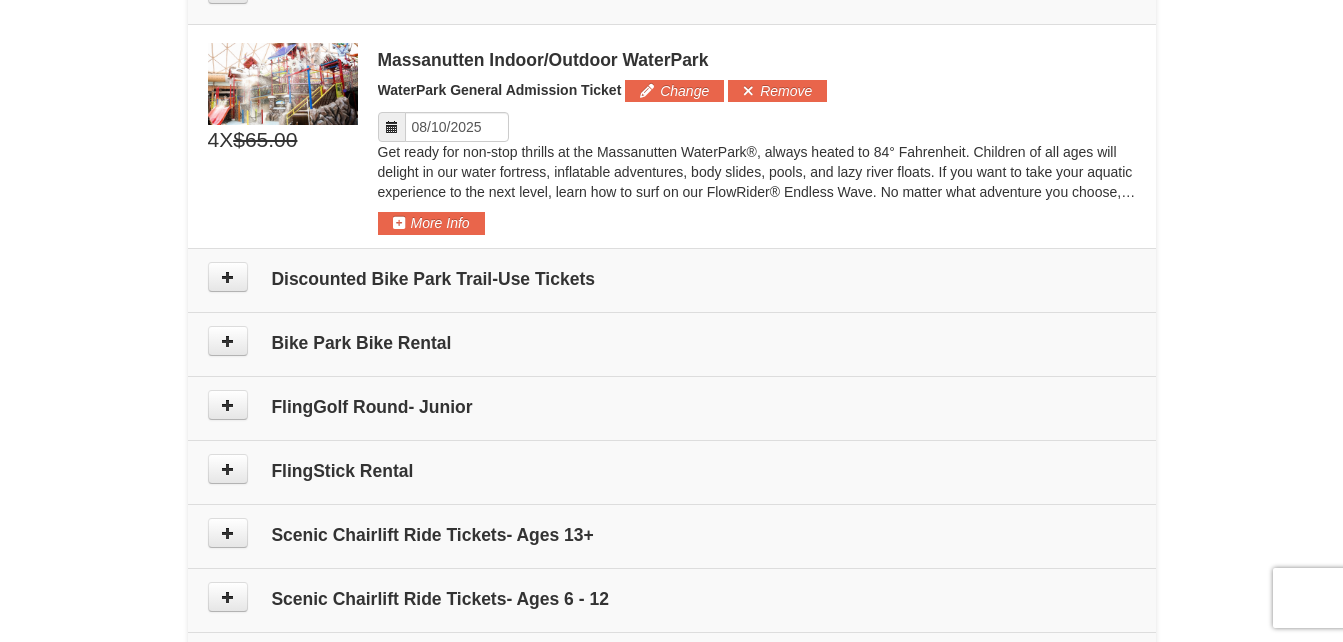 scroll, scrollTop: 966, scrollLeft: 0, axis: vertical 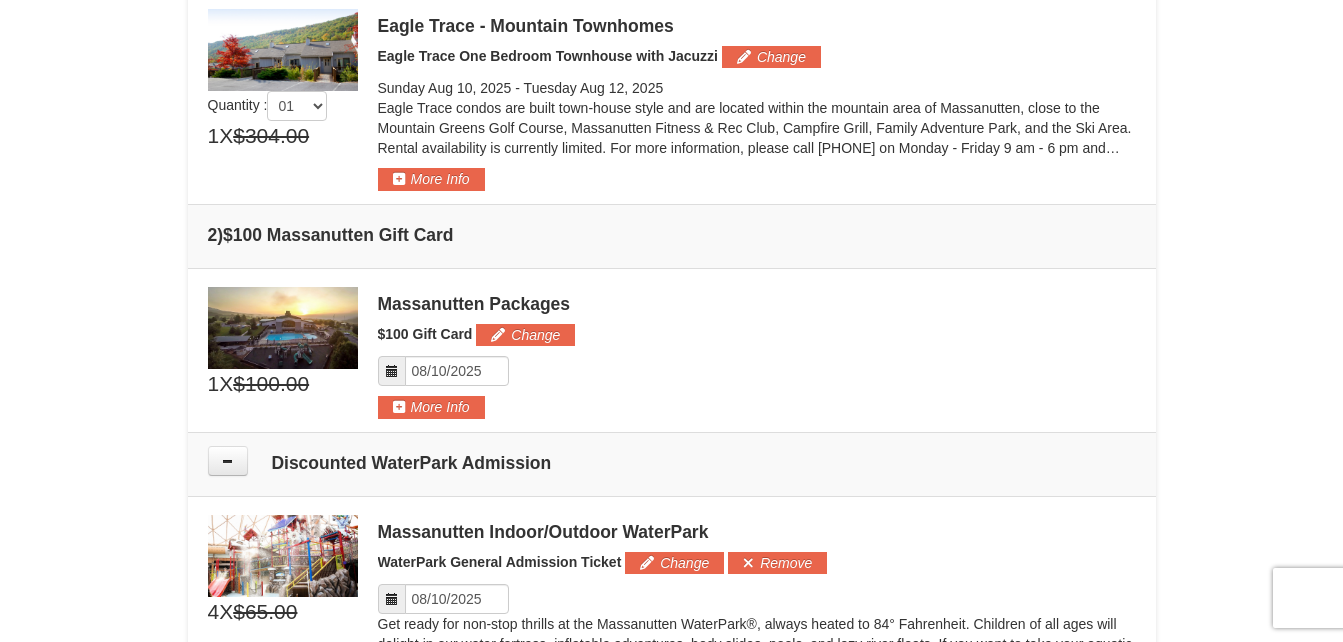click on "From:
To:
Adults:
2
Children:
3
Change
Arrival Please format dates MM/DD/YYYY Please format dates MM/DD/YYYY
[DATE]
Departure Please format dates MM/DD/YYYY Please format dates MM/DD/YYYY
[DATE]
Adults 2" at bounding box center [671, 480] 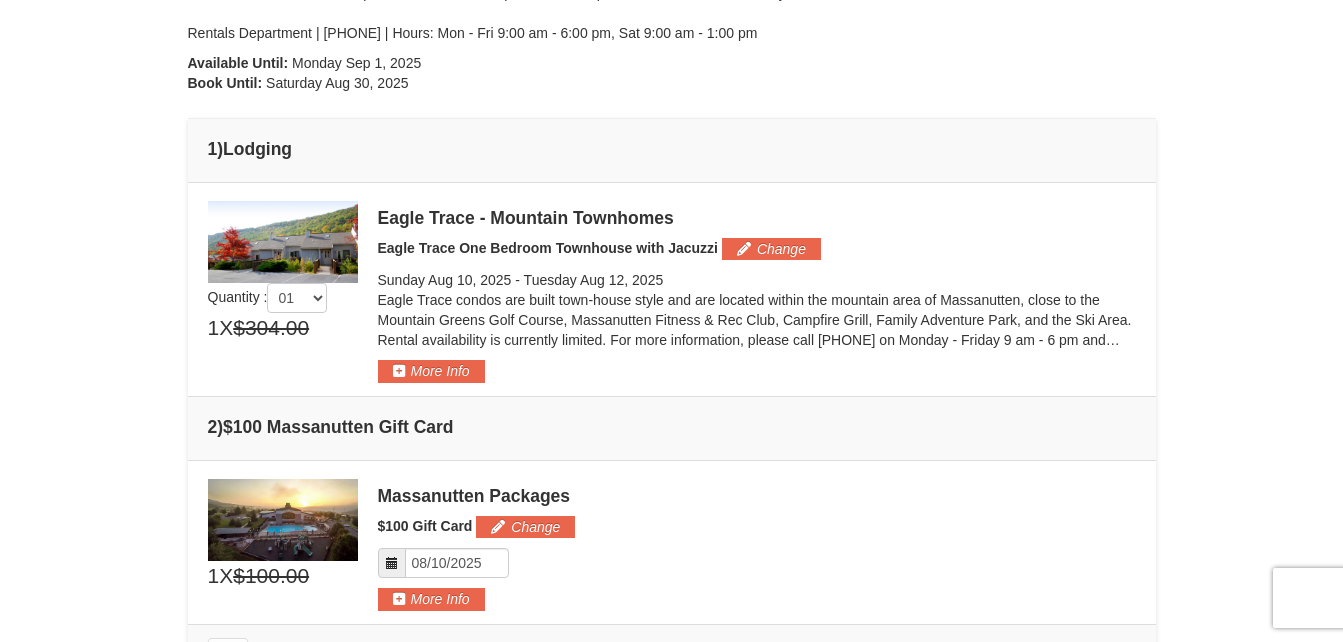 scroll, scrollTop: 384, scrollLeft: 0, axis: vertical 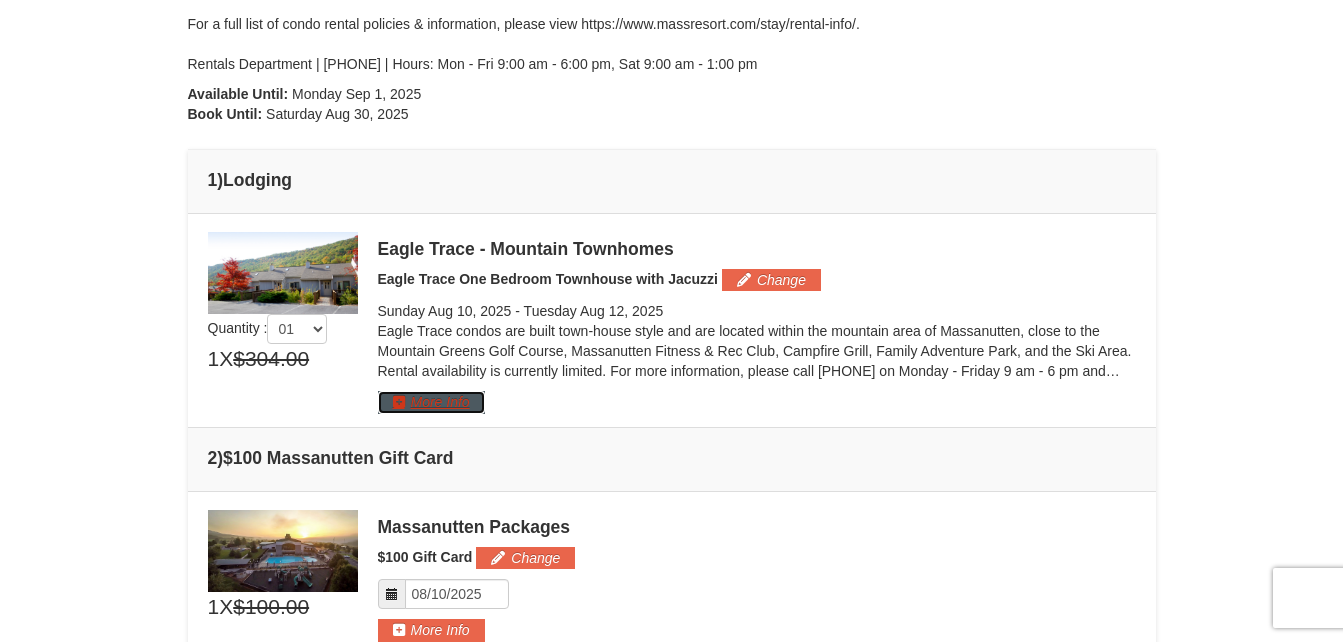 click on "More Info" at bounding box center (431, 402) 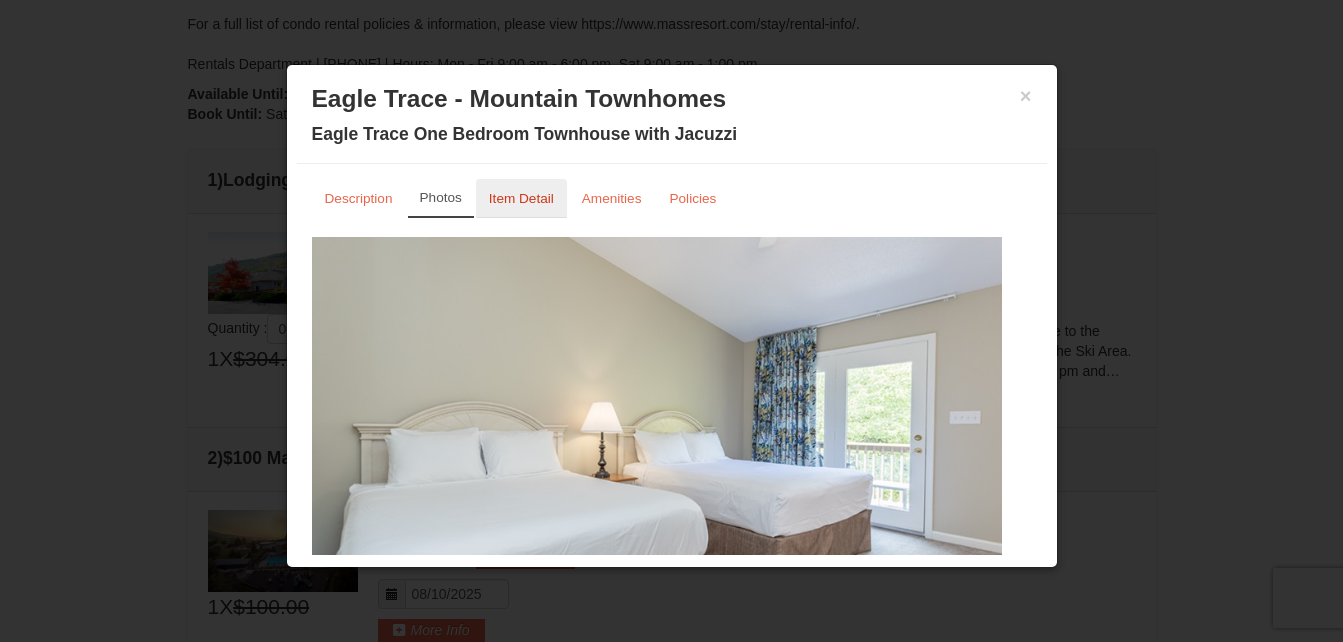 click on "Item Detail" at bounding box center [521, 198] 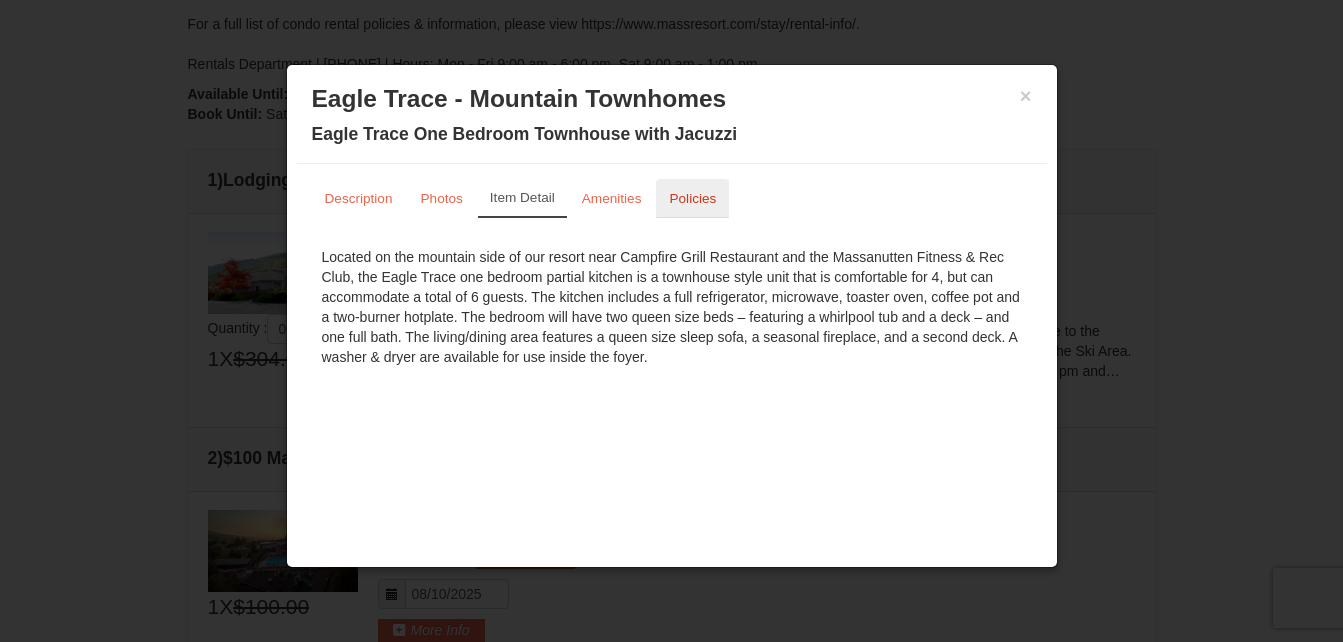 click on "Policies" at bounding box center (692, 198) 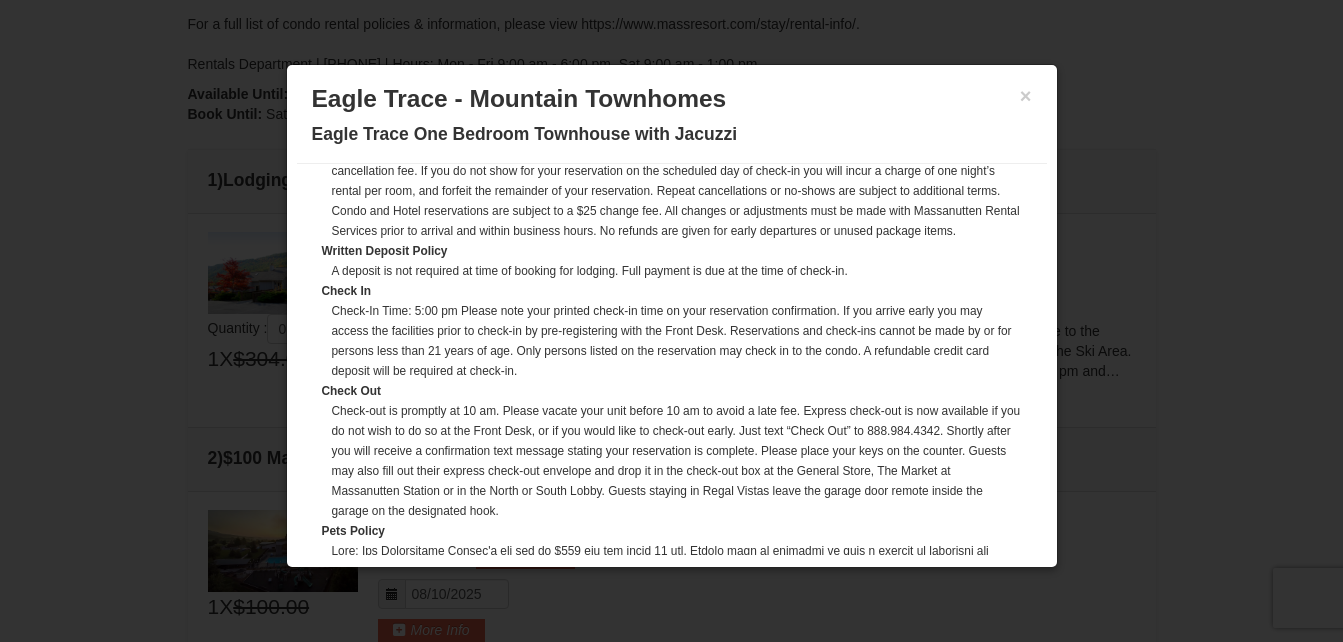 scroll, scrollTop: 141, scrollLeft: 0, axis: vertical 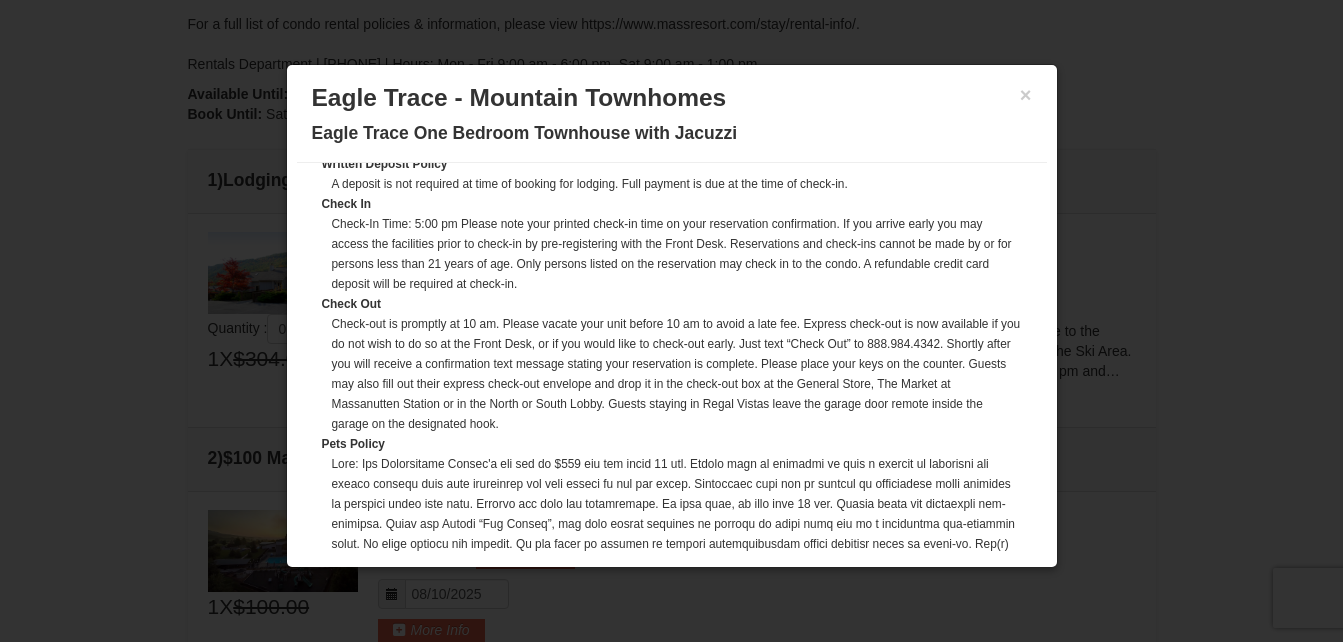 click on "×
Eagle Trace - Mountain Townhomes  Eagle Trace One Bedroom Townhouse with Jacuzzi
Description
Photos
Item Detail
Amenities
Policies
Eagle Trace - Mountain Townhomes
Details  >>
Renovated Dining & Kitchen
Renovated Kitchen
Renovated Deck
Renovated Bedroom
‹  2" at bounding box center (672, 316) 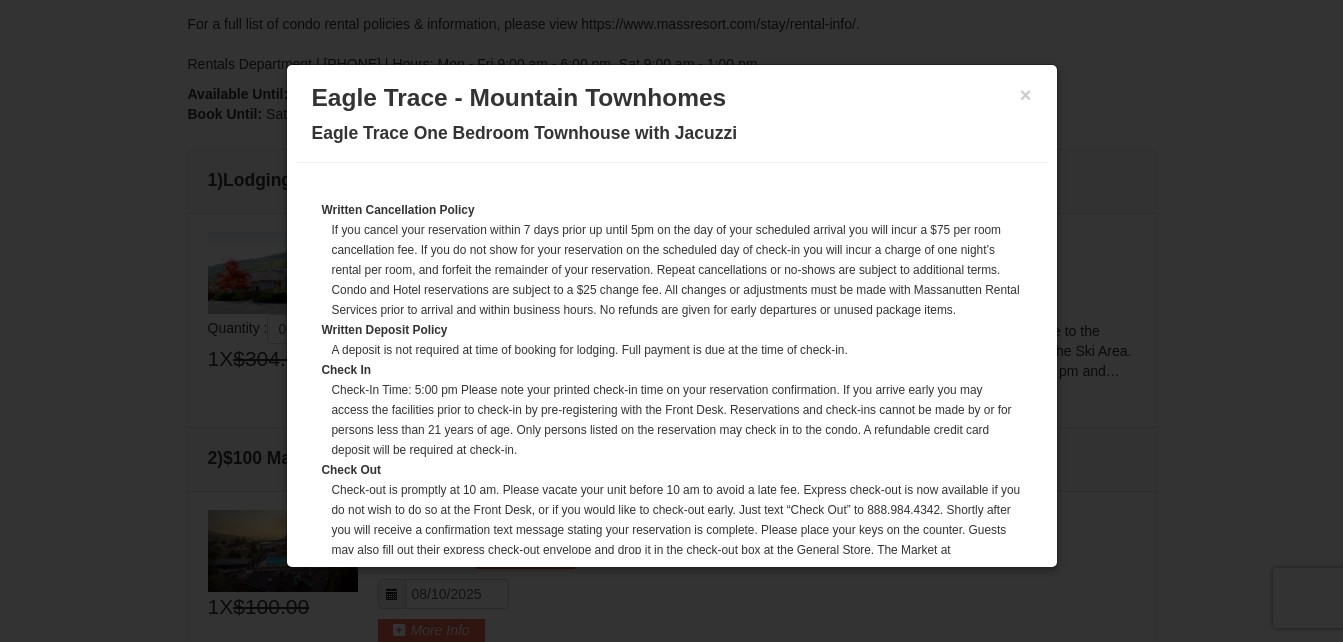 scroll, scrollTop: 0, scrollLeft: 0, axis: both 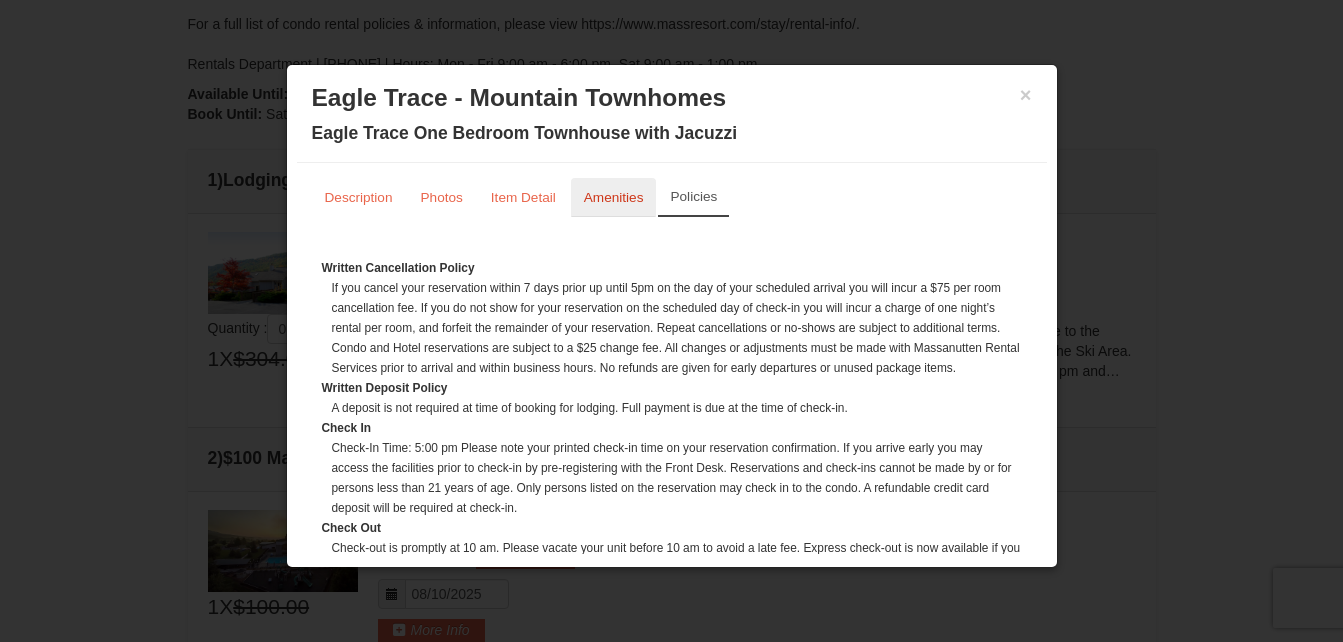 click on "Amenities" at bounding box center [614, 197] 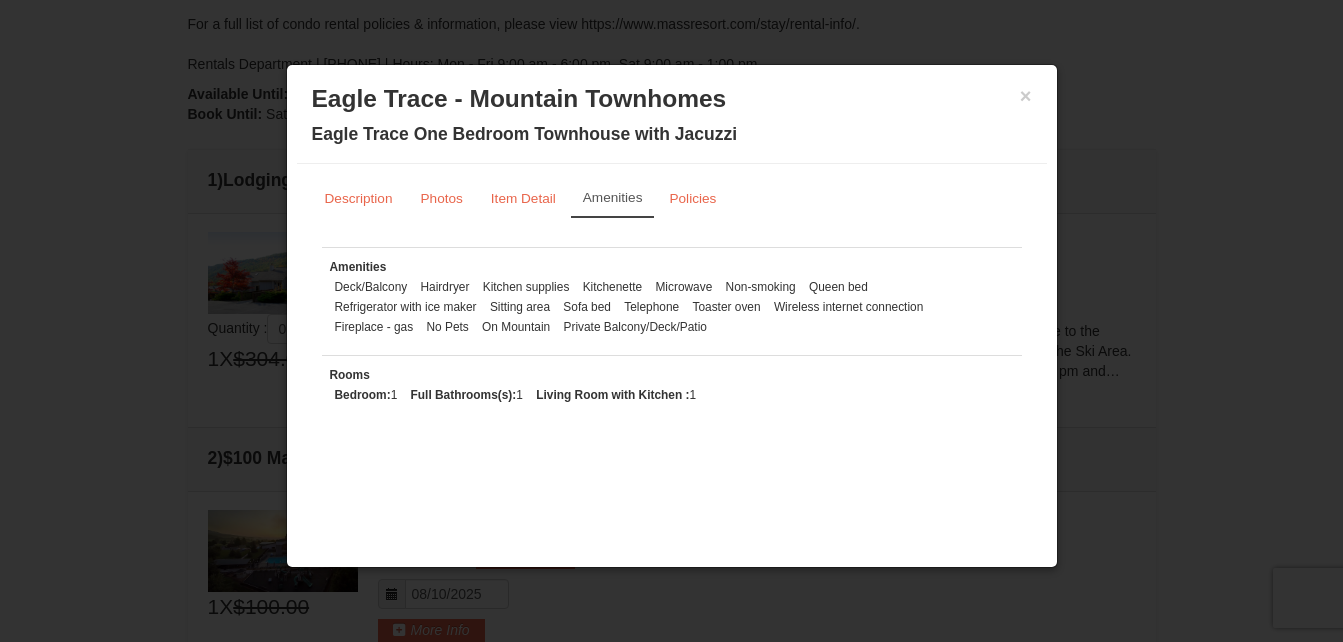 scroll, scrollTop: 0, scrollLeft: 0, axis: both 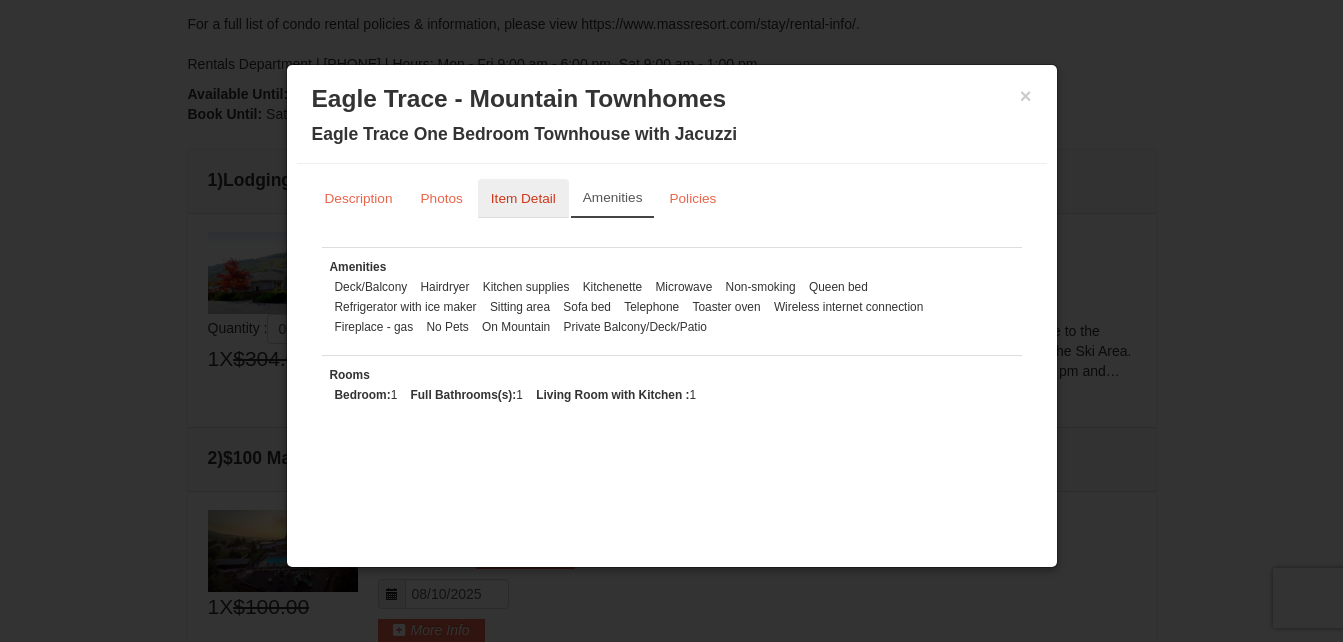 click on "Item Detail" at bounding box center [523, 198] 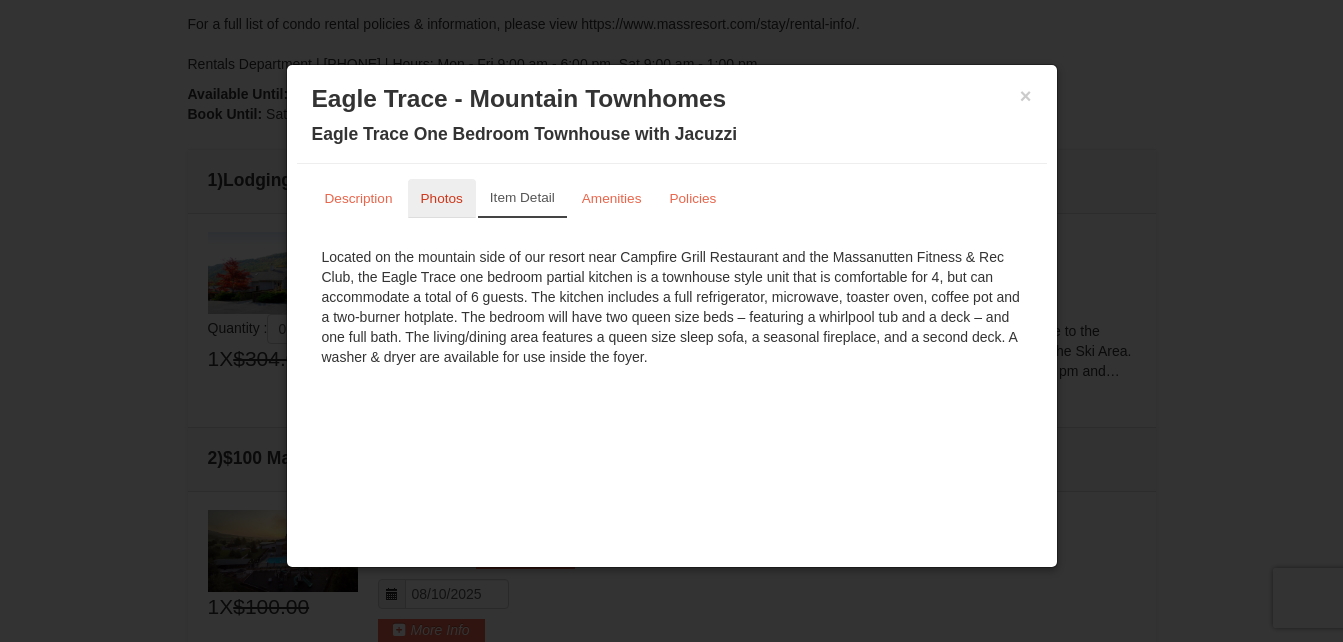 click on "Photos" at bounding box center [442, 198] 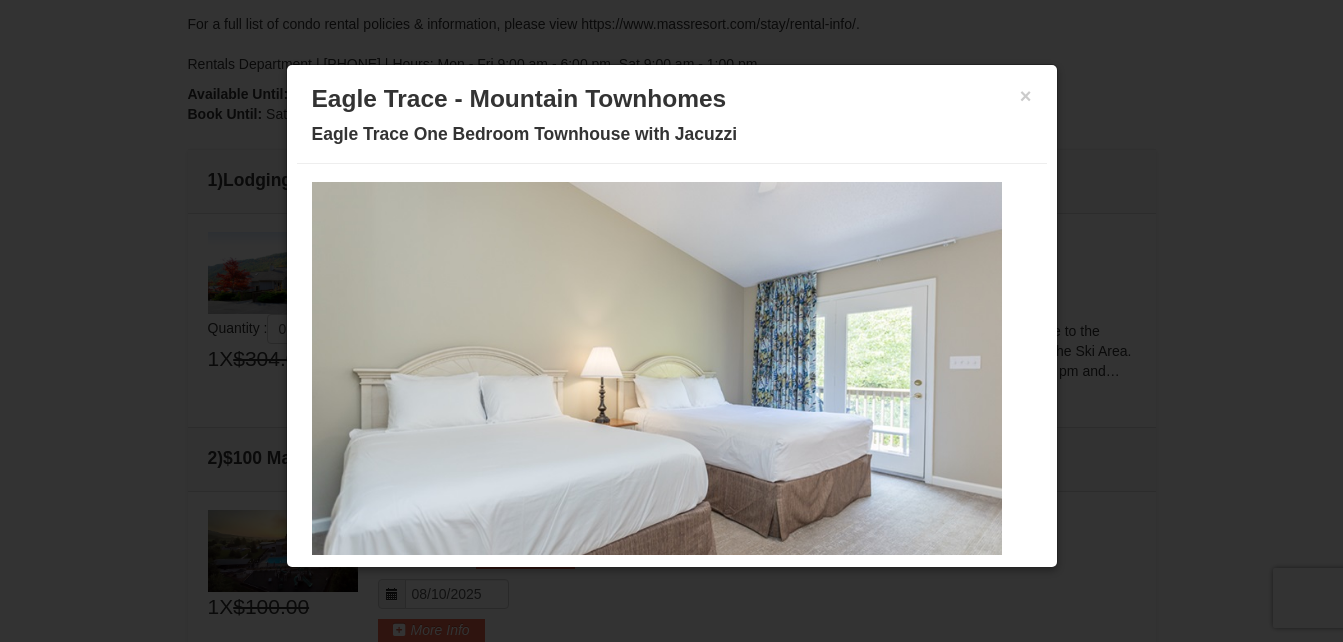 scroll, scrollTop: 96, scrollLeft: 0, axis: vertical 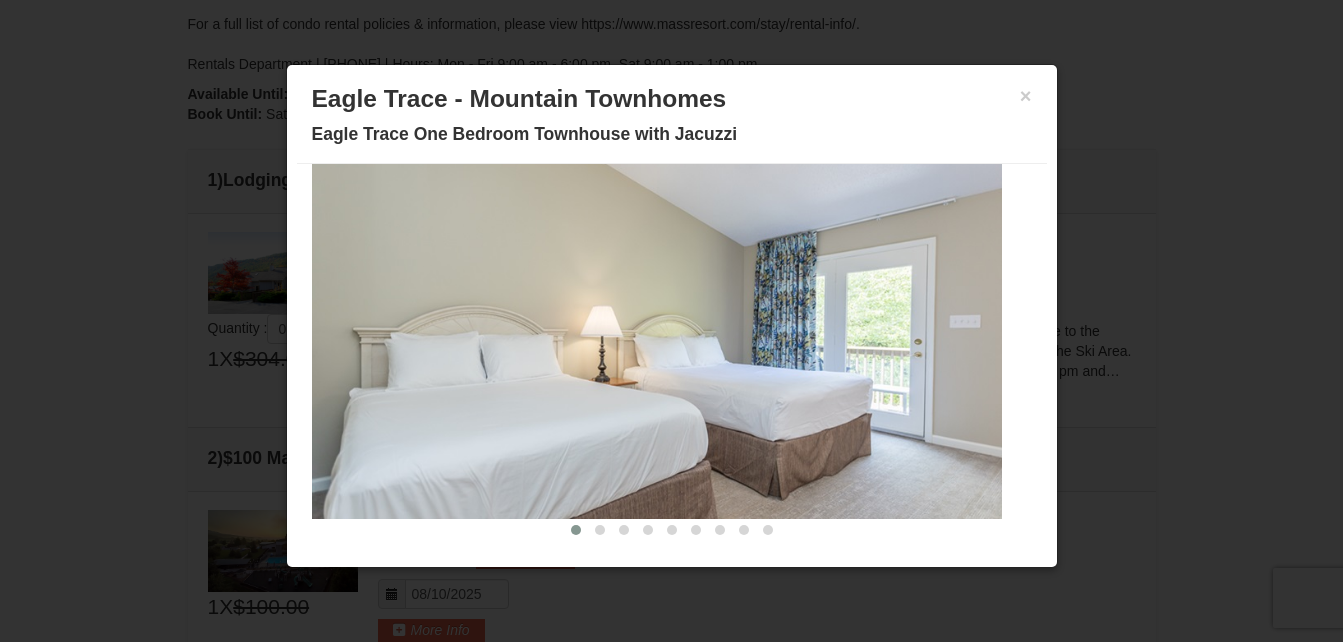 click at bounding box center [657, 330] 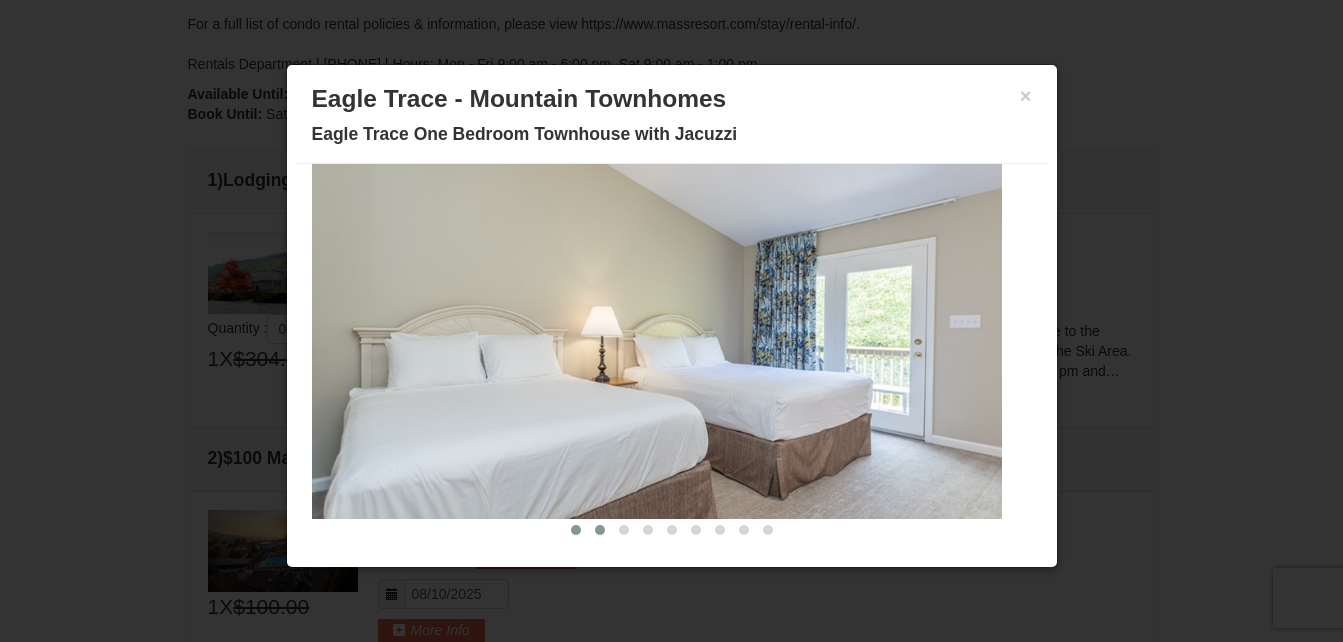 click at bounding box center (600, 530) 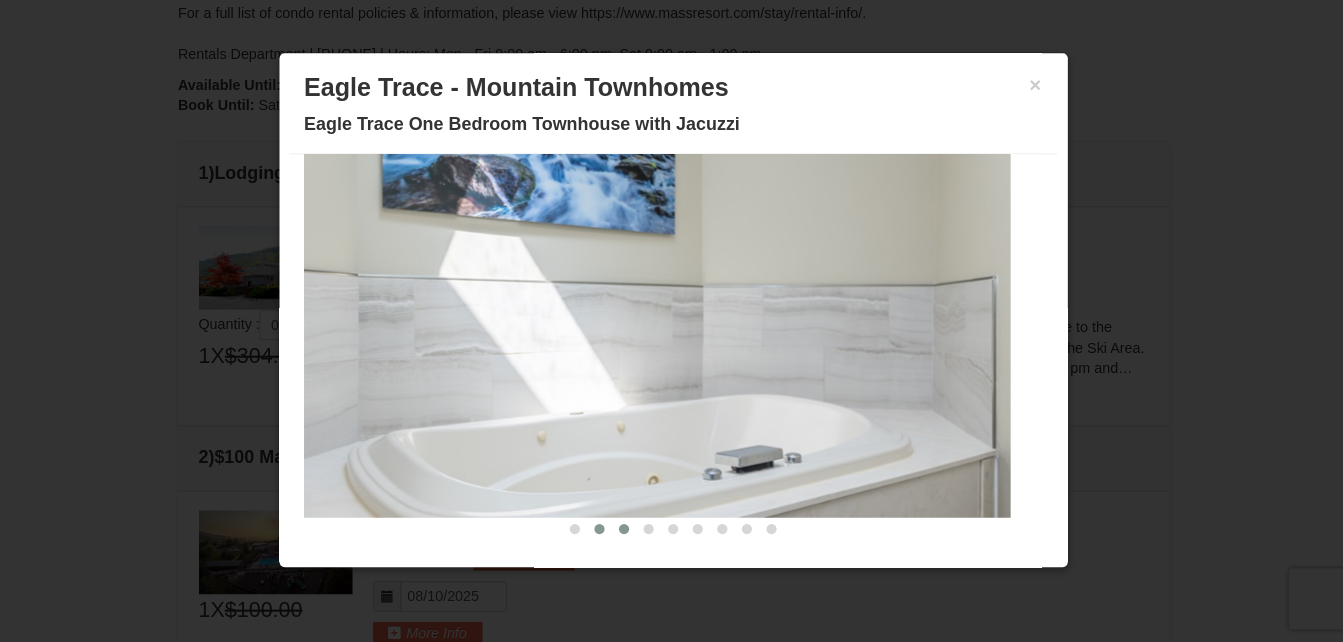 scroll, scrollTop: 384, scrollLeft: 0, axis: vertical 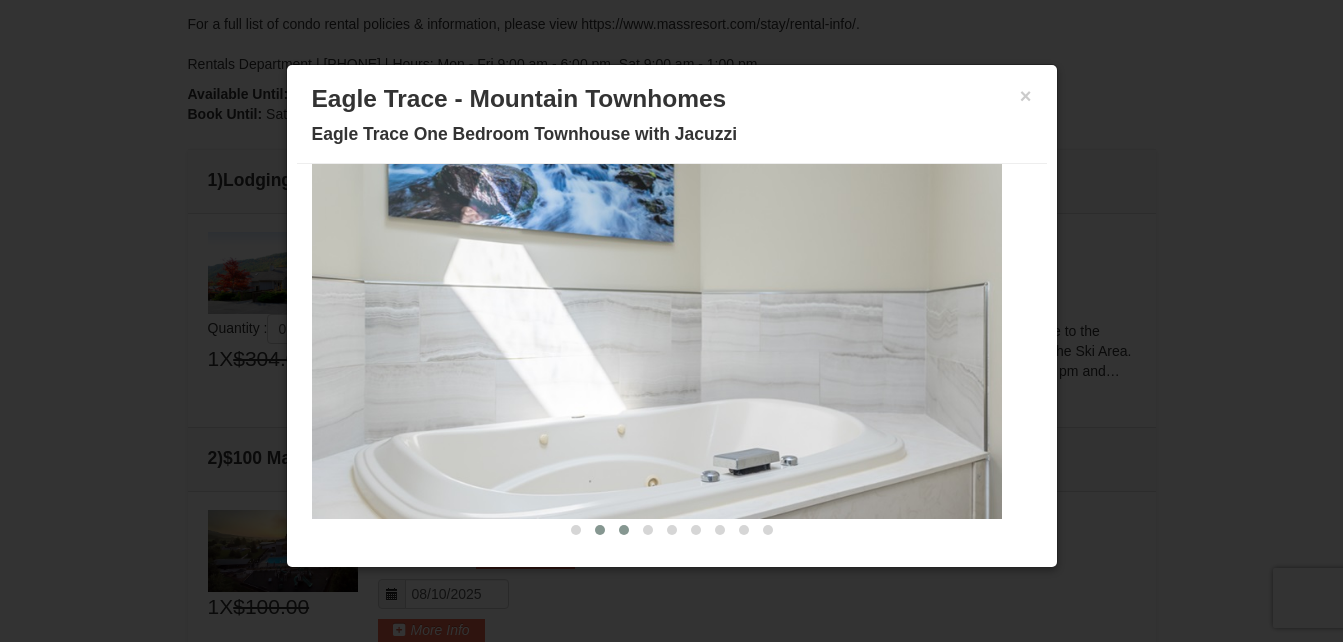 click at bounding box center (624, 530) 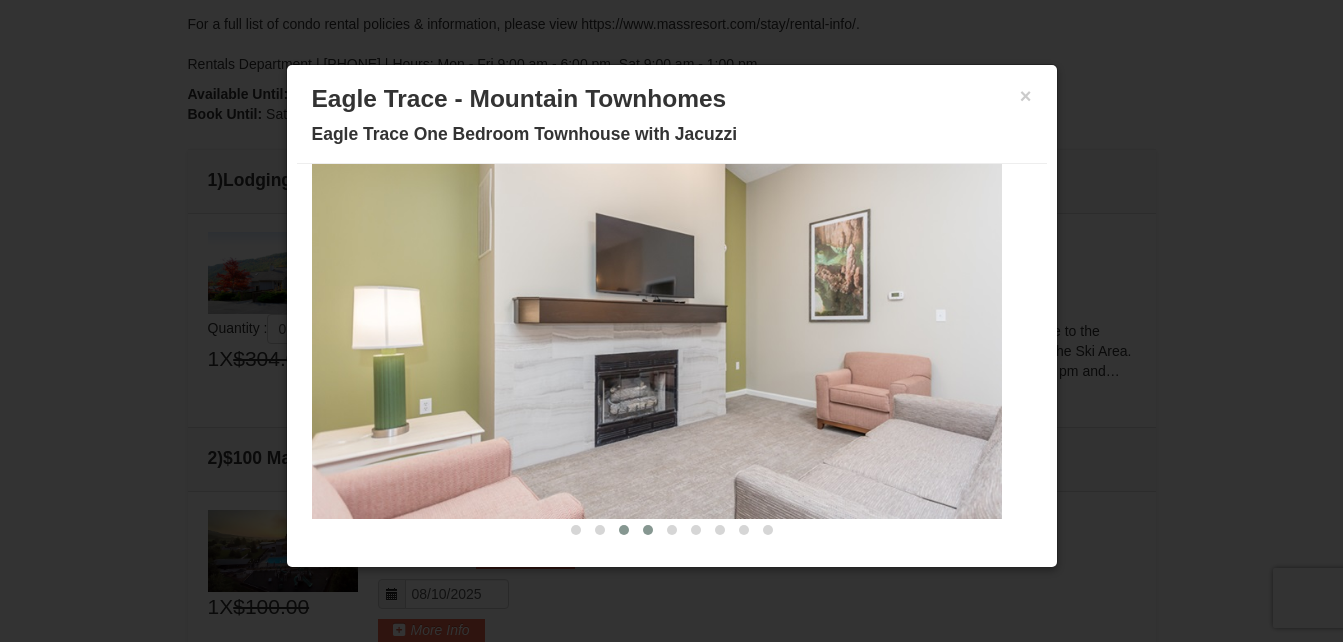 click at bounding box center [648, 530] 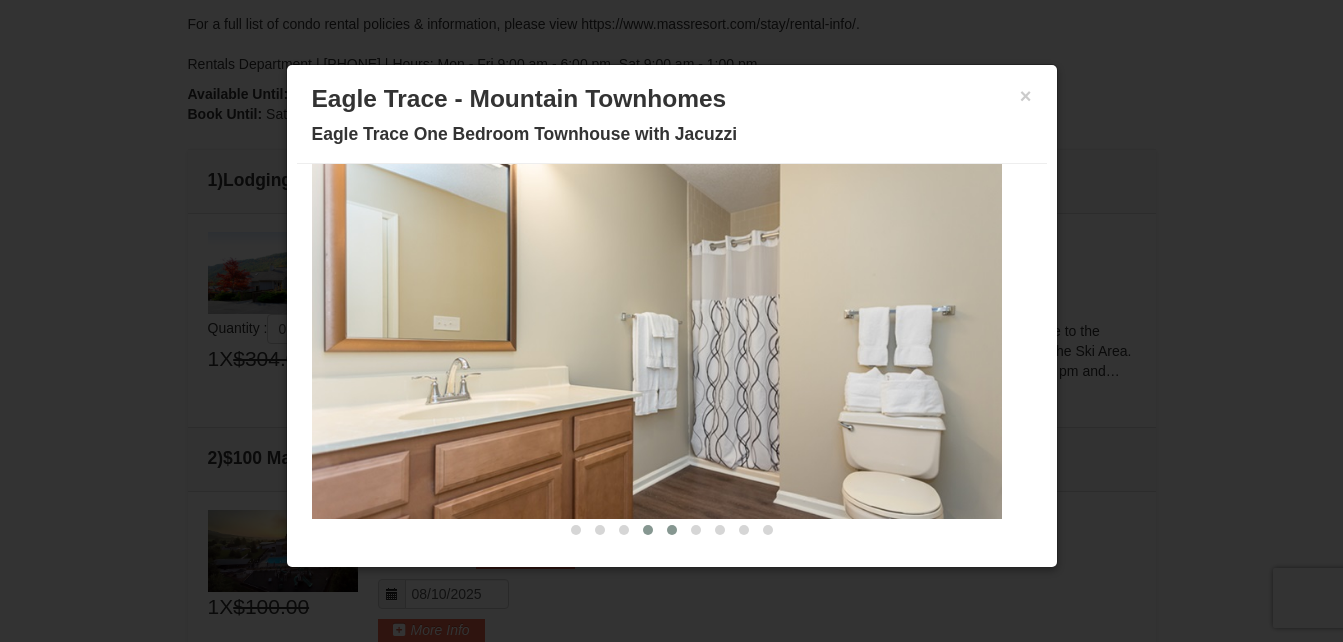 click at bounding box center (672, 530) 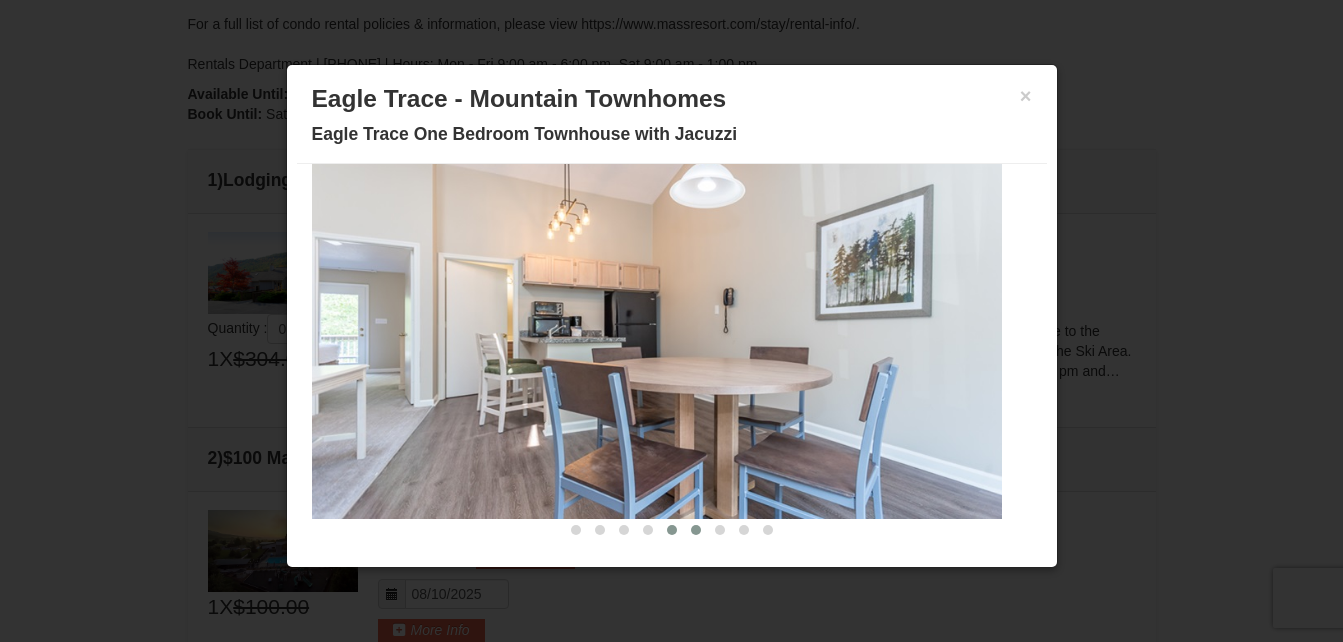 click at bounding box center (696, 530) 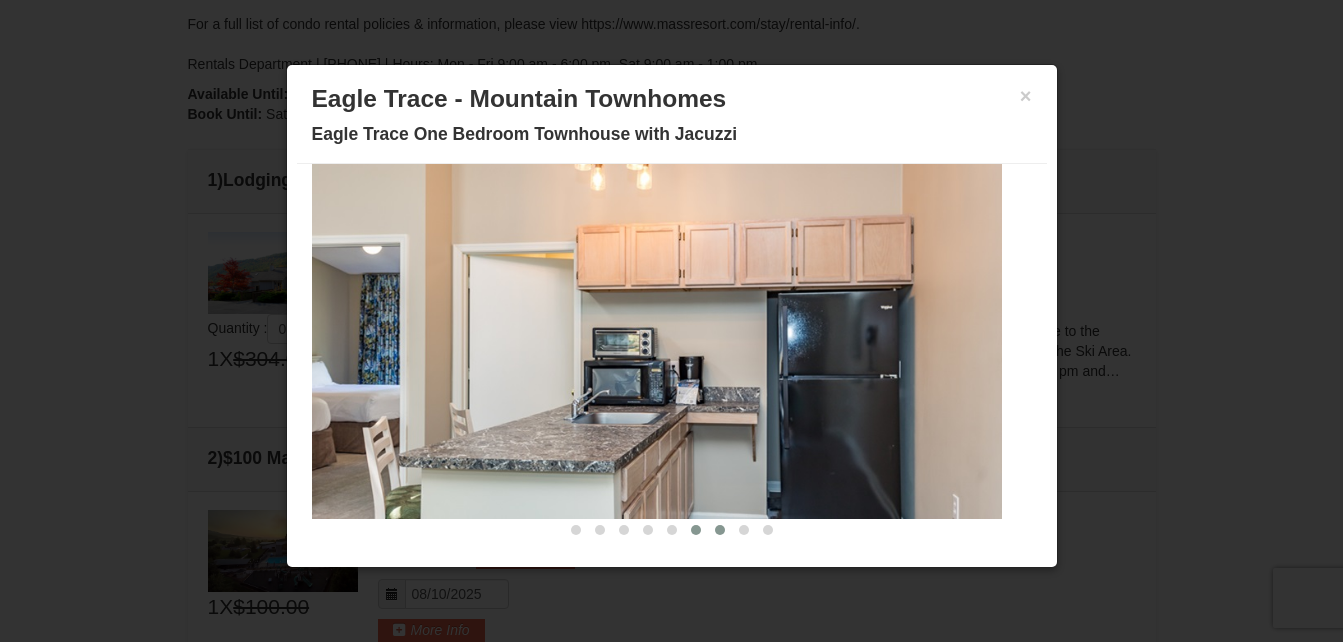 click at bounding box center [720, 530] 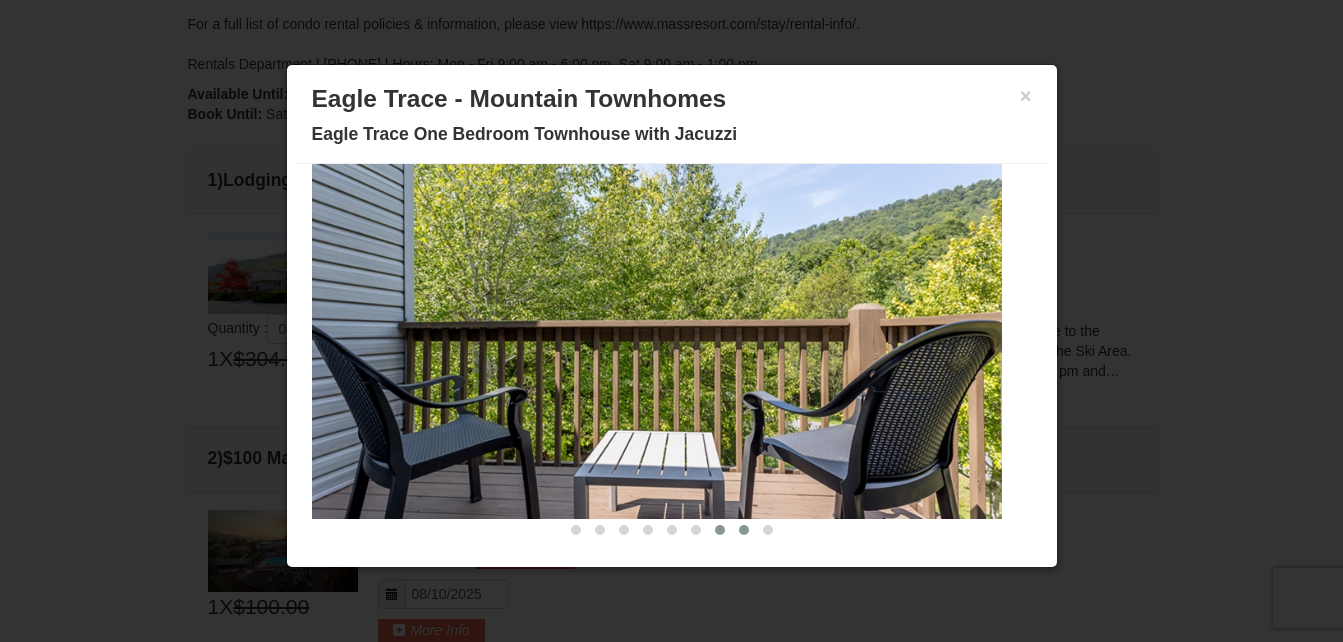 click at bounding box center (744, 530) 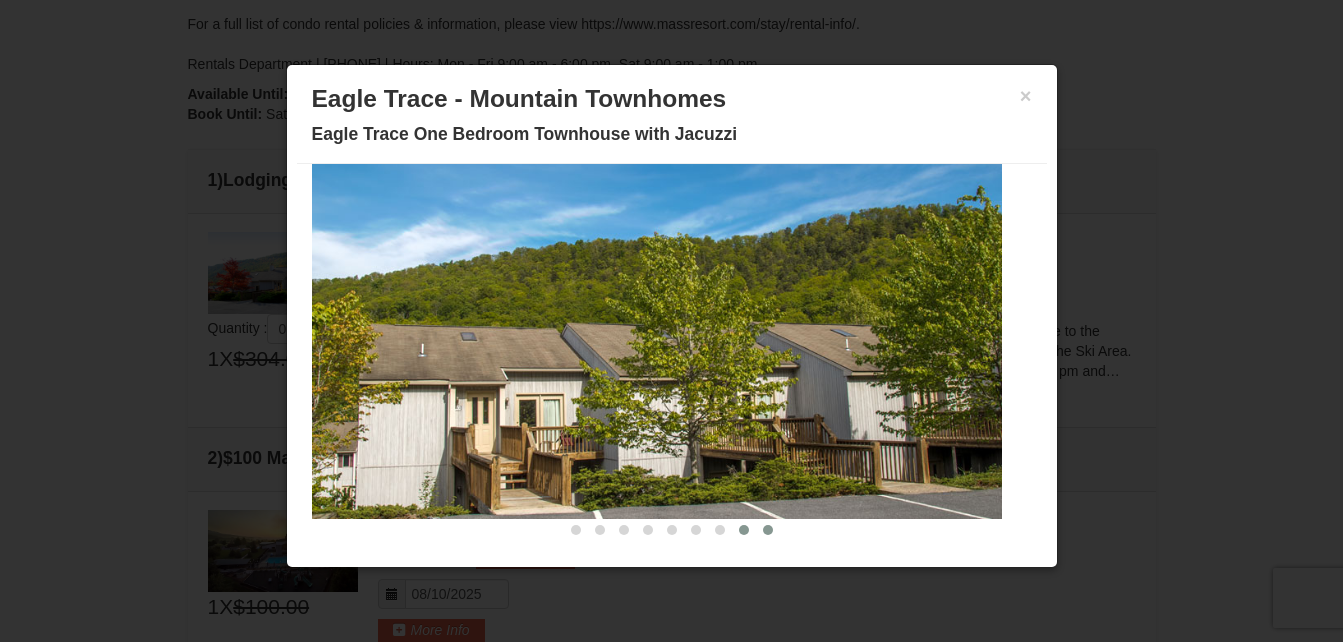 click at bounding box center (768, 530) 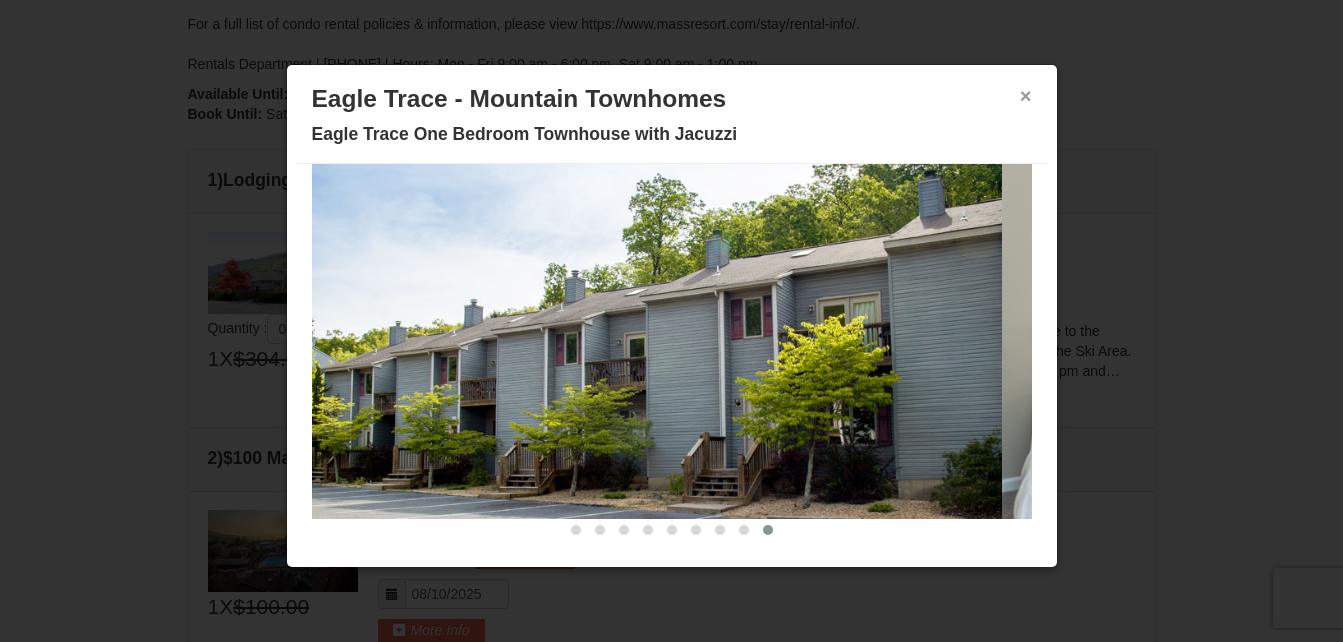 click on "×" at bounding box center [1026, 96] 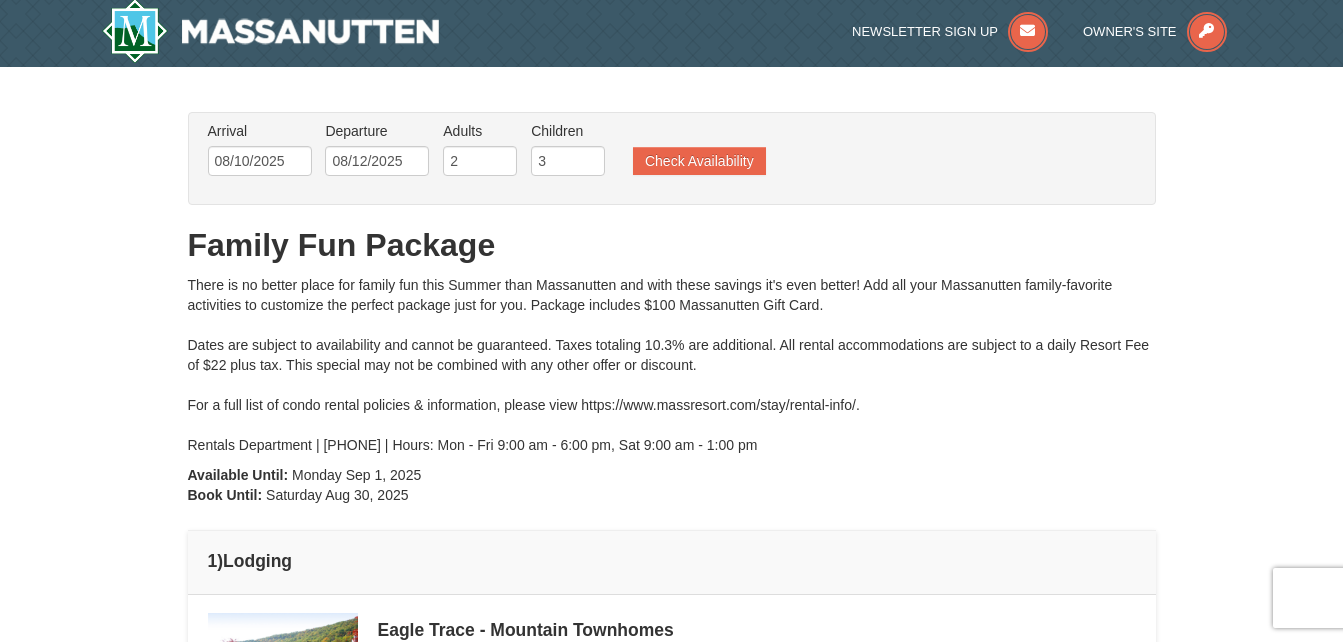 scroll, scrollTop: 0, scrollLeft: 0, axis: both 